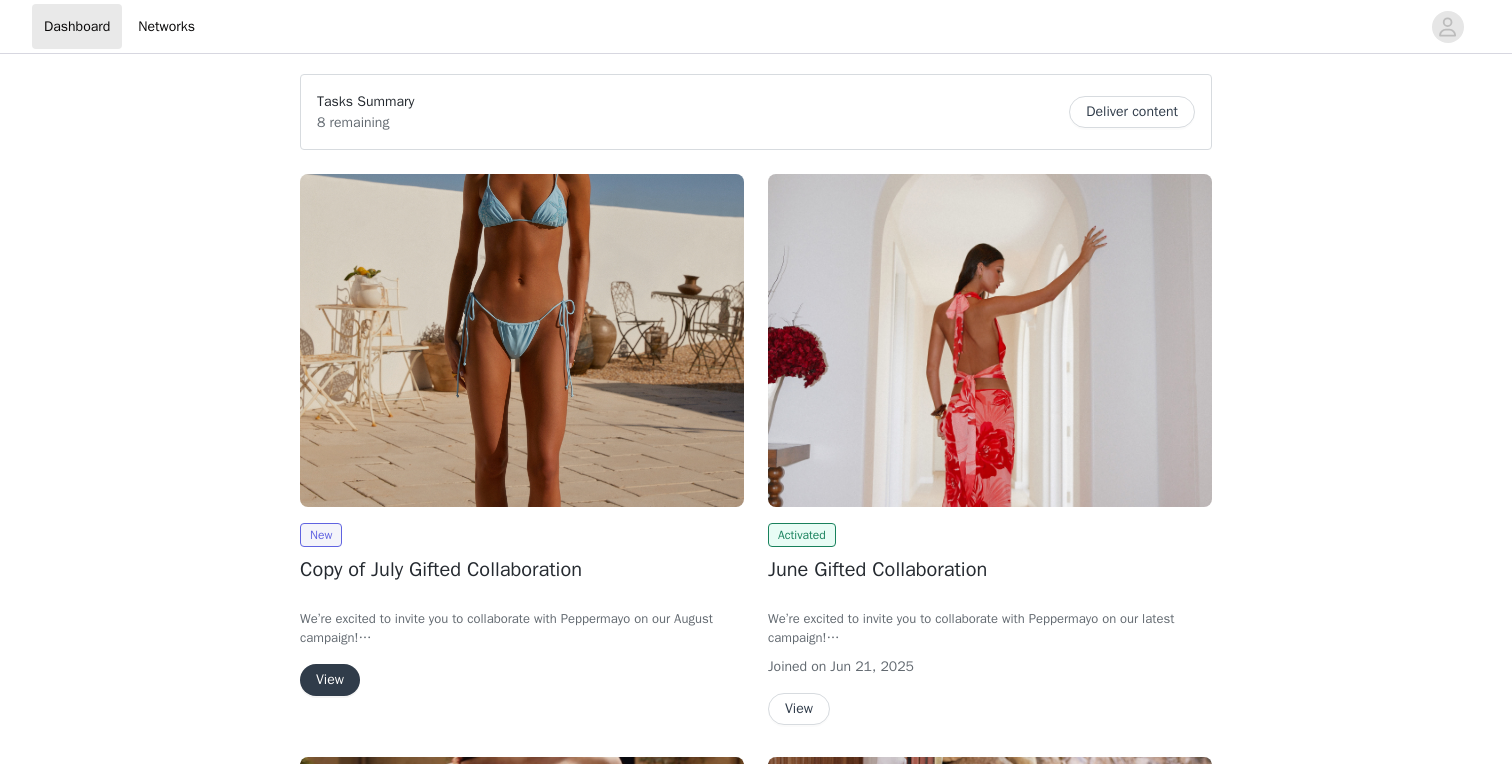 scroll, scrollTop: 0, scrollLeft: 0, axis: both 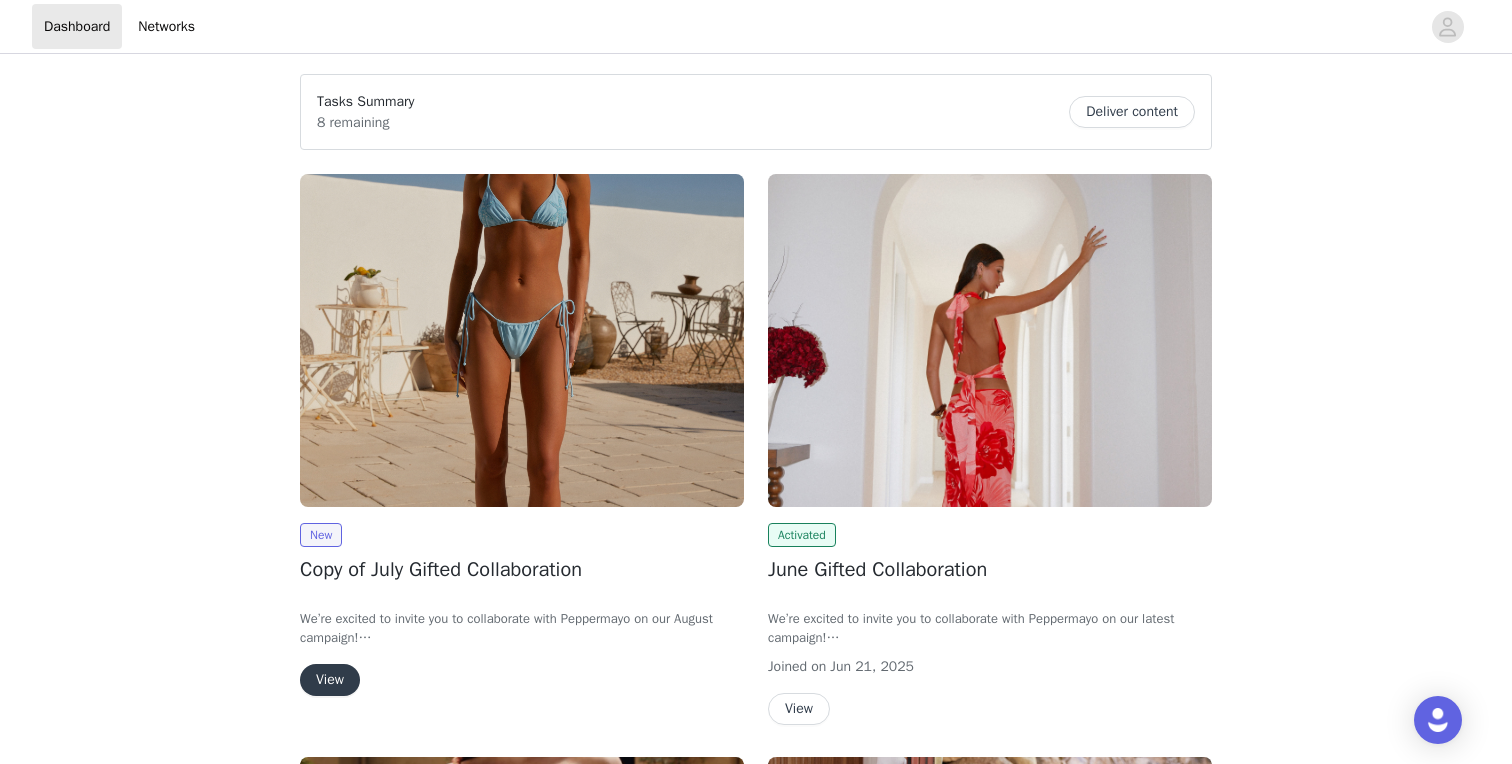 click on "View" at bounding box center (330, 680) 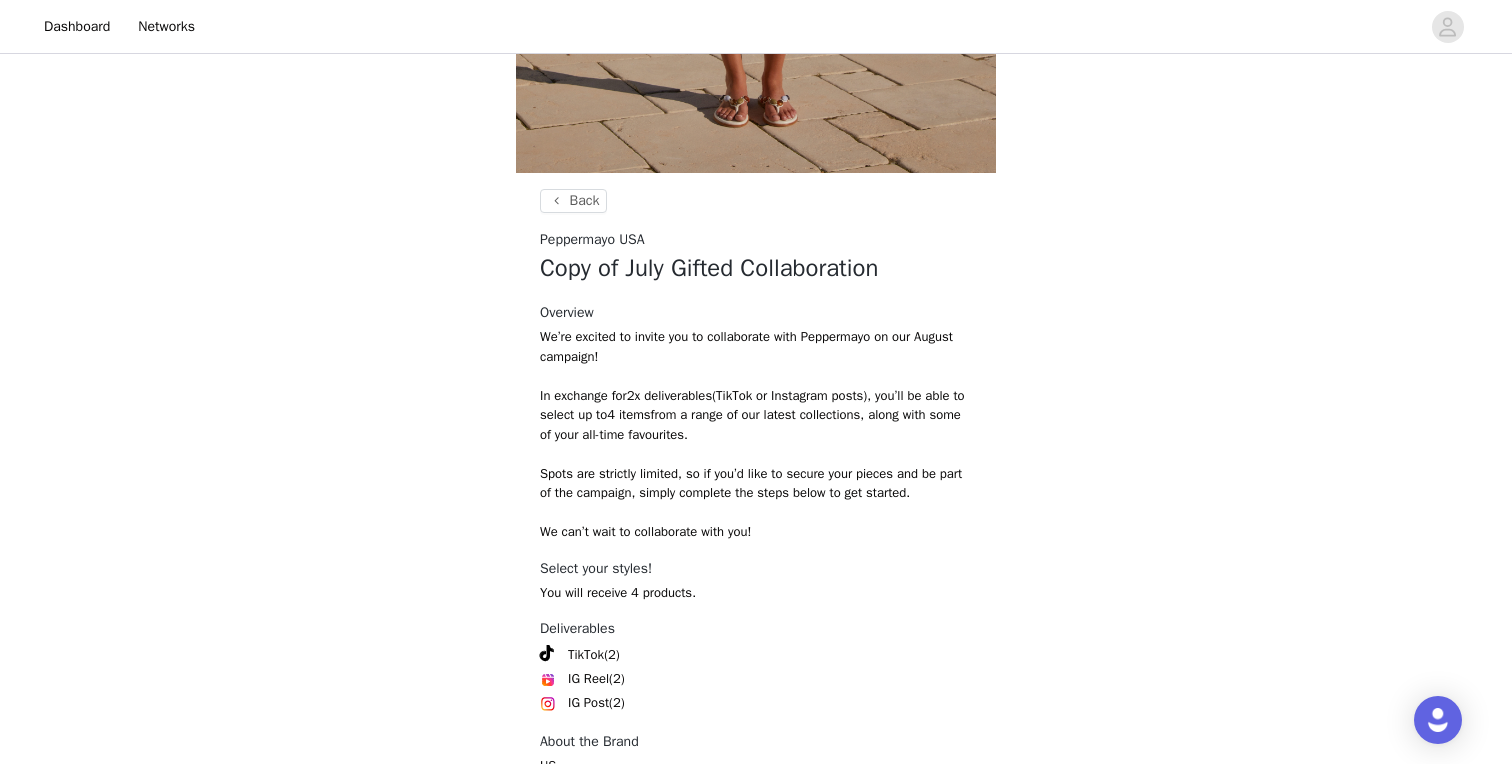 scroll, scrollTop: 752, scrollLeft: 0, axis: vertical 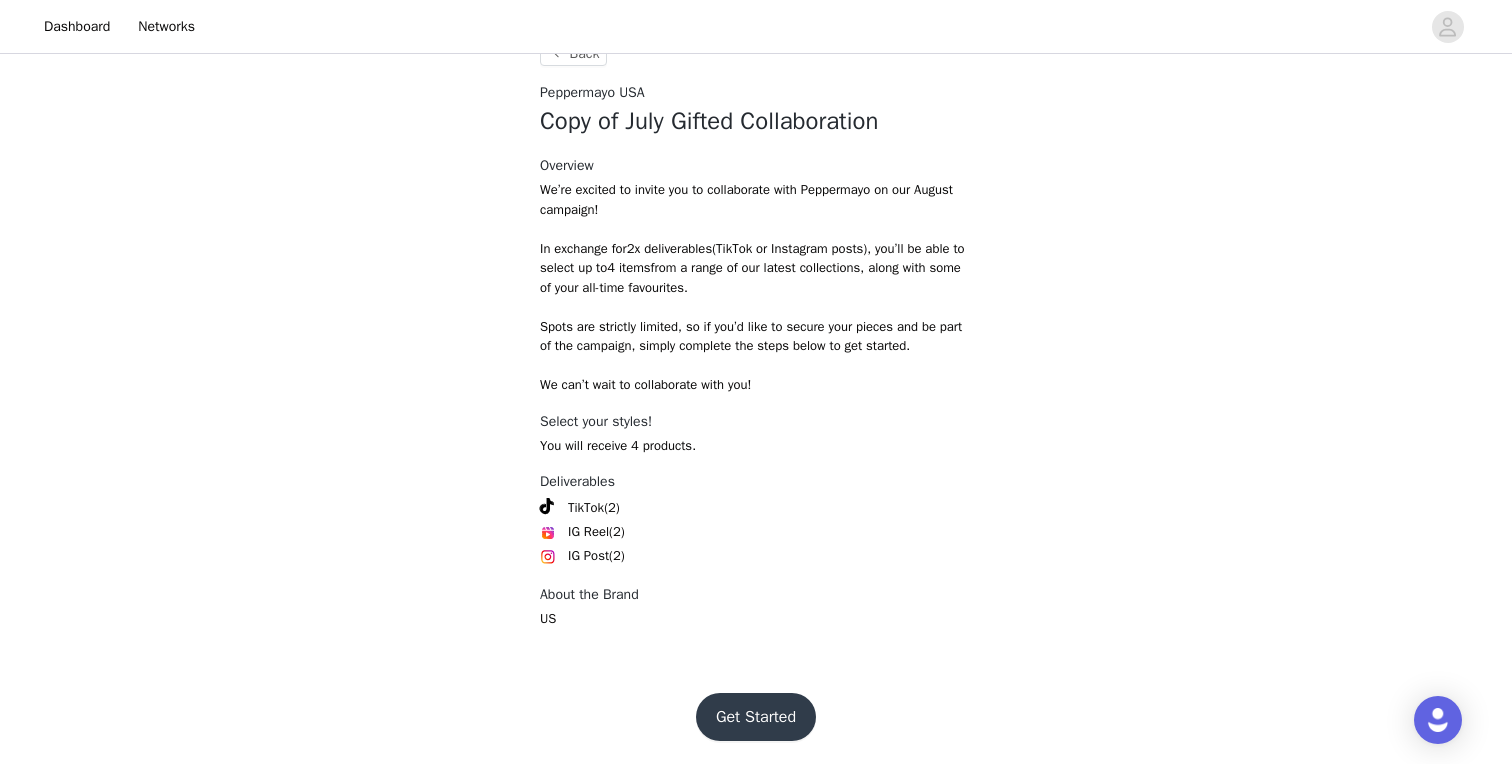 click on "Get Started" at bounding box center [756, 717] 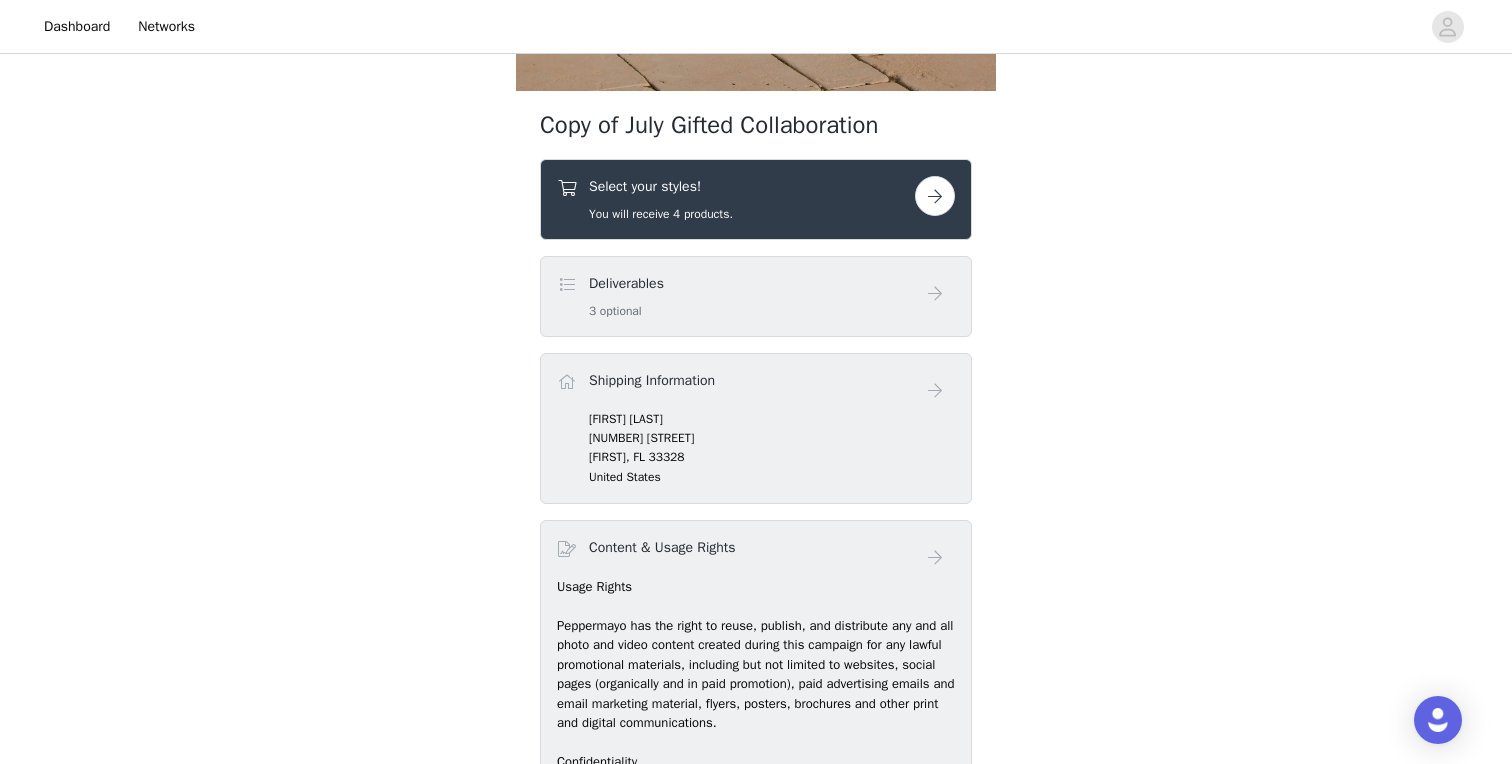 scroll, scrollTop: 680, scrollLeft: 0, axis: vertical 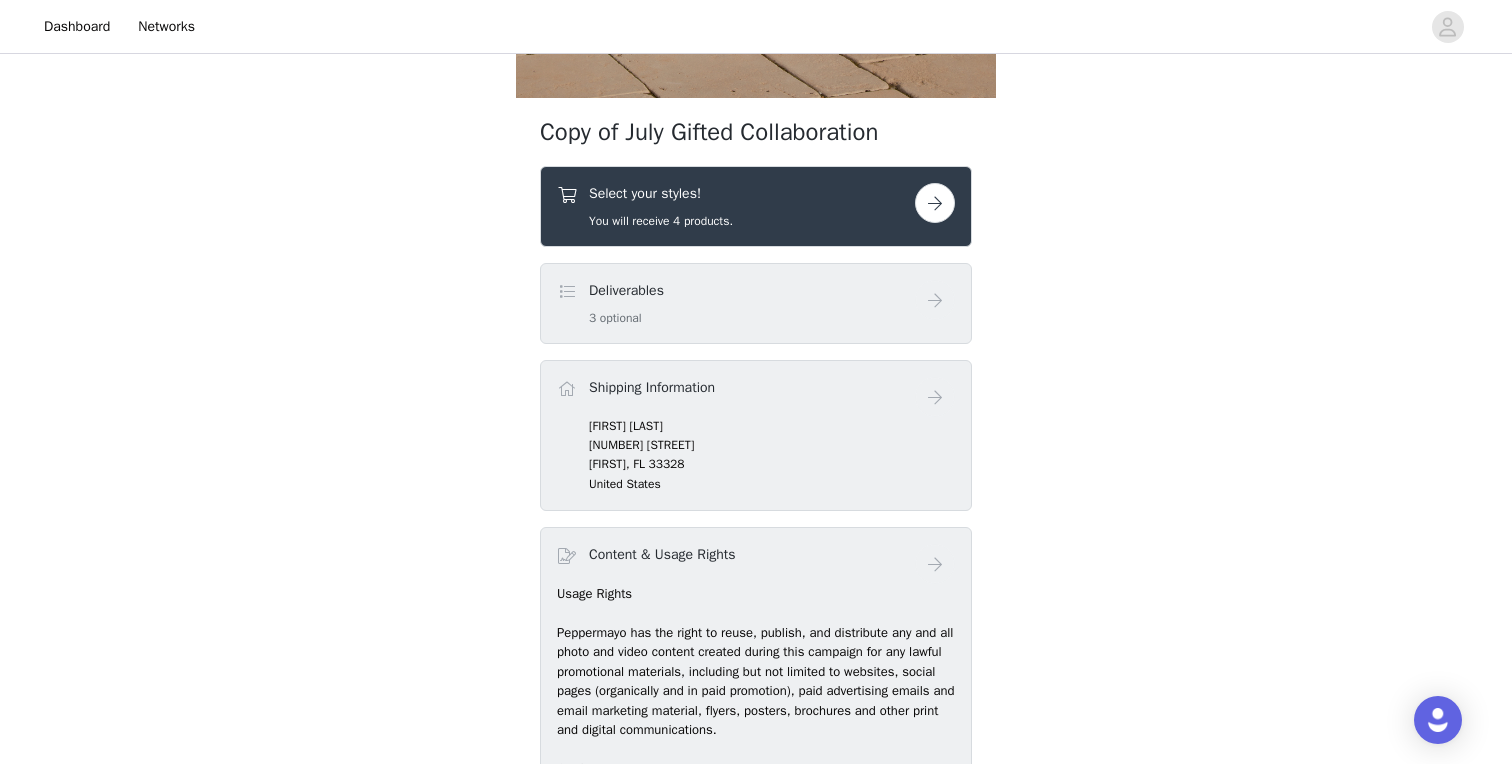click at bounding box center (935, 203) 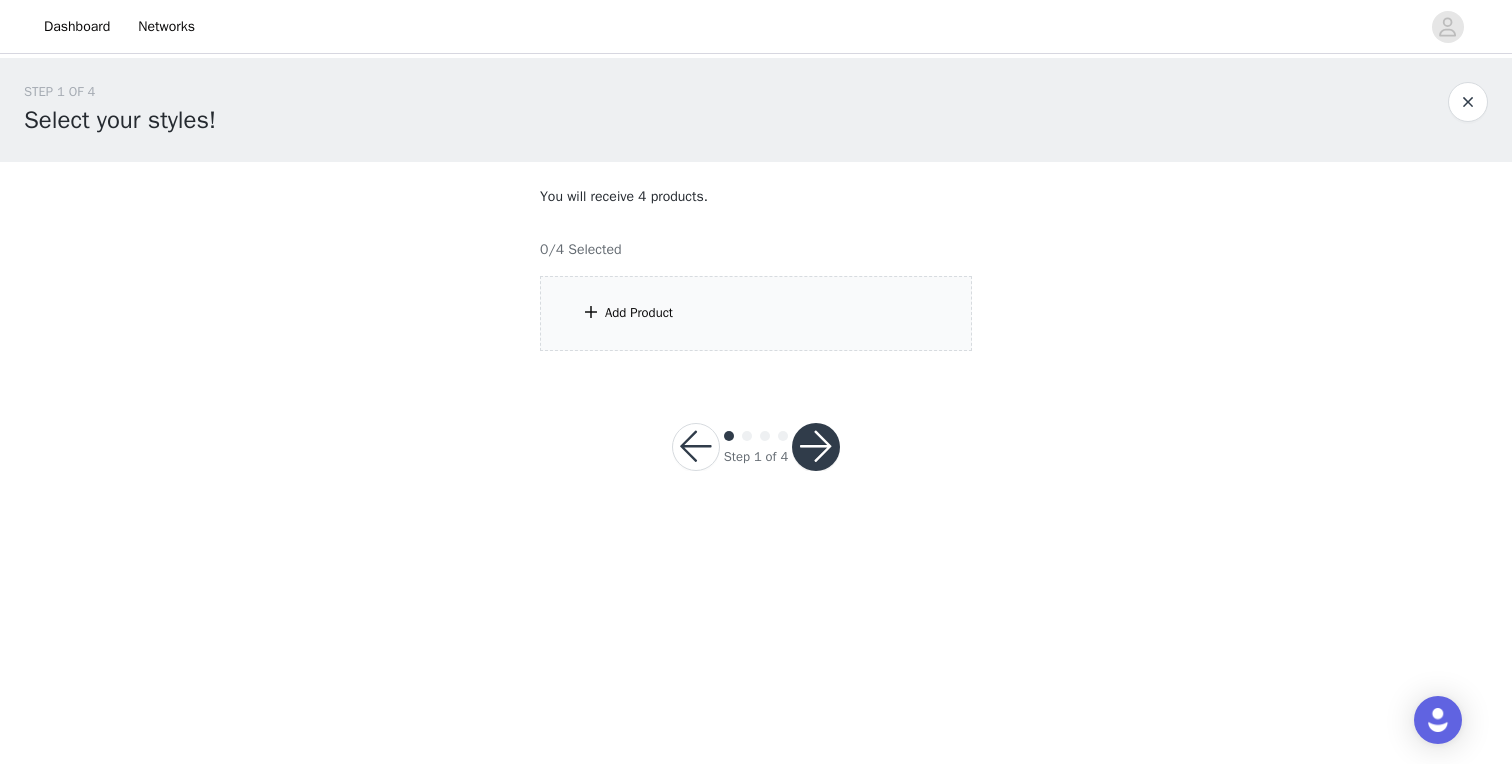 click on "Add Product" at bounding box center [756, 313] 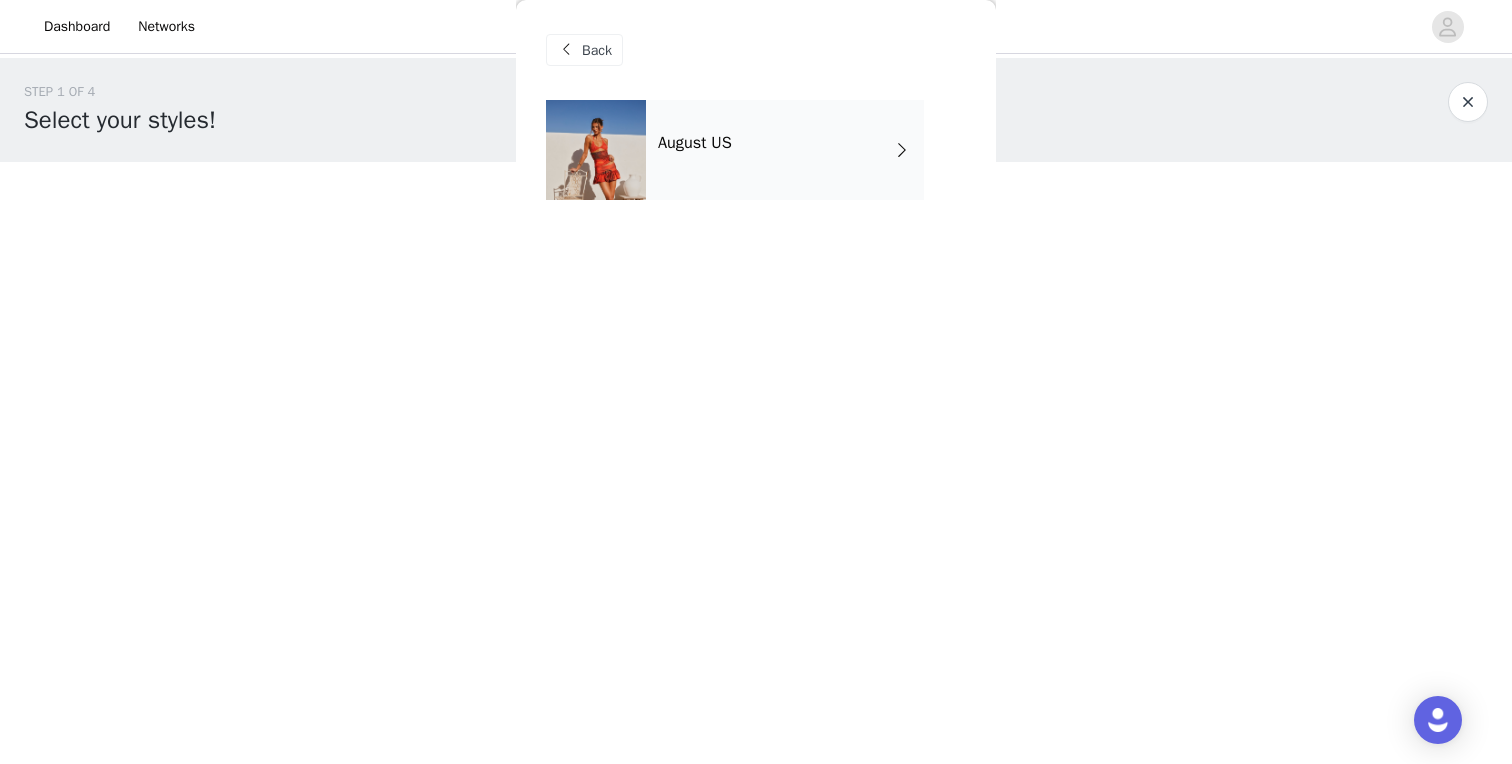 click on "August US" at bounding box center (785, 150) 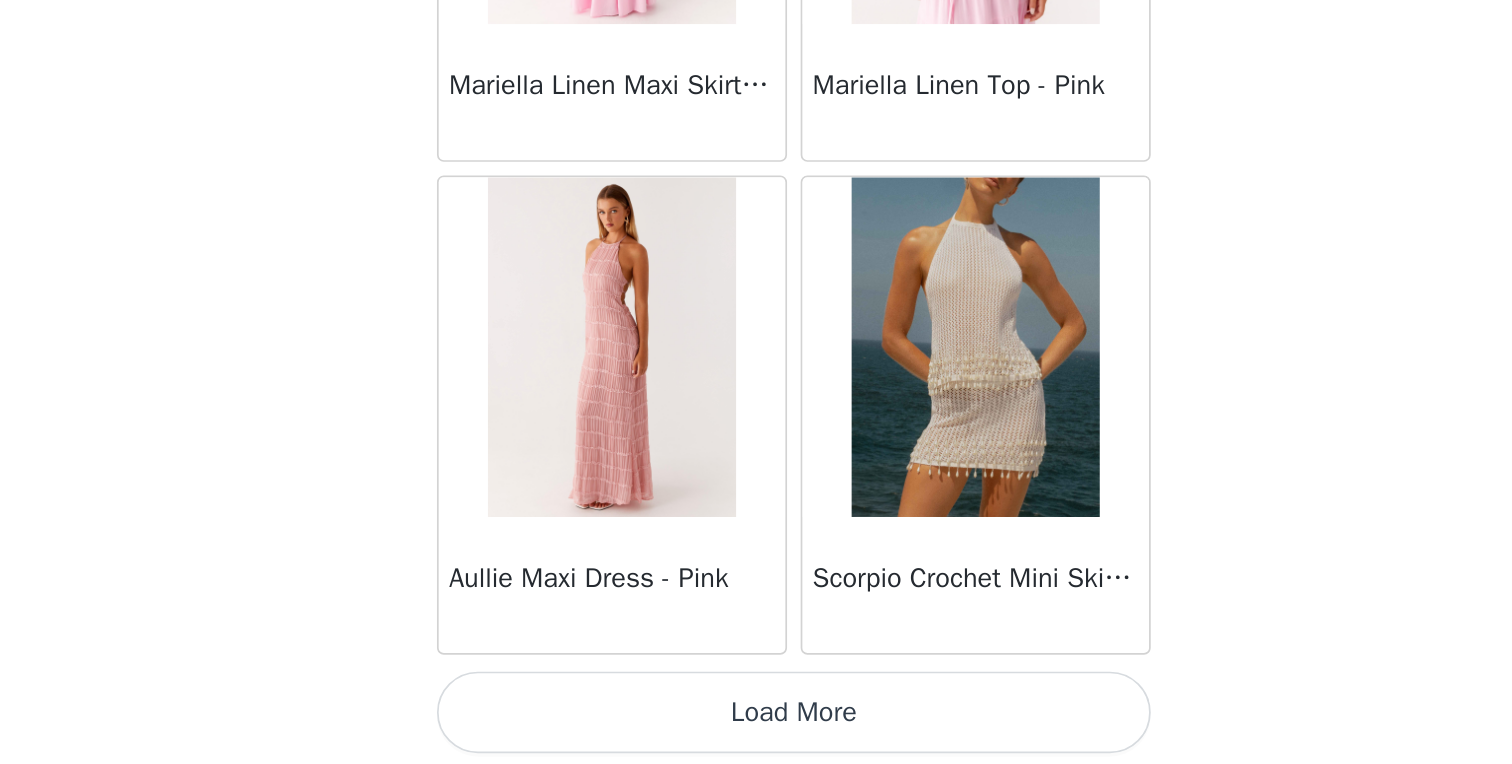 scroll, scrollTop: 2296, scrollLeft: 0, axis: vertical 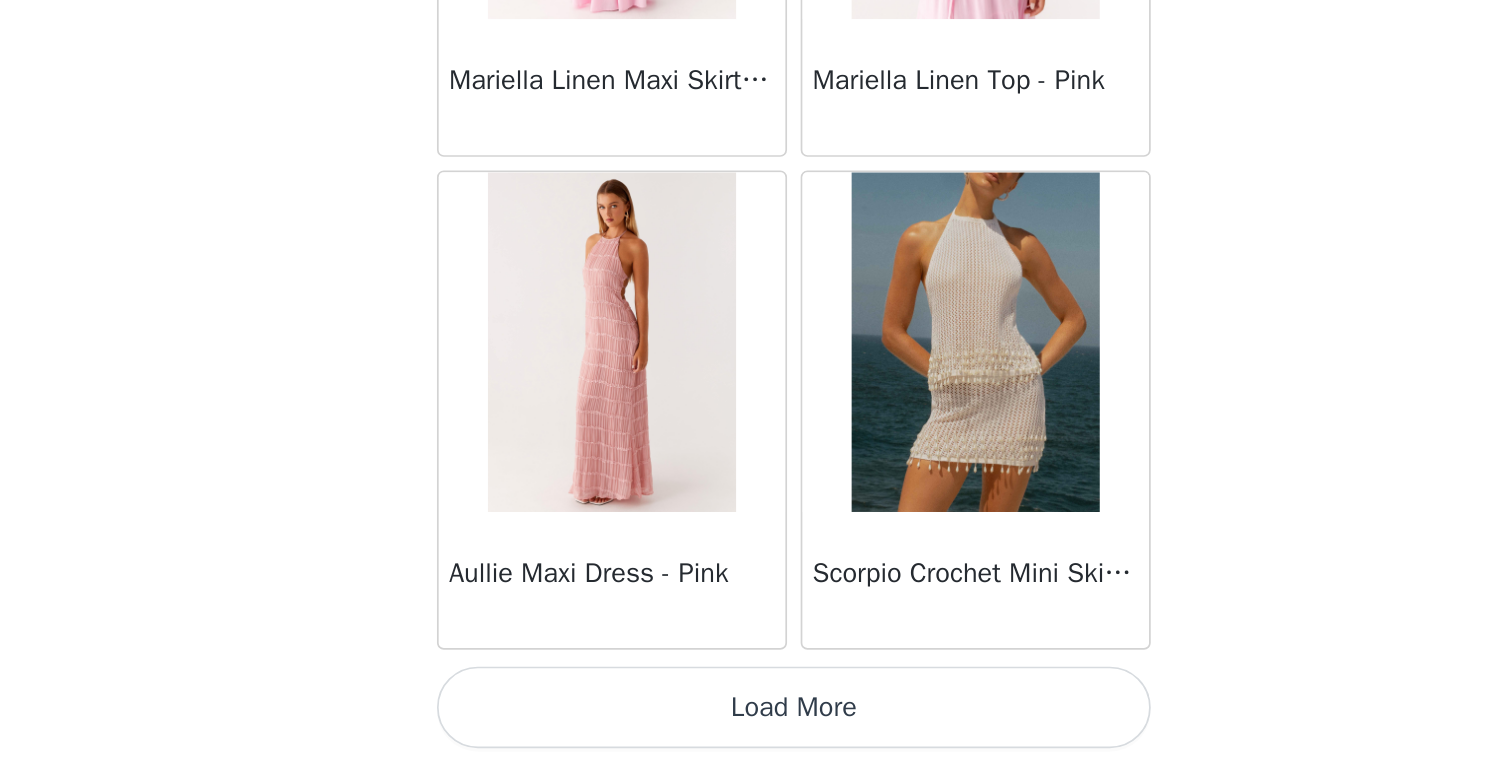 click on "Load More" at bounding box center [756, 730] 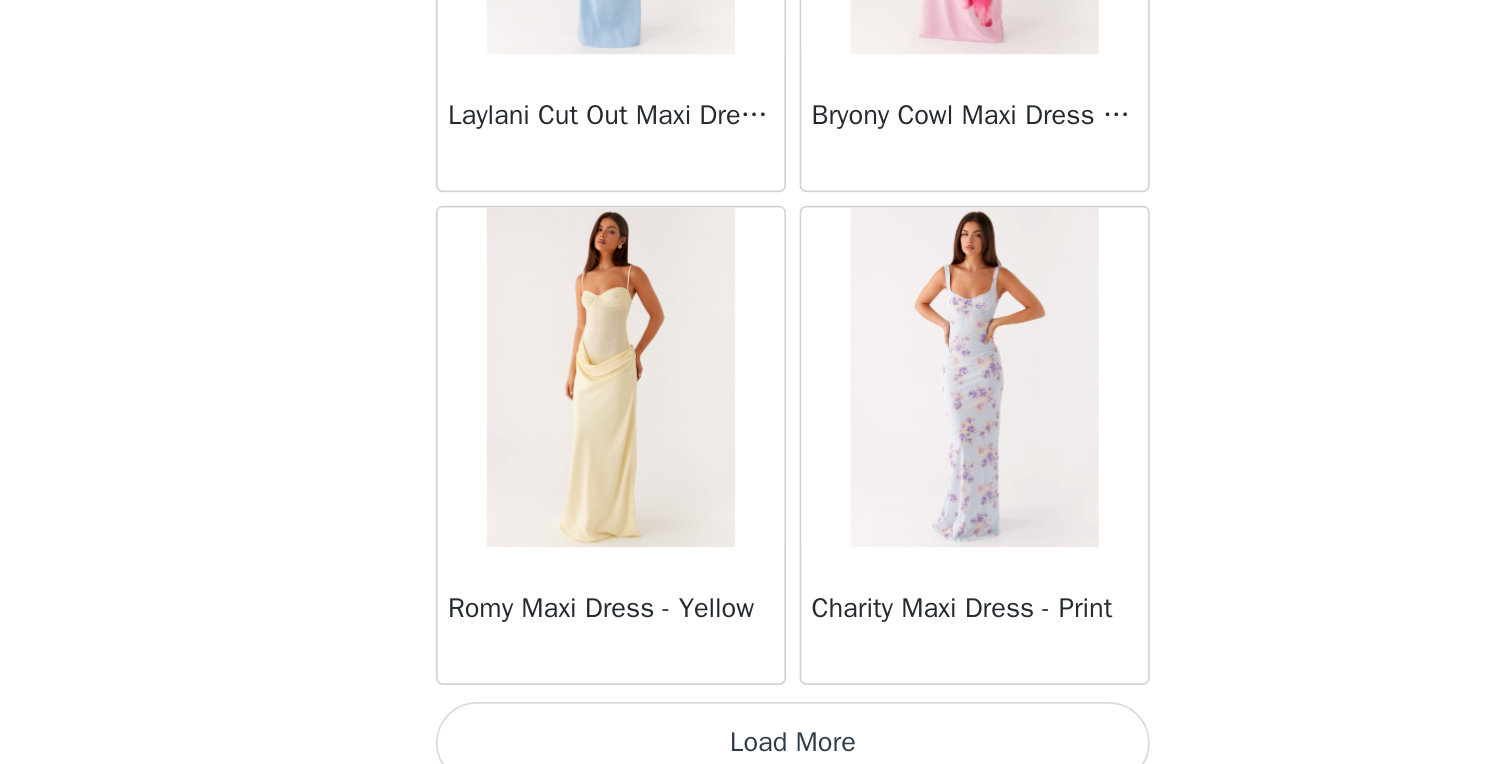 scroll, scrollTop: 5196, scrollLeft: 0, axis: vertical 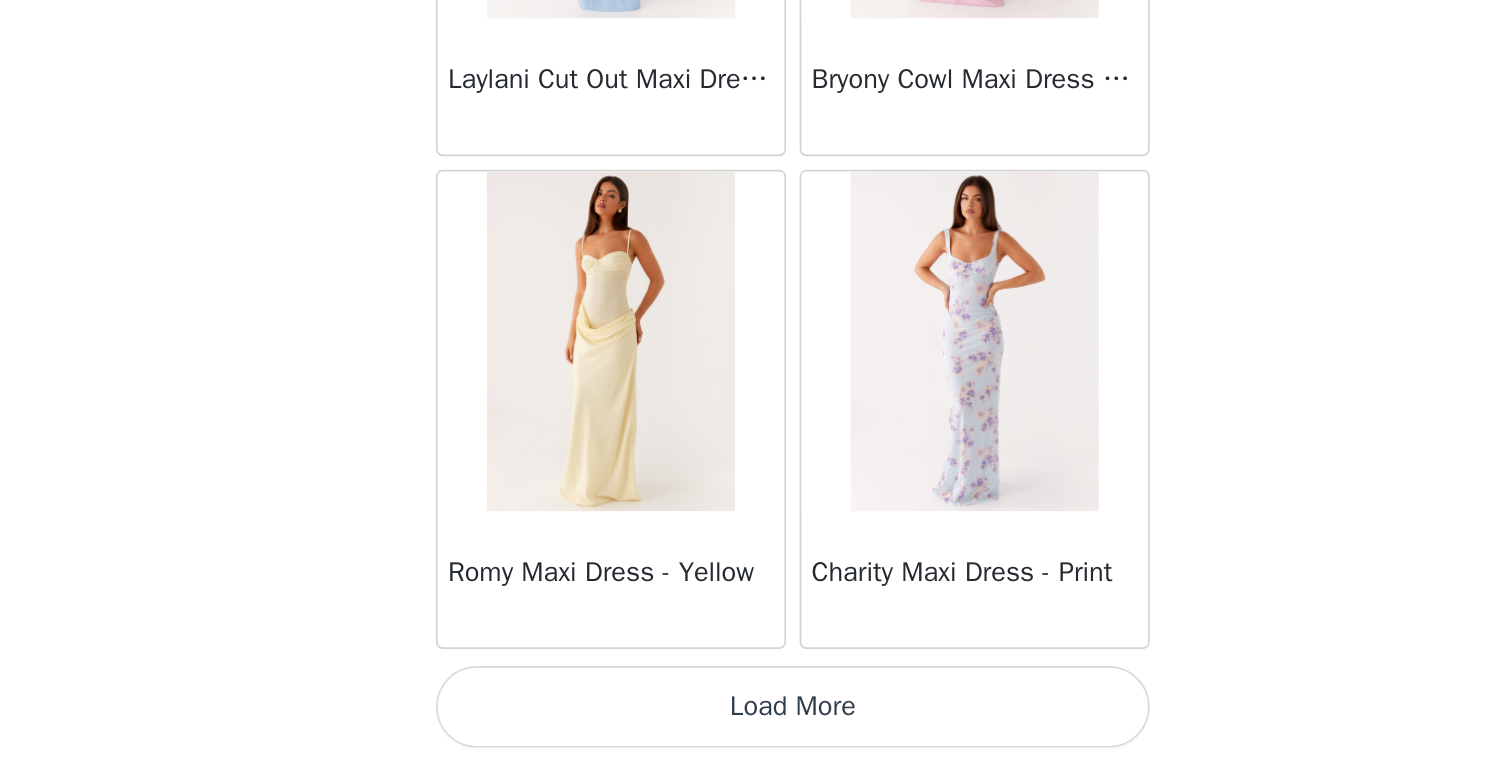 click on "Load More" at bounding box center (756, 730) 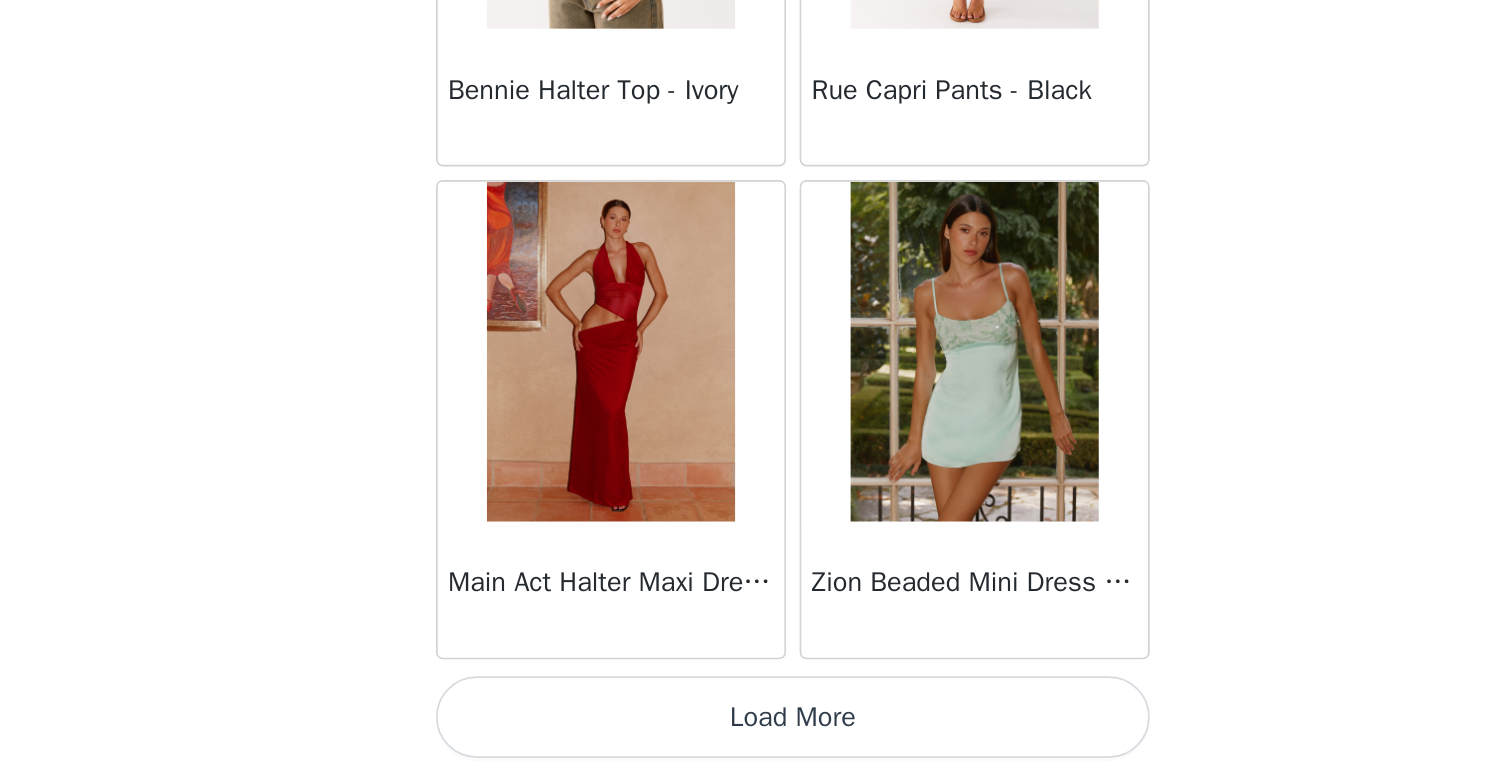 scroll, scrollTop: 8093, scrollLeft: 0, axis: vertical 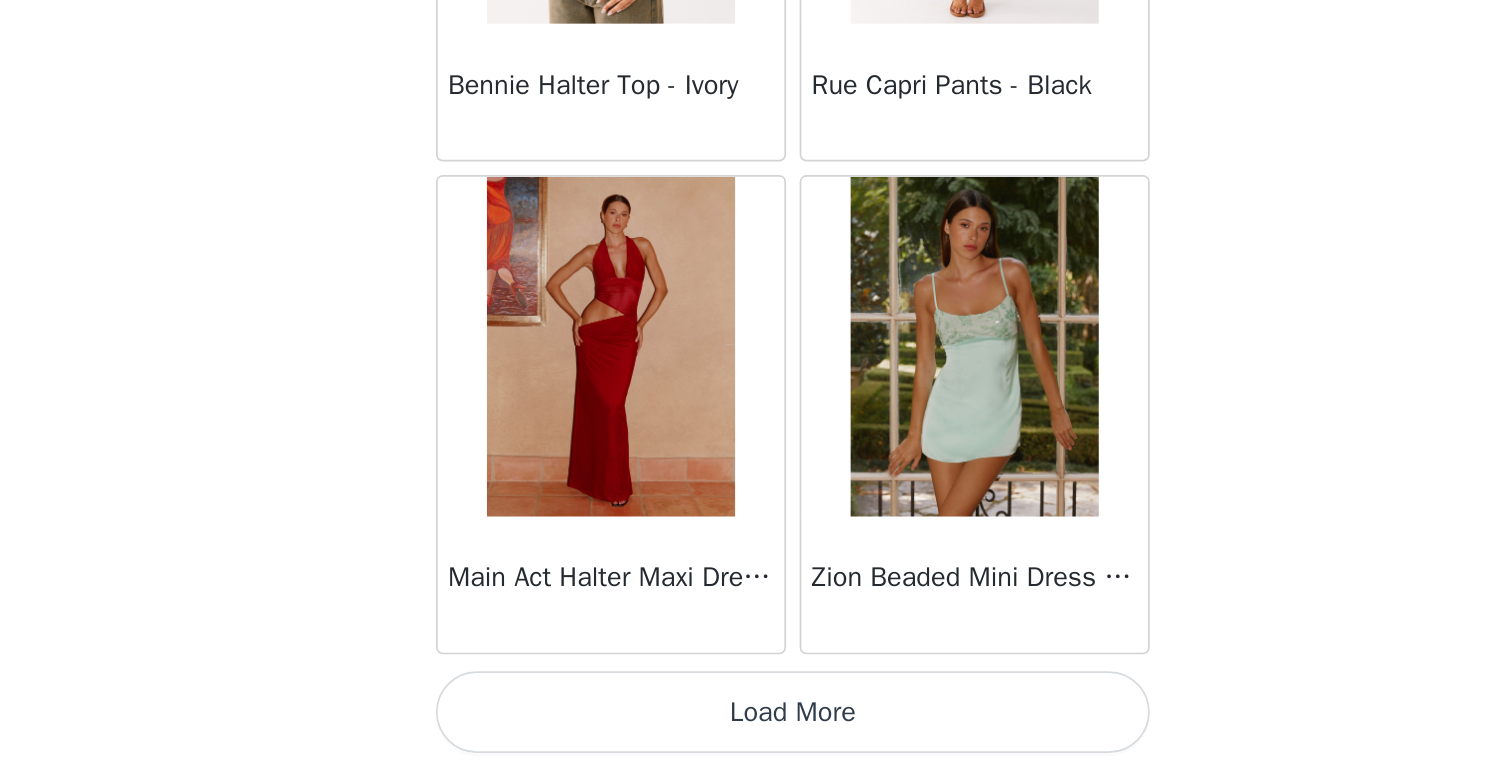 click at bounding box center (862, 518) 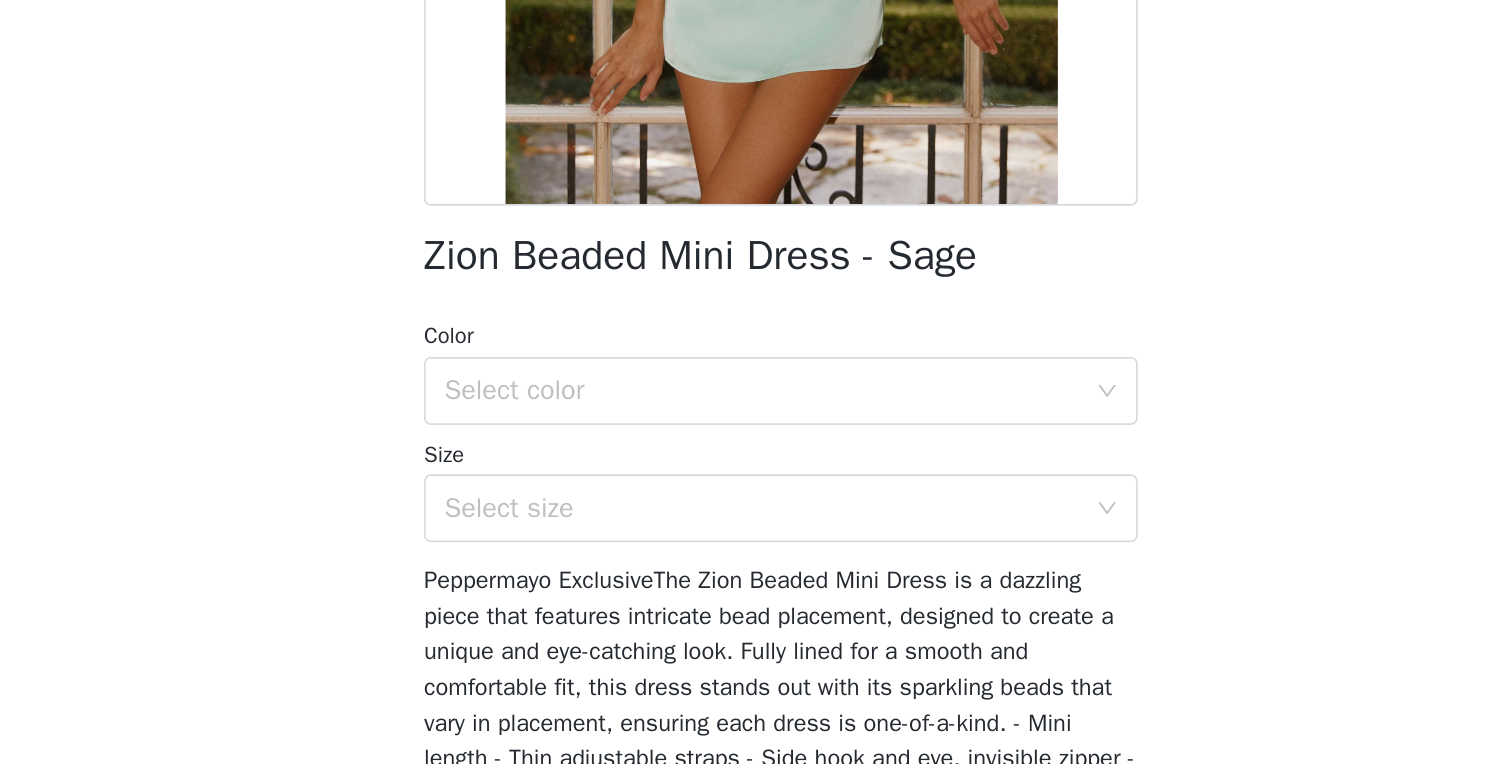 scroll, scrollTop: 144, scrollLeft: 0, axis: vertical 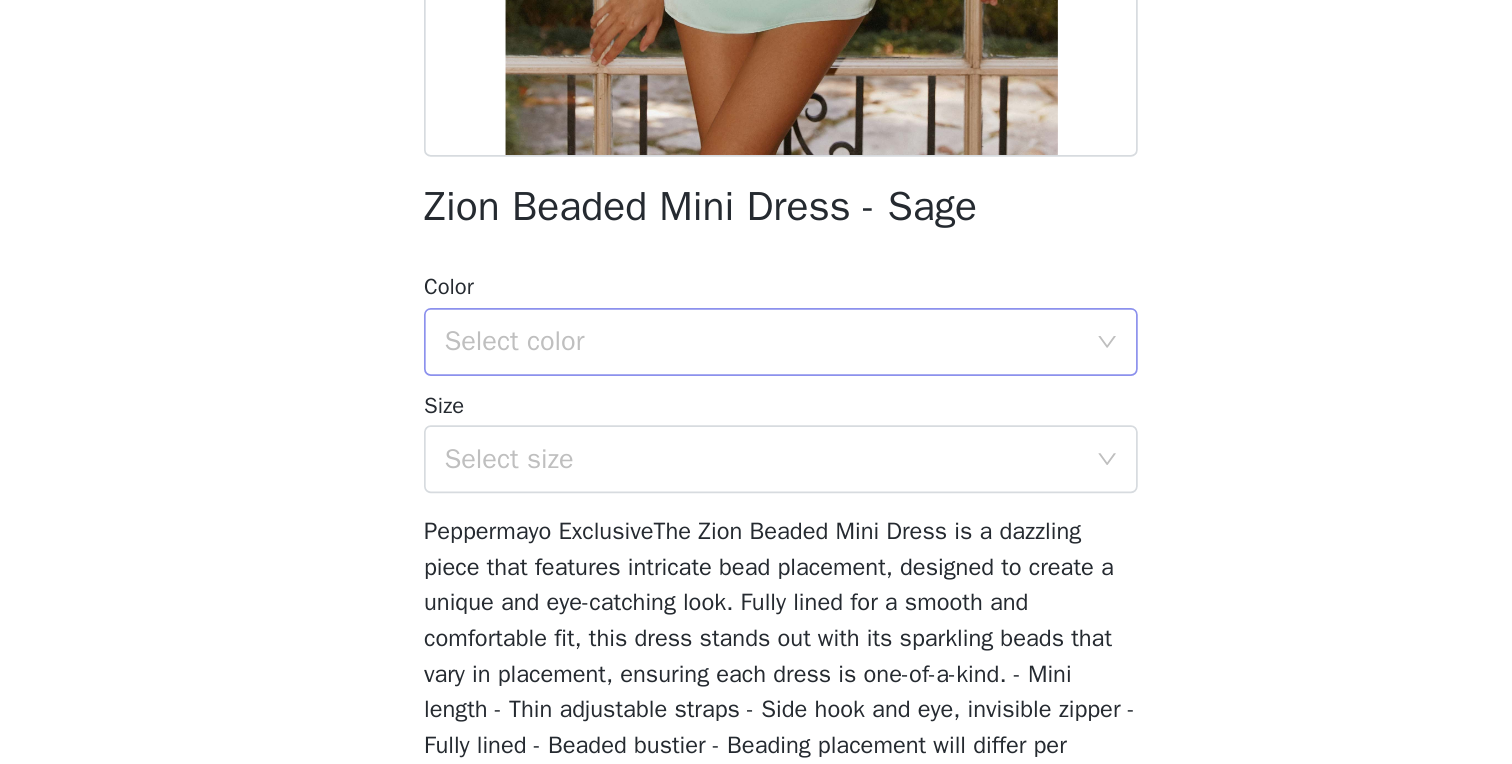 click on "Select color" at bounding box center [745, 515] 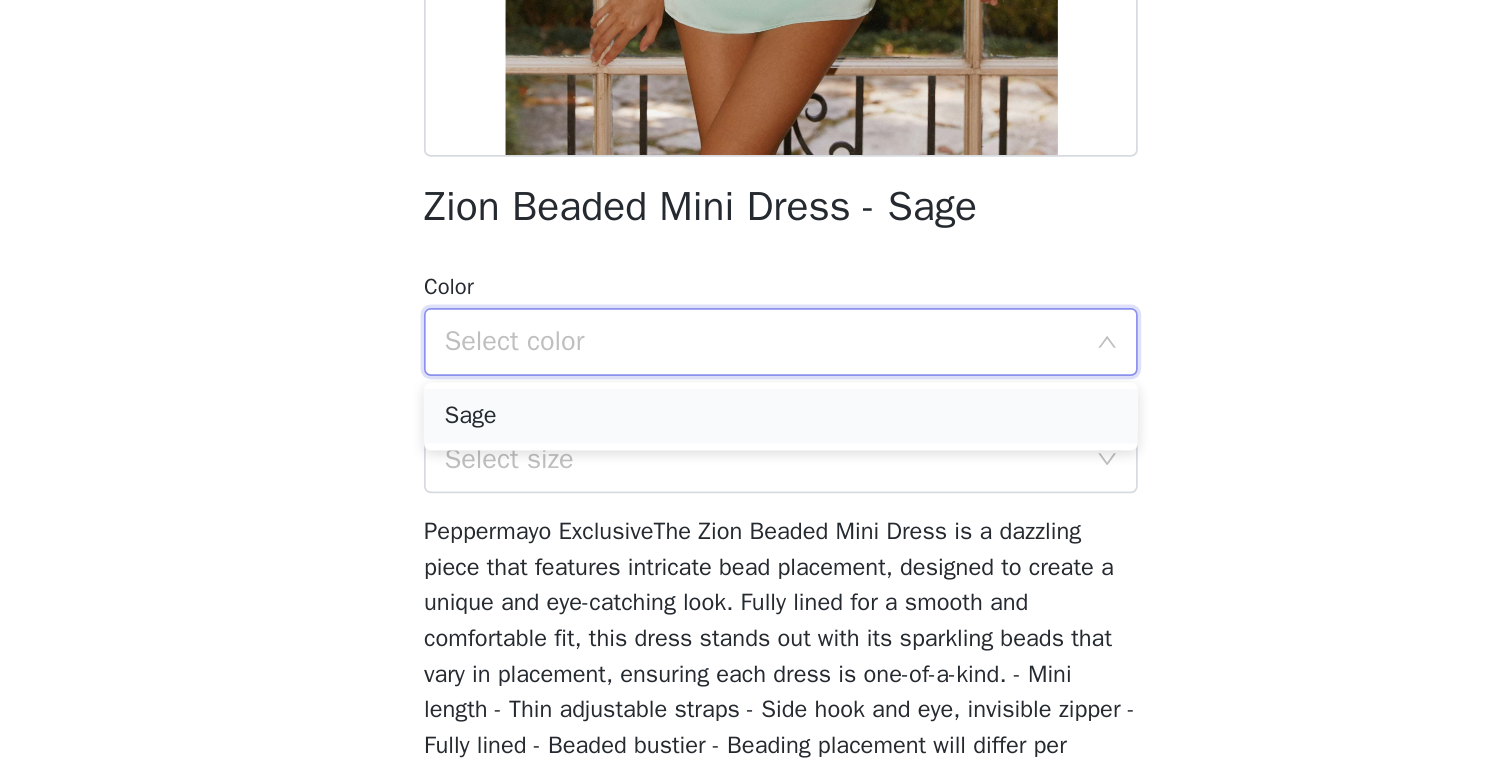 click on "Sage" at bounding box center (756, 559) 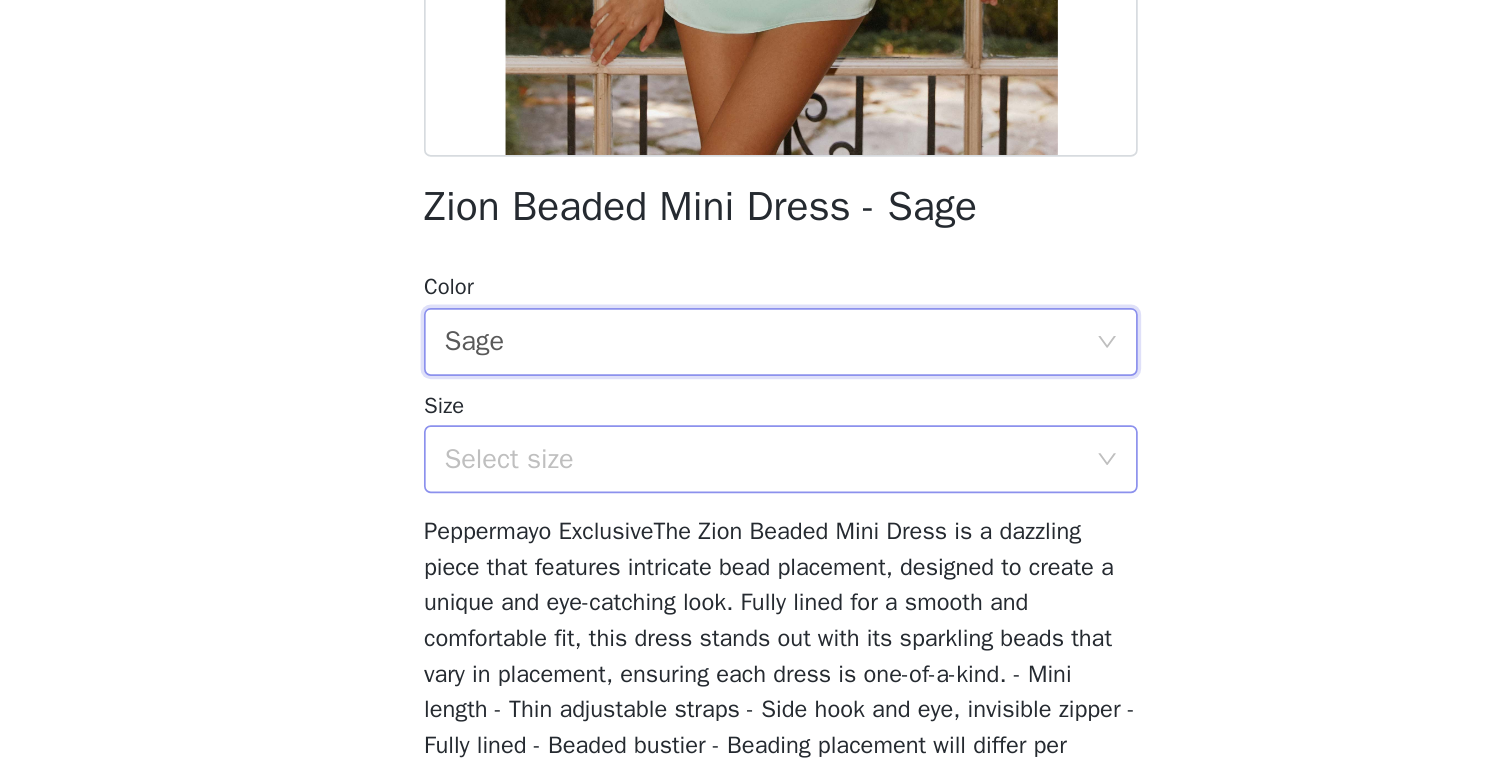 click on "Select size" at bounding box center (745, 584) 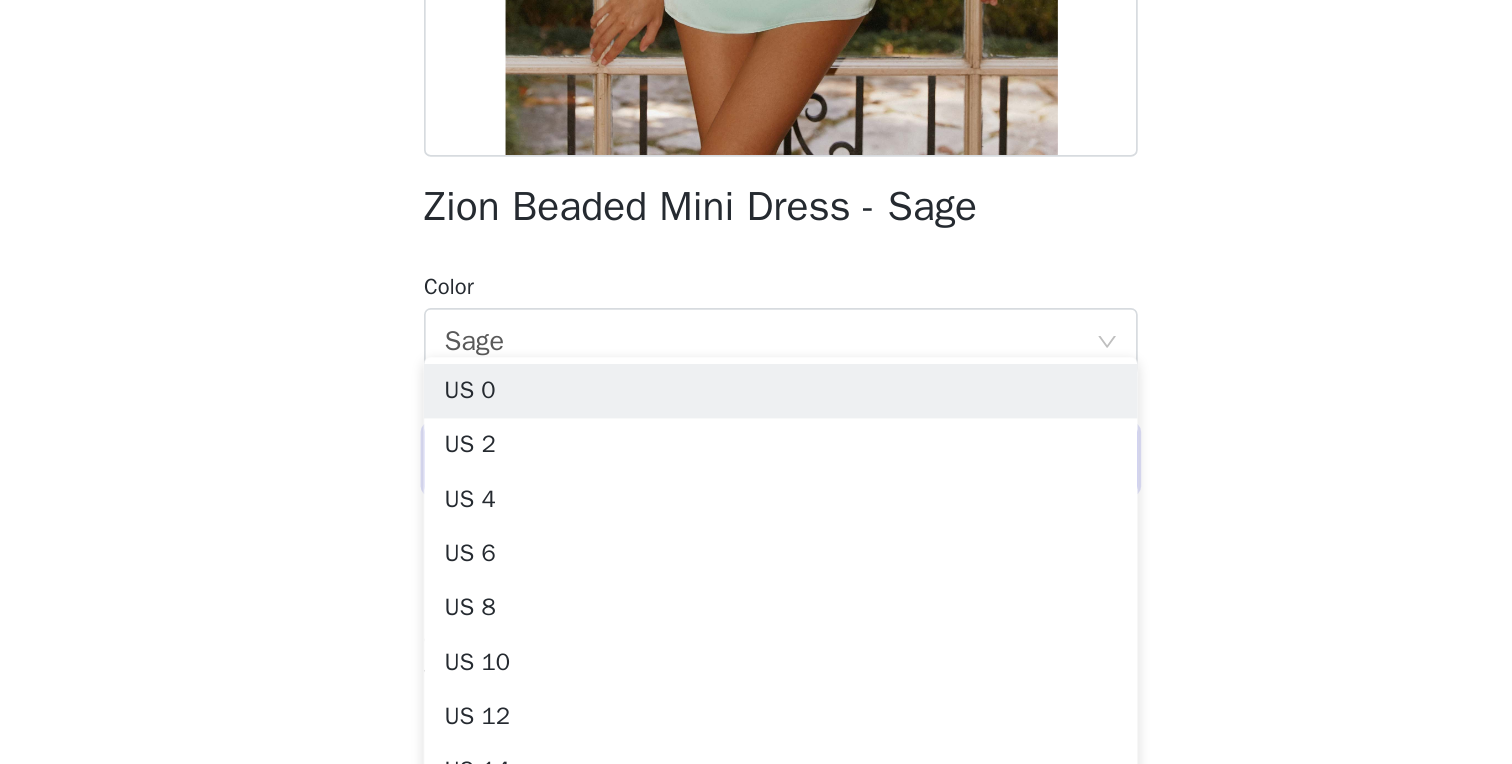 scroll, scrollTop: 94, scrollLeft: 0, axis: vertical 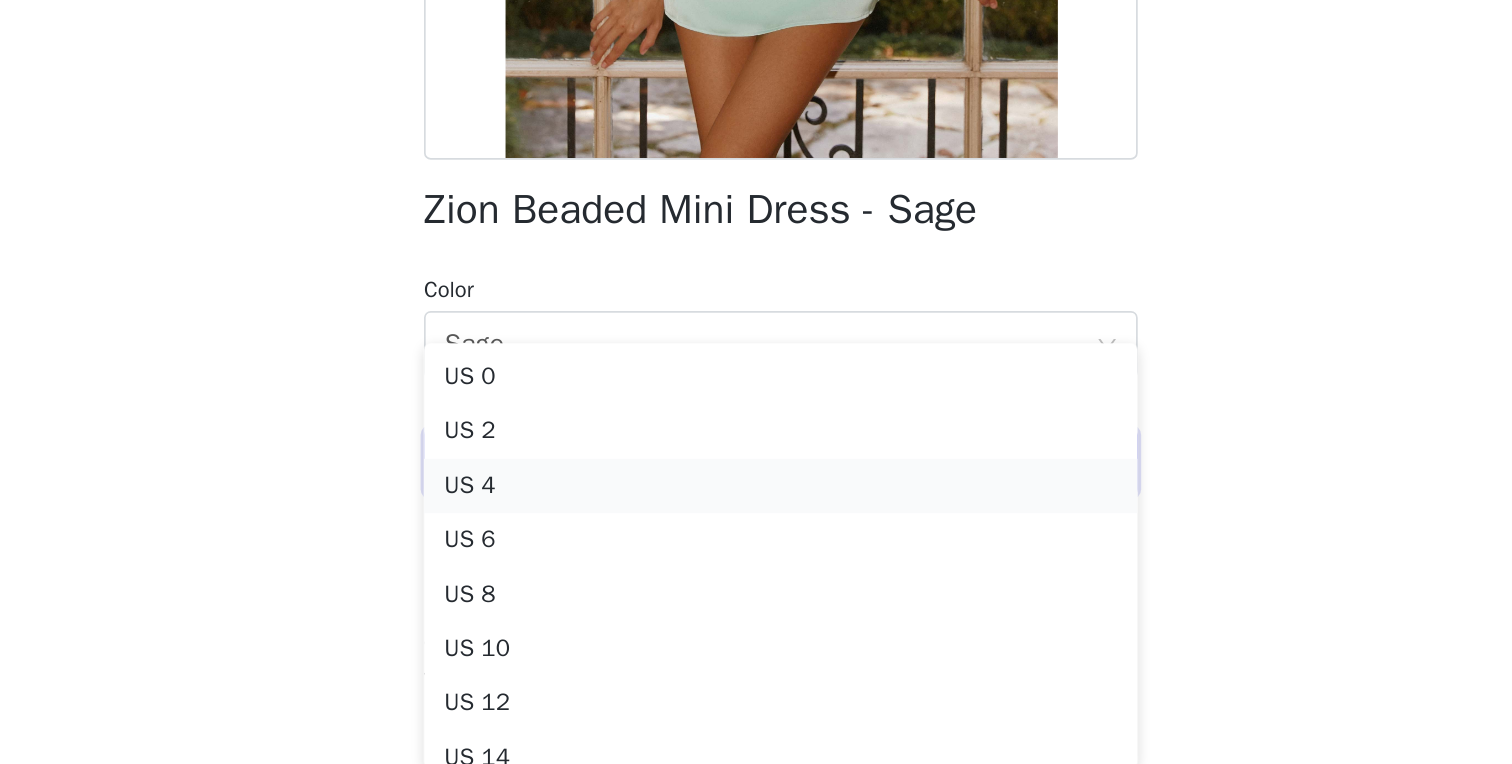 click on "US 4" at bounding box center (756, 598) 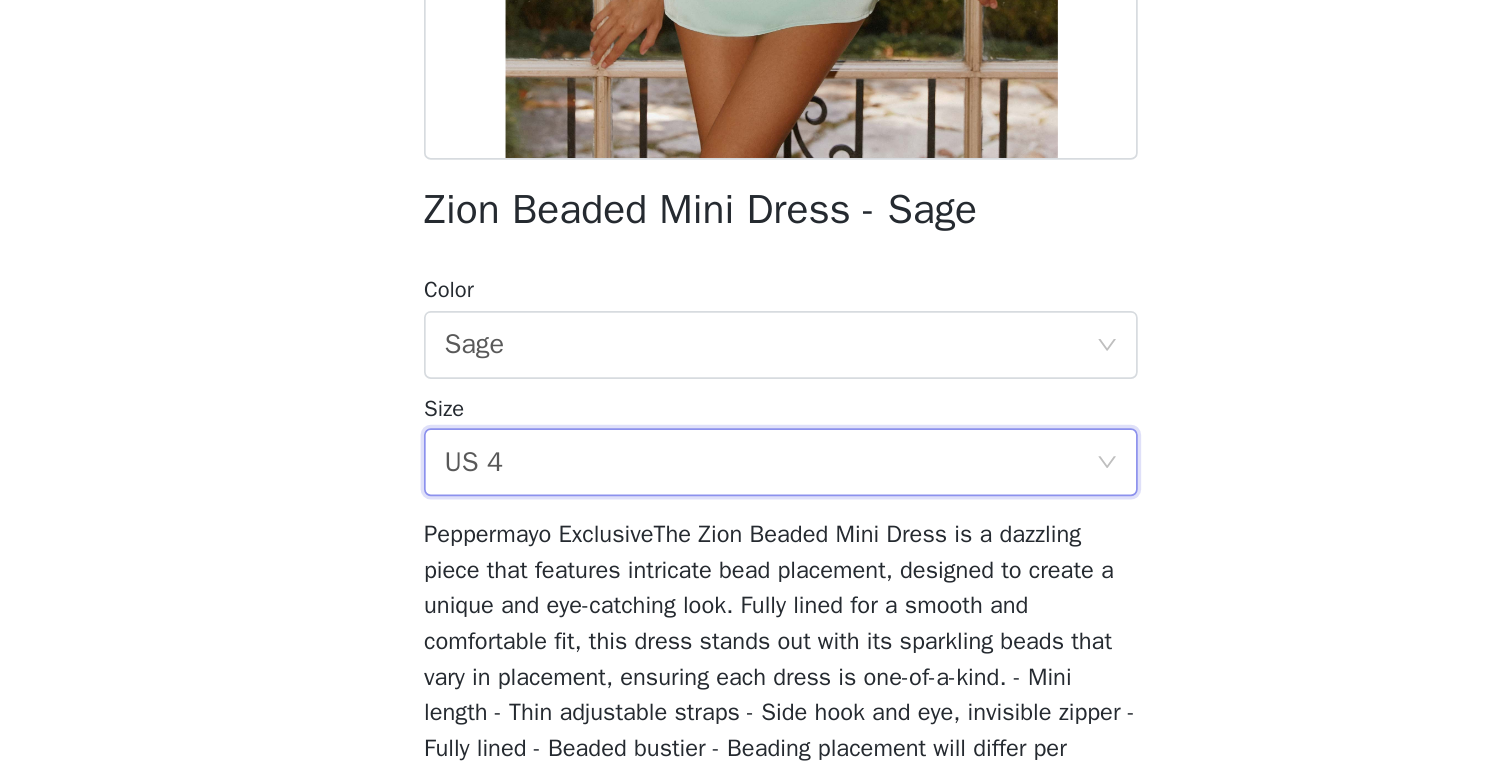 scroll, scrollTop: 0, scrollLeft: 0, axis: both 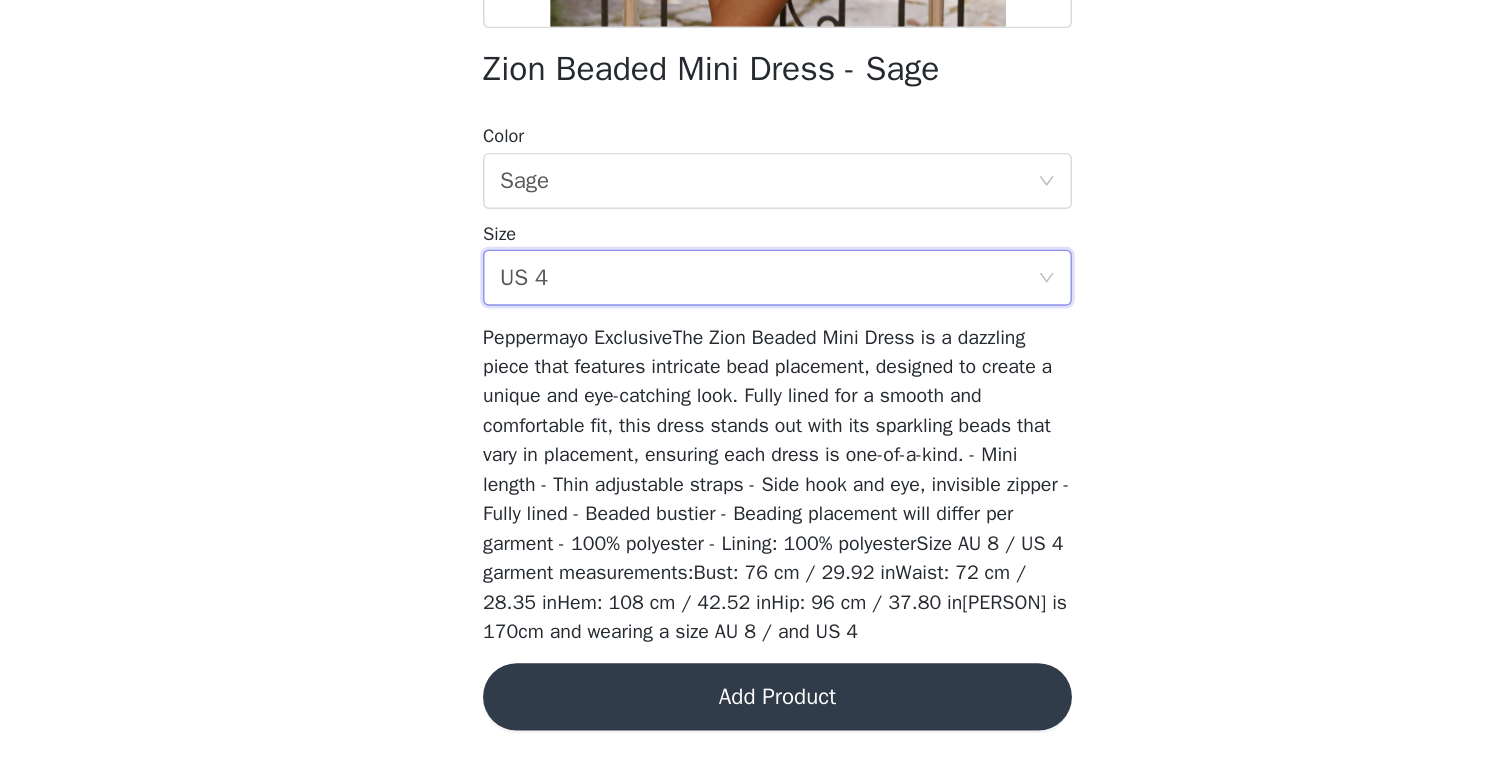 click on "Add Product" at bounding box center [756, 716] 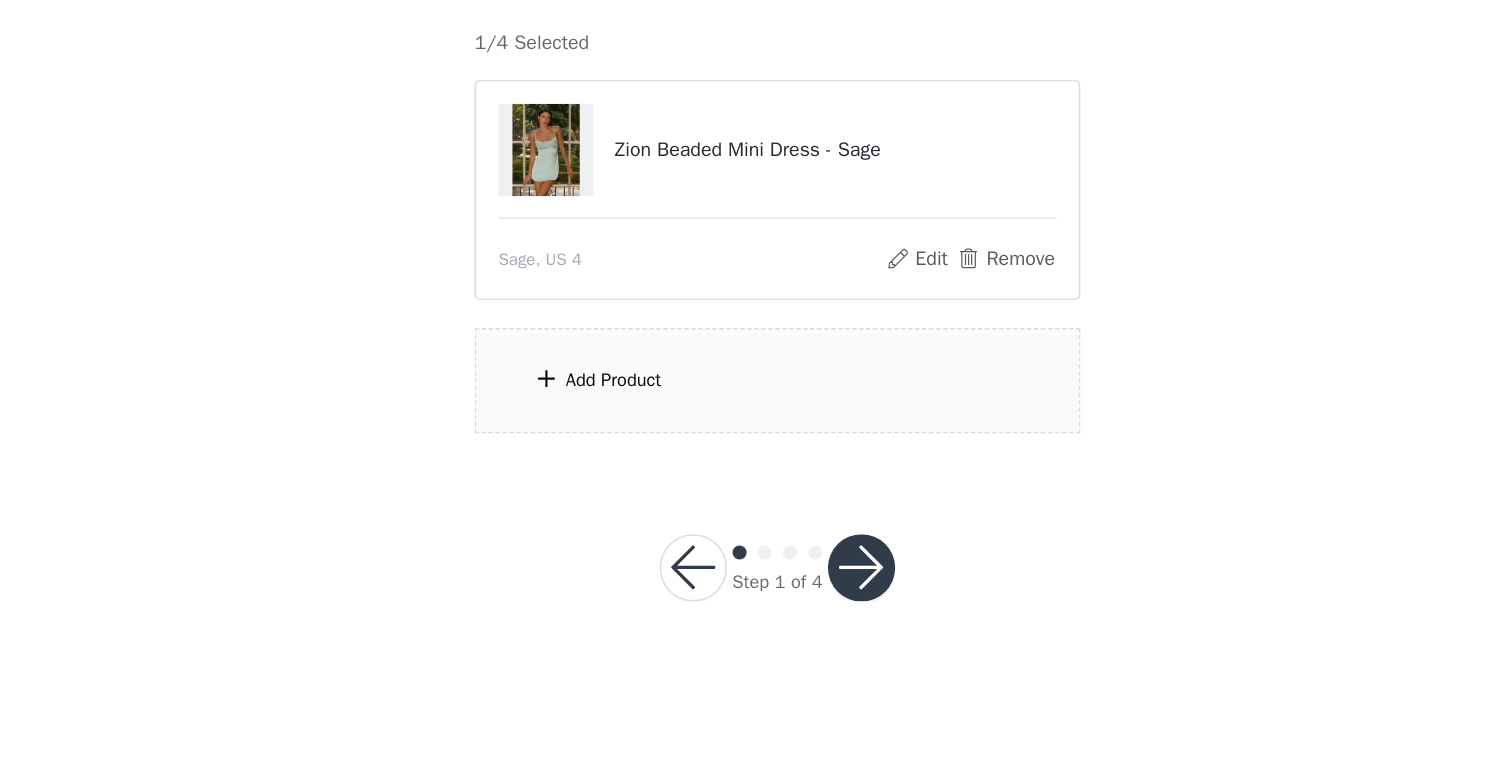 click on "Add Product" at bounding box center [756, 490] 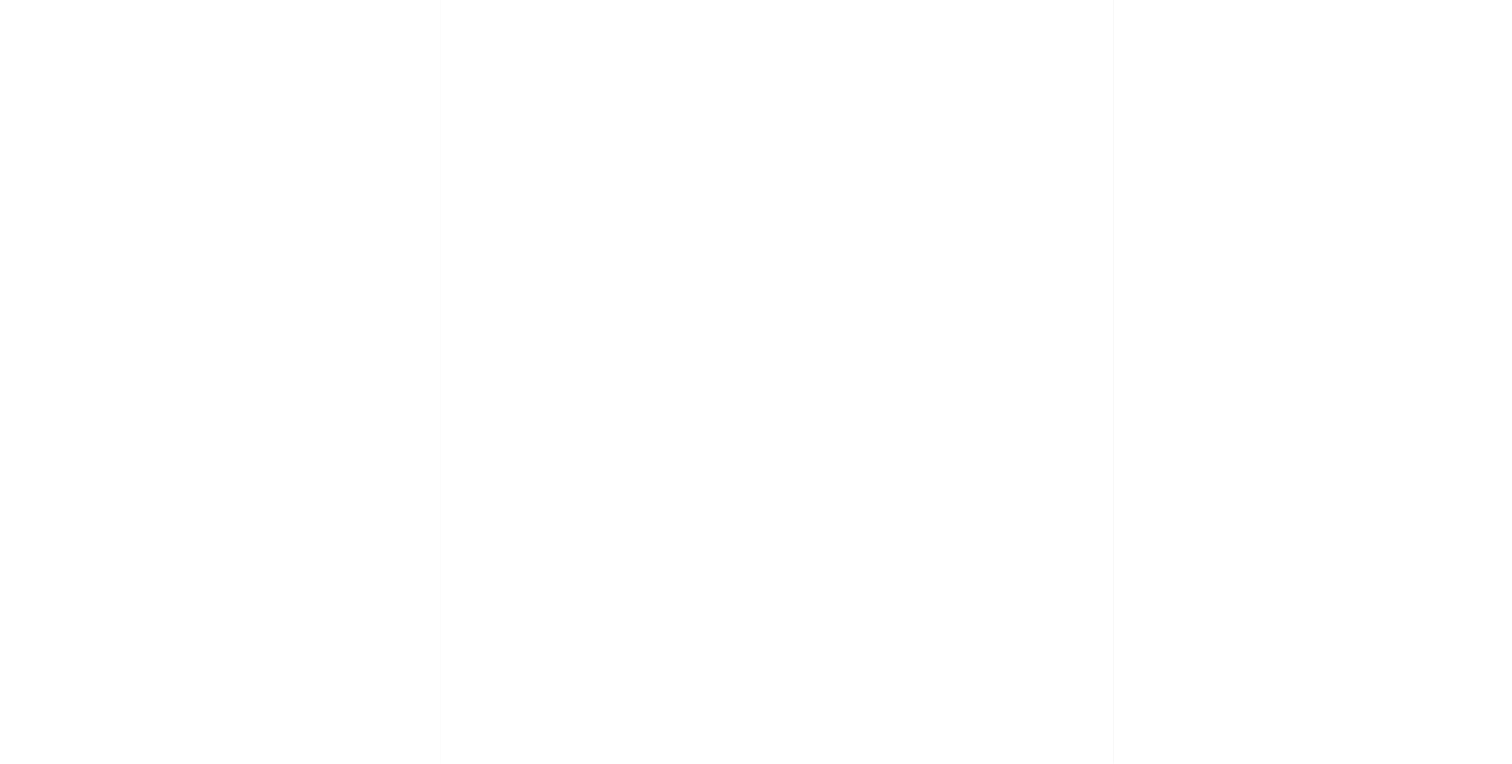 scroll, scrollTop: 0, scrollLeft: 0, axis: both 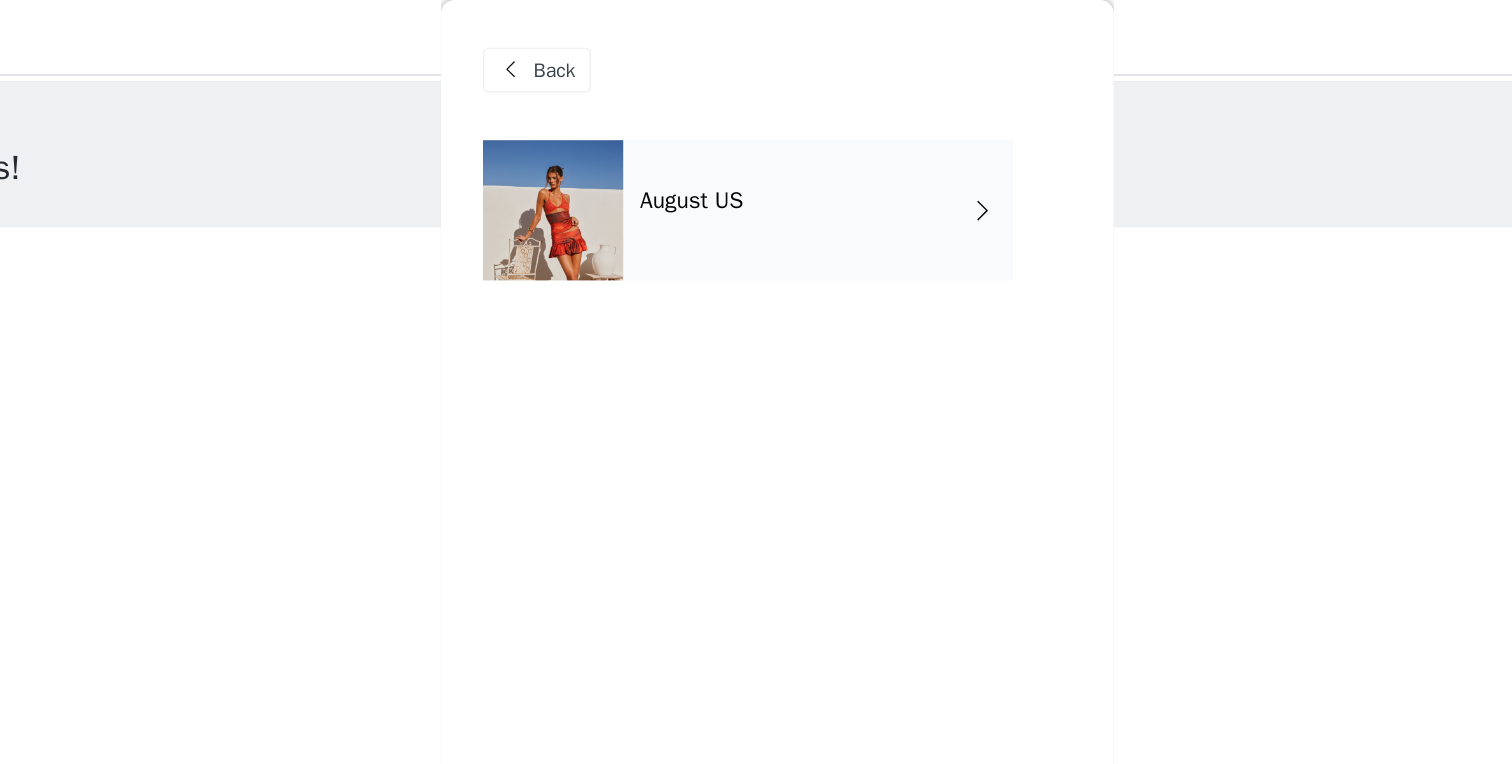 click on "August US" at bounding box center (785, 150) 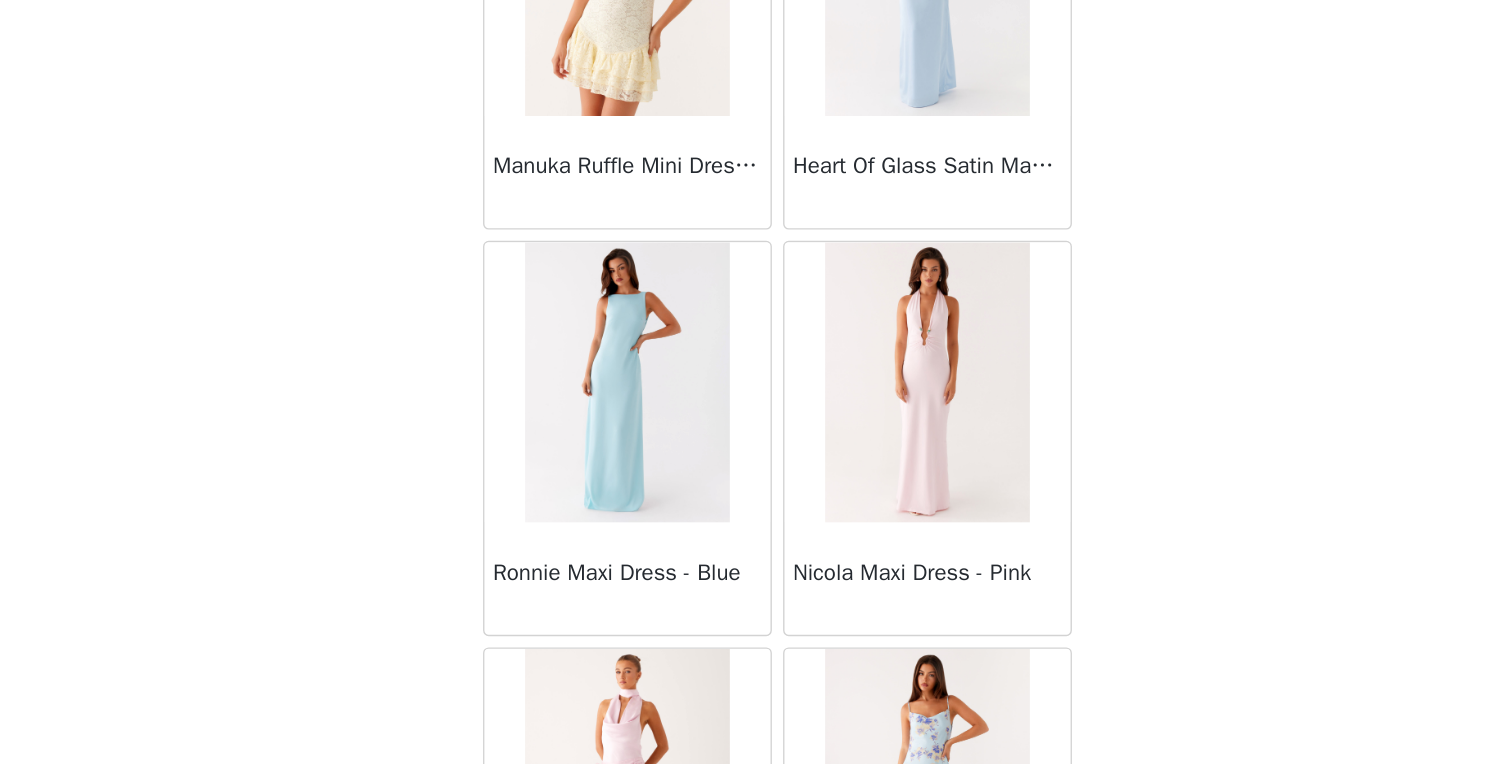 scroll, scrollTop: 0, scrollLeft: 0, axis: both 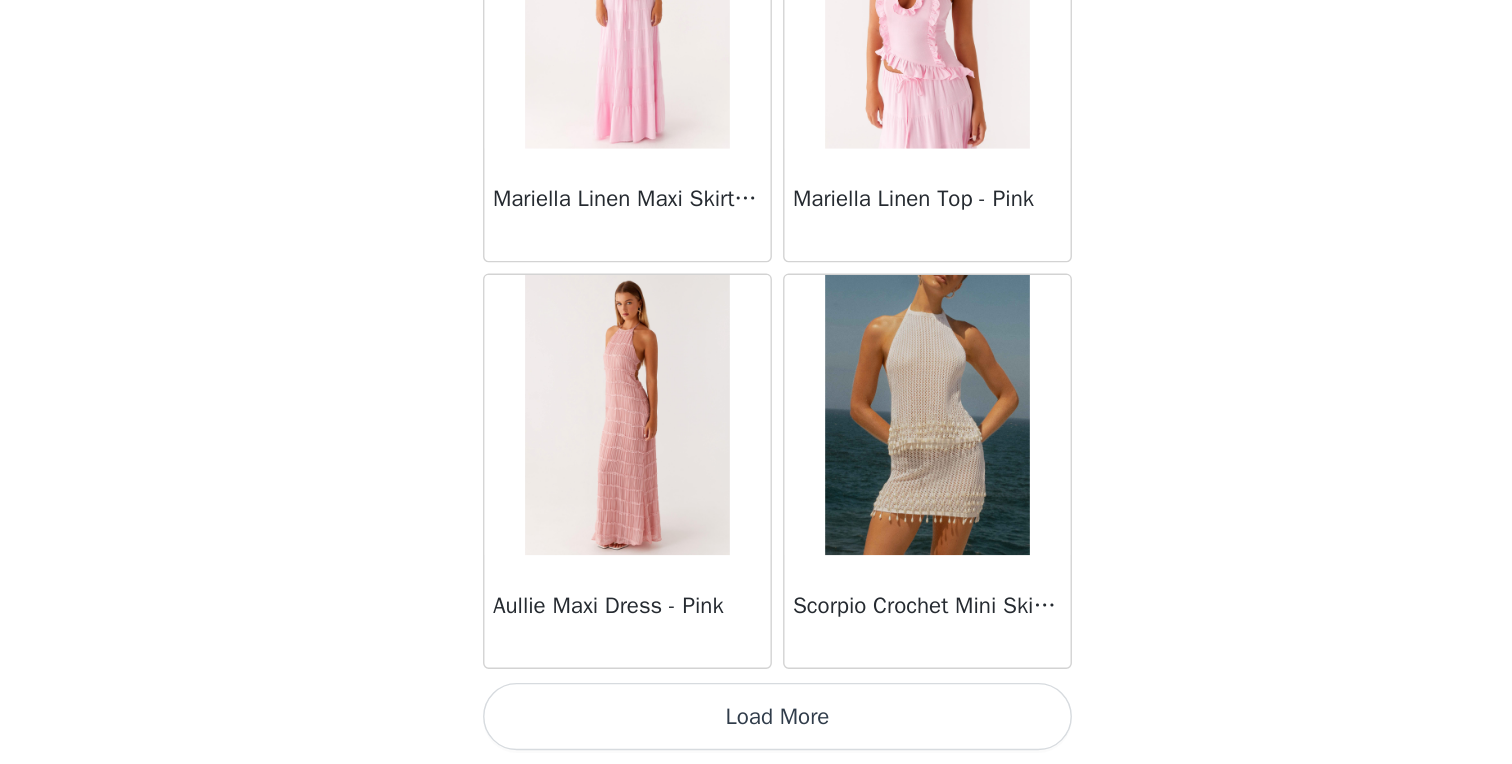 click on "Load More" at bounding box center [756, 730] 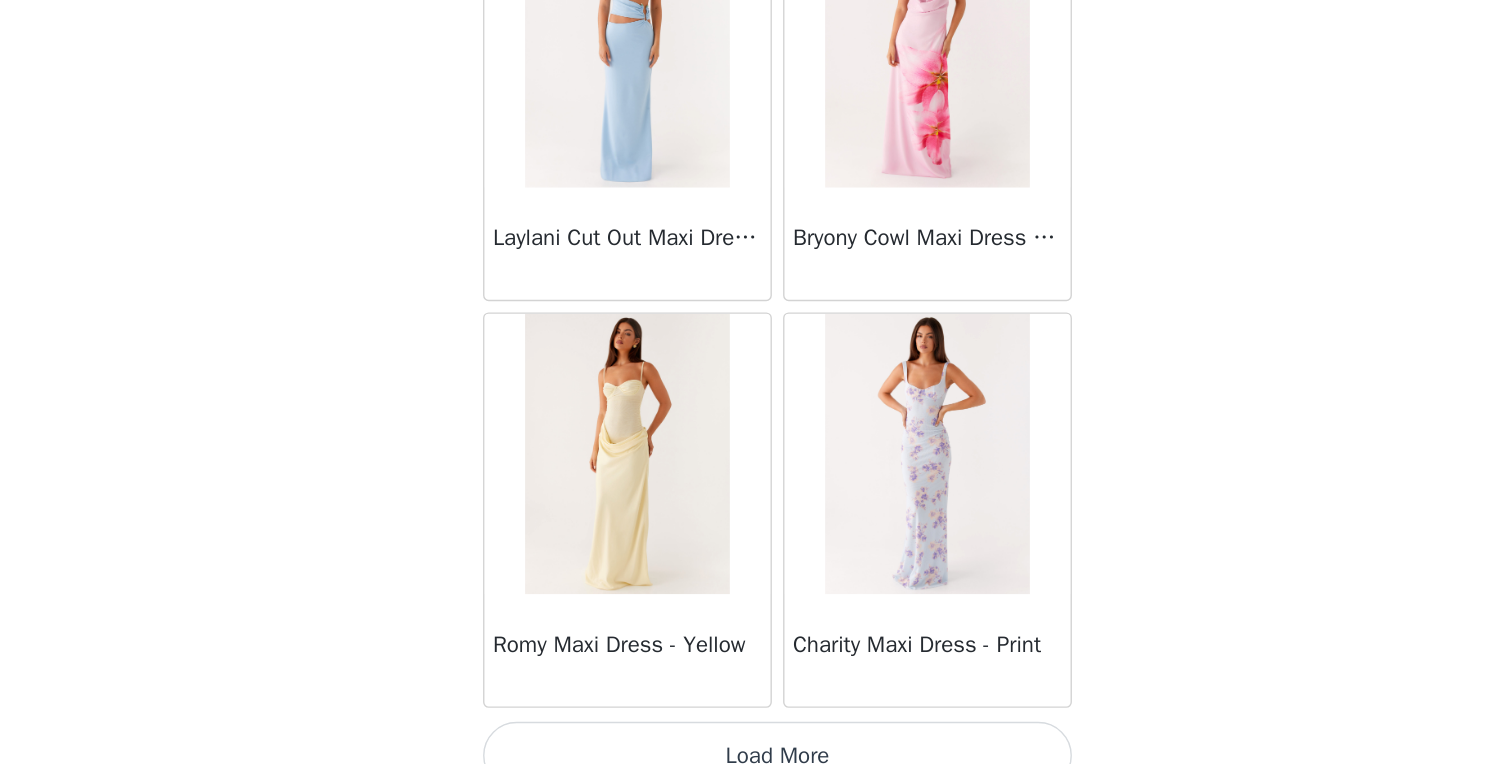 scroll, scrollTop: 5196, scrollLeft: 0, axis: vertical 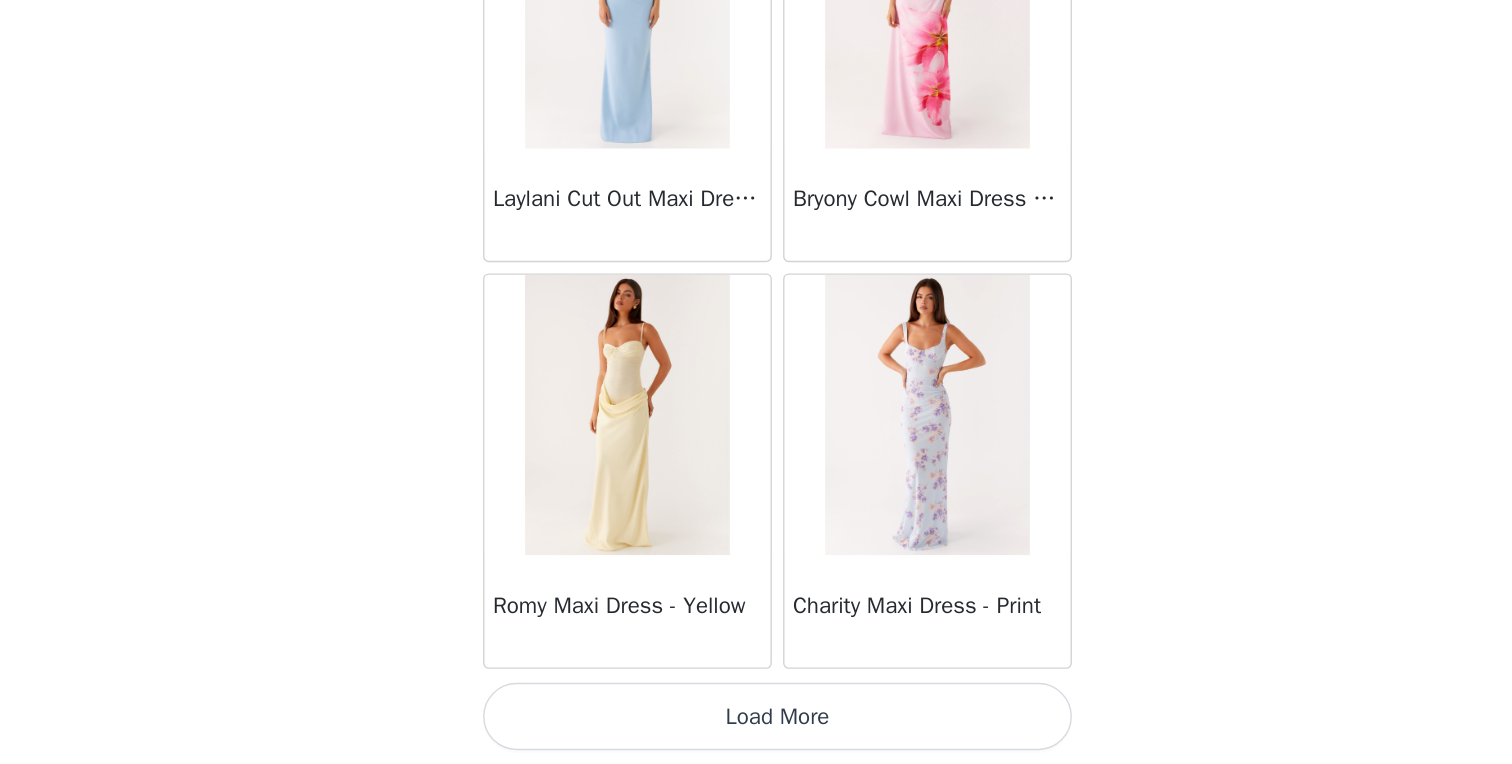 click on "Load More" at bounding box center [756, 730] 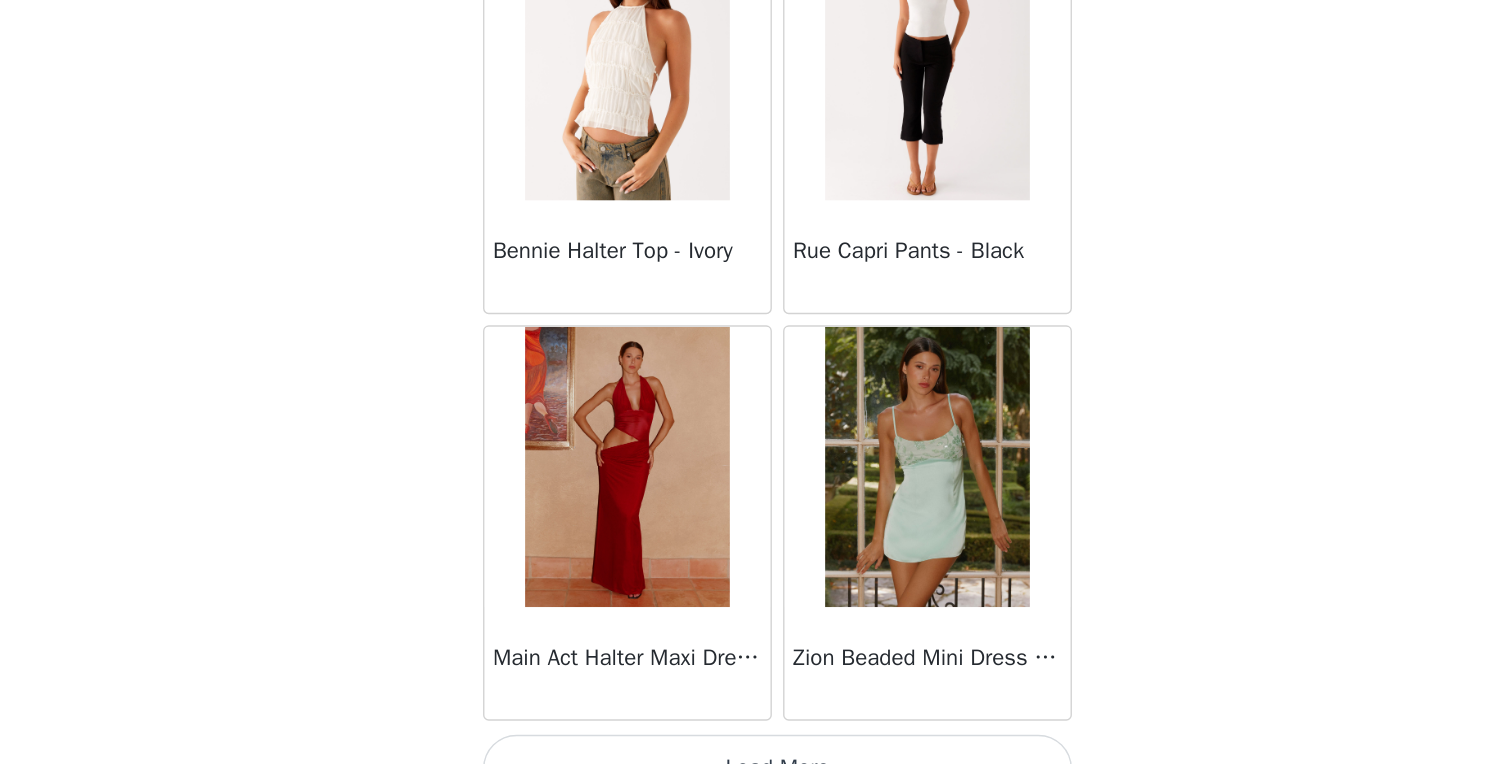 scroll, scrollTop: 8096, scrollLeft: 0, axis: vertical 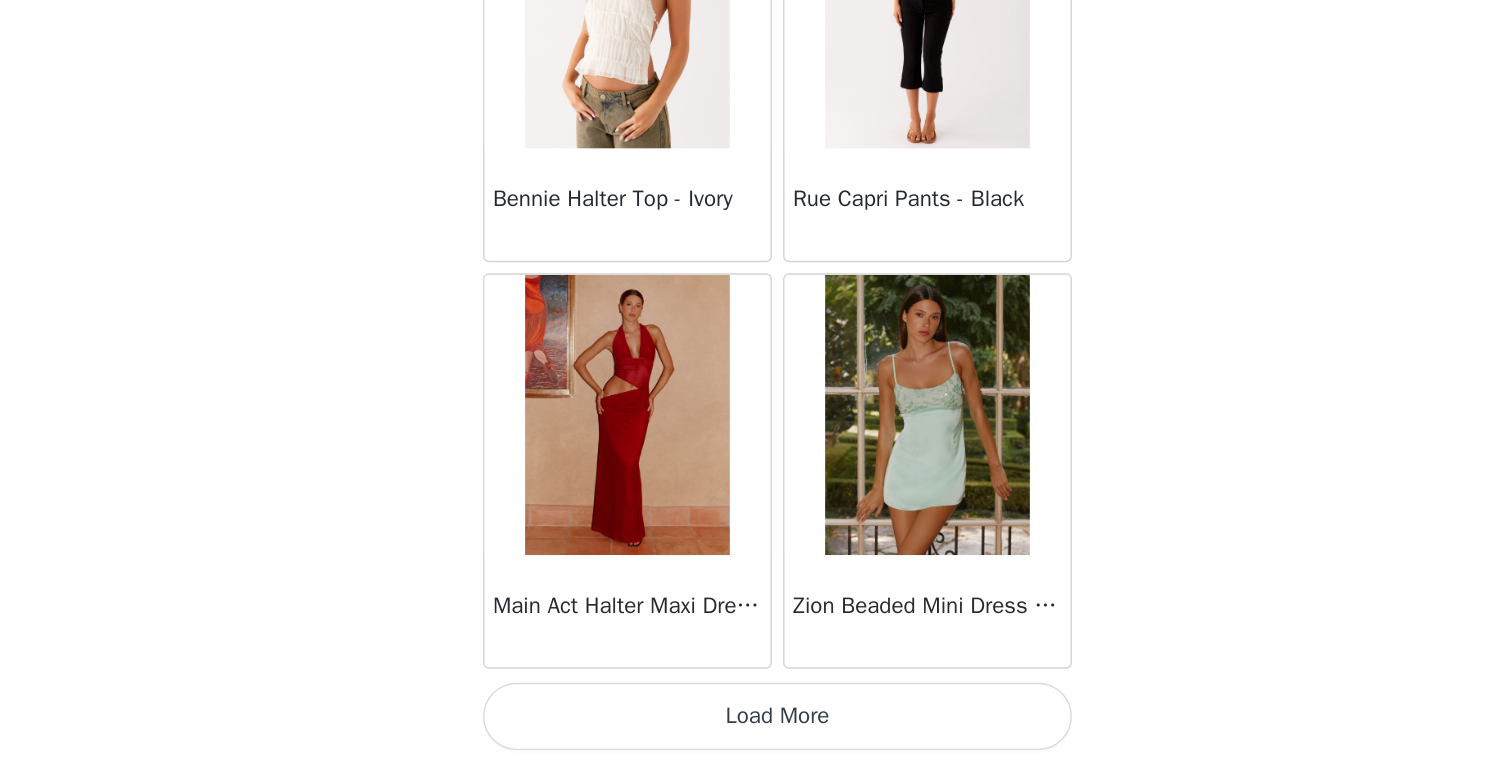 click on "Load More" at bounding box center (756, 730) 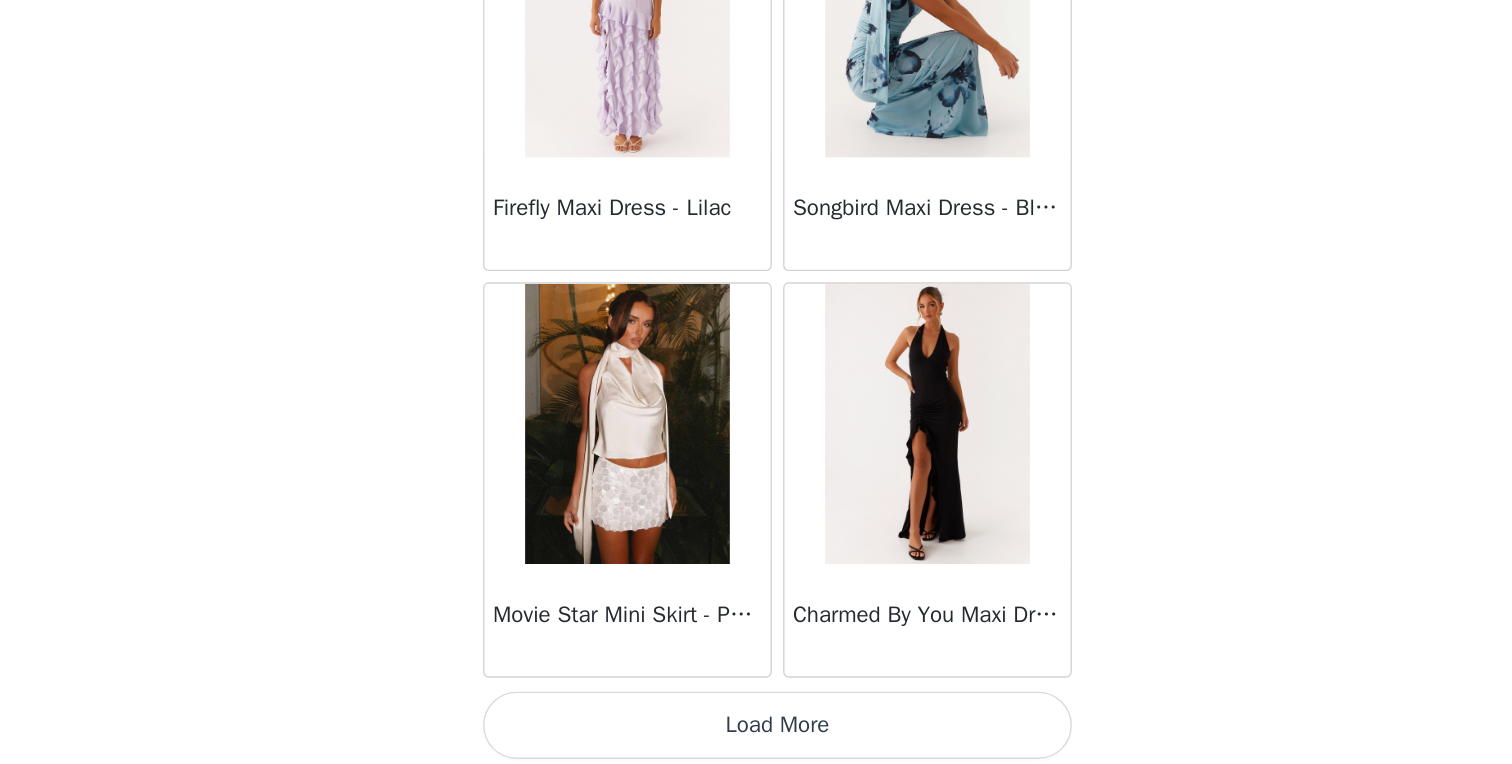 scroll, scrollTop: 10996, scrollLeft: 0, axis: vertical 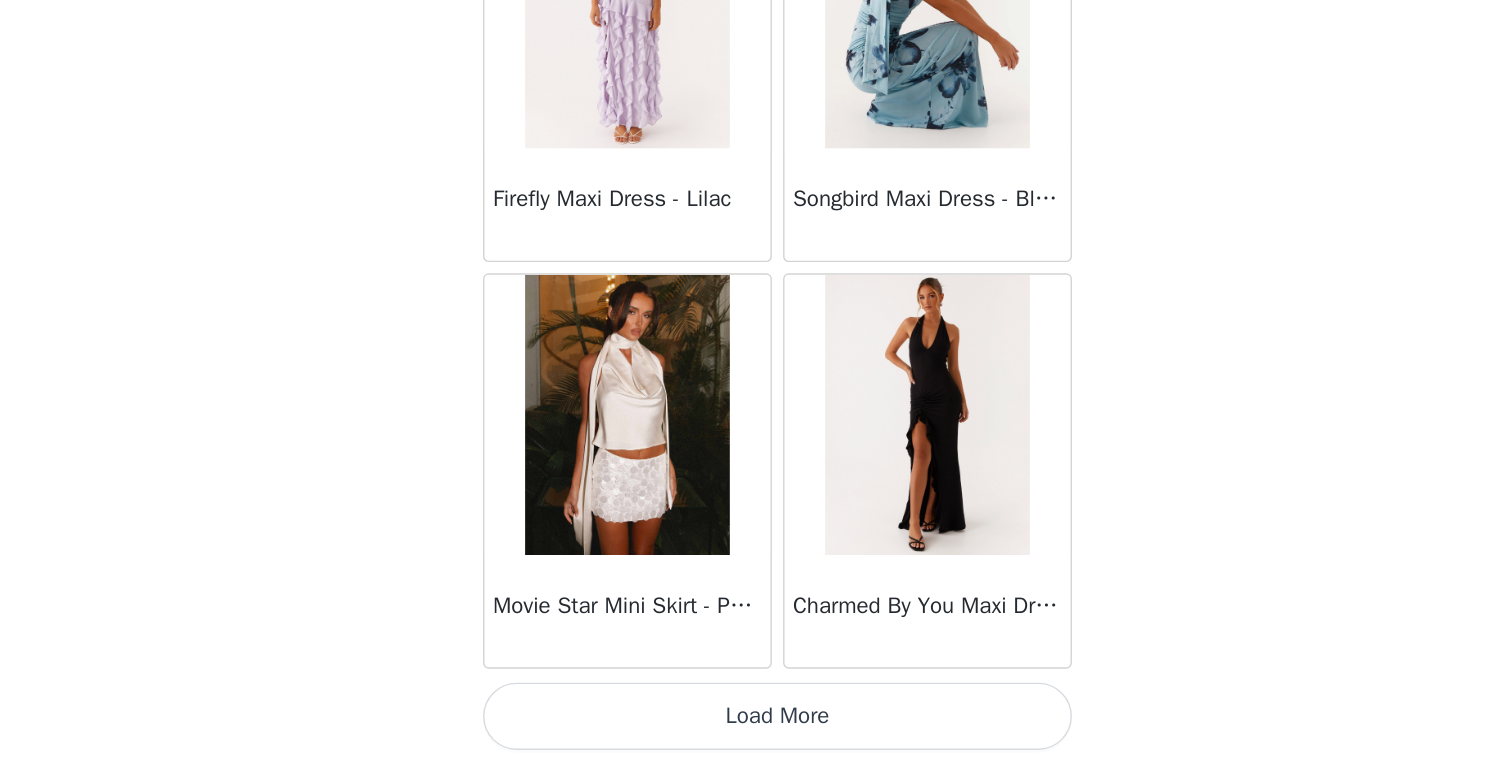 click on "Load More" at bounding box center (756, 730) 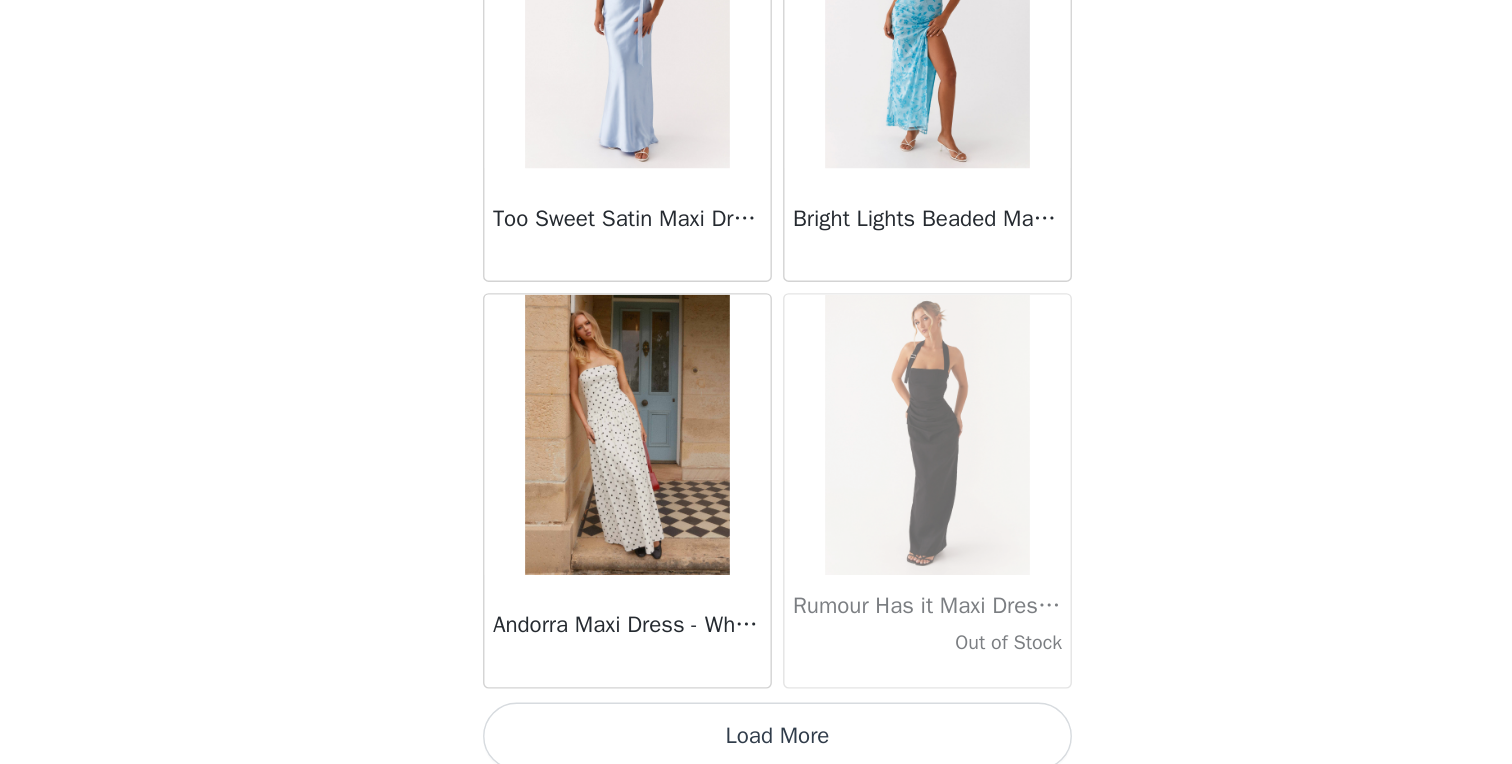 scroll, scrollTop: 13896, scrollLeft: 0, axis: vertical 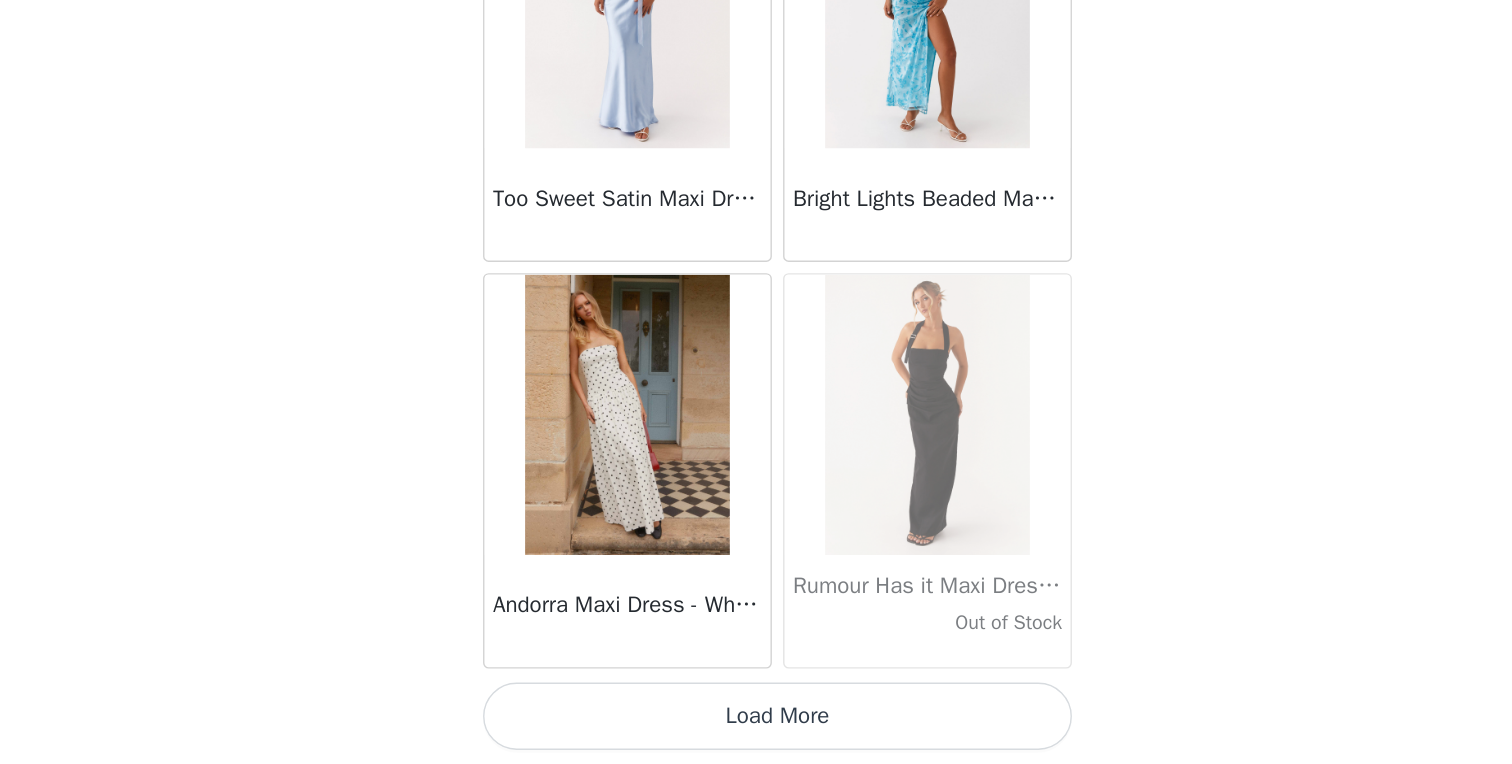 click on "Load More" at bounding box center [756, 730] 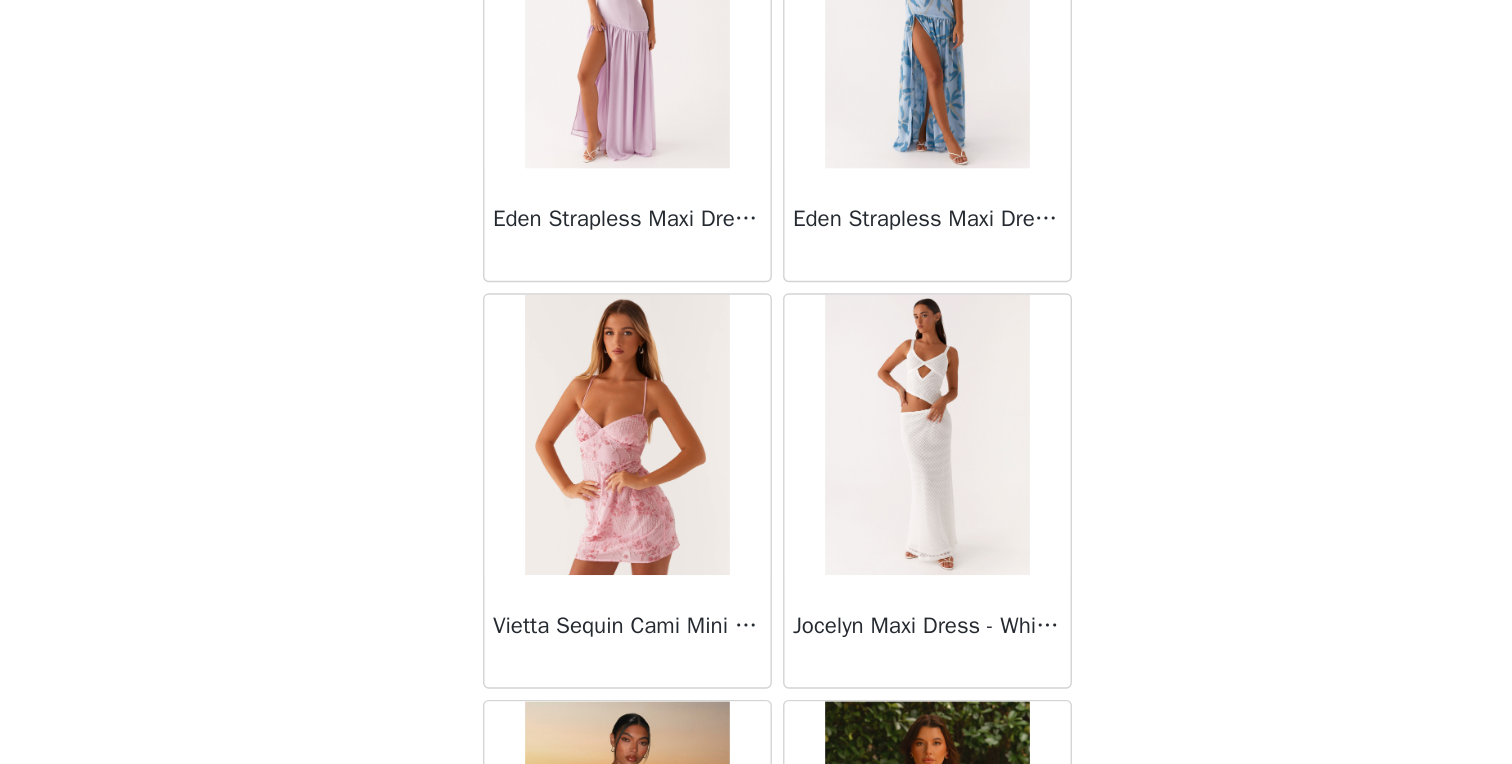 scroll, scrollTop: 15924, scrollLeft: 0, axis: vertical 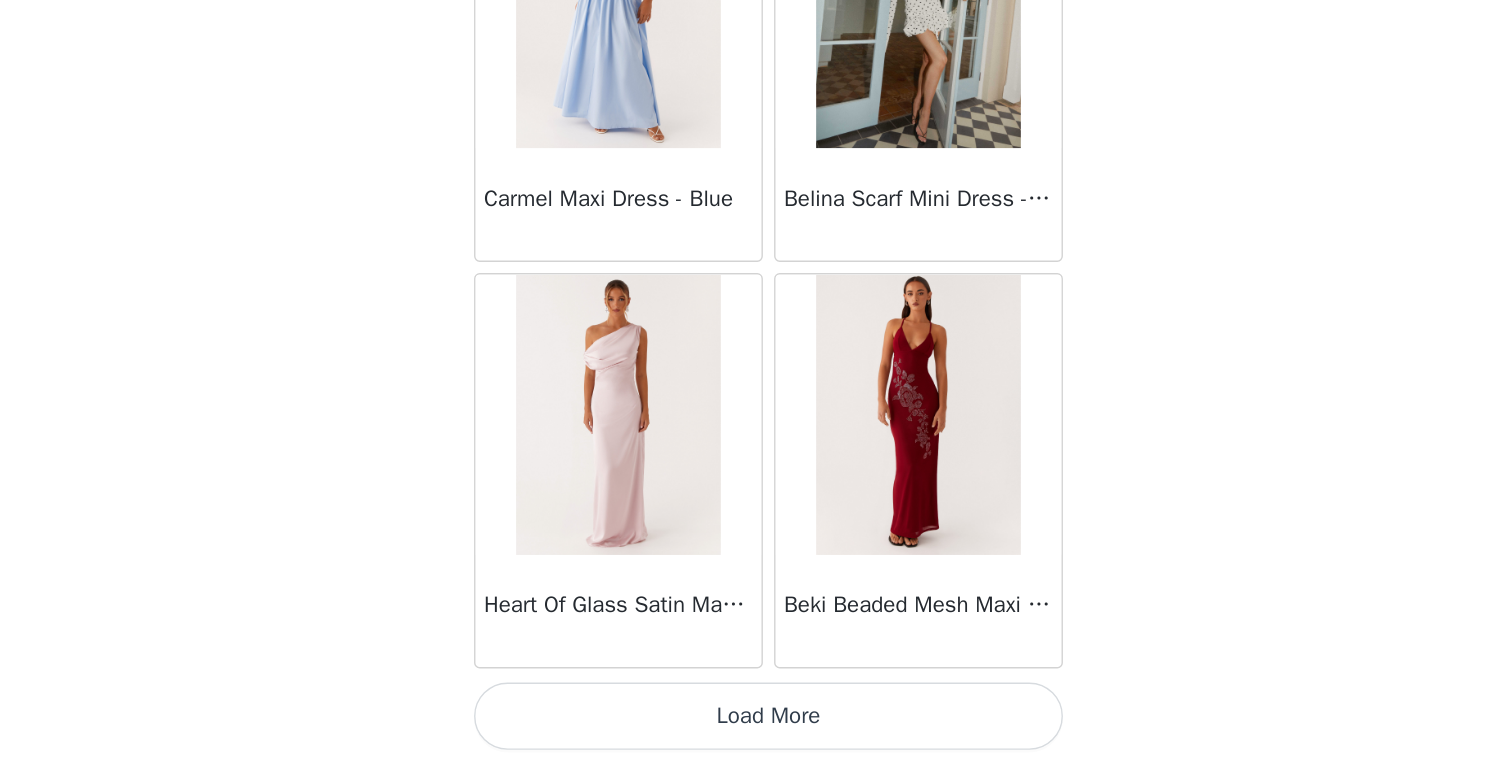 click on "Load More" at bounding box center [756, 730] 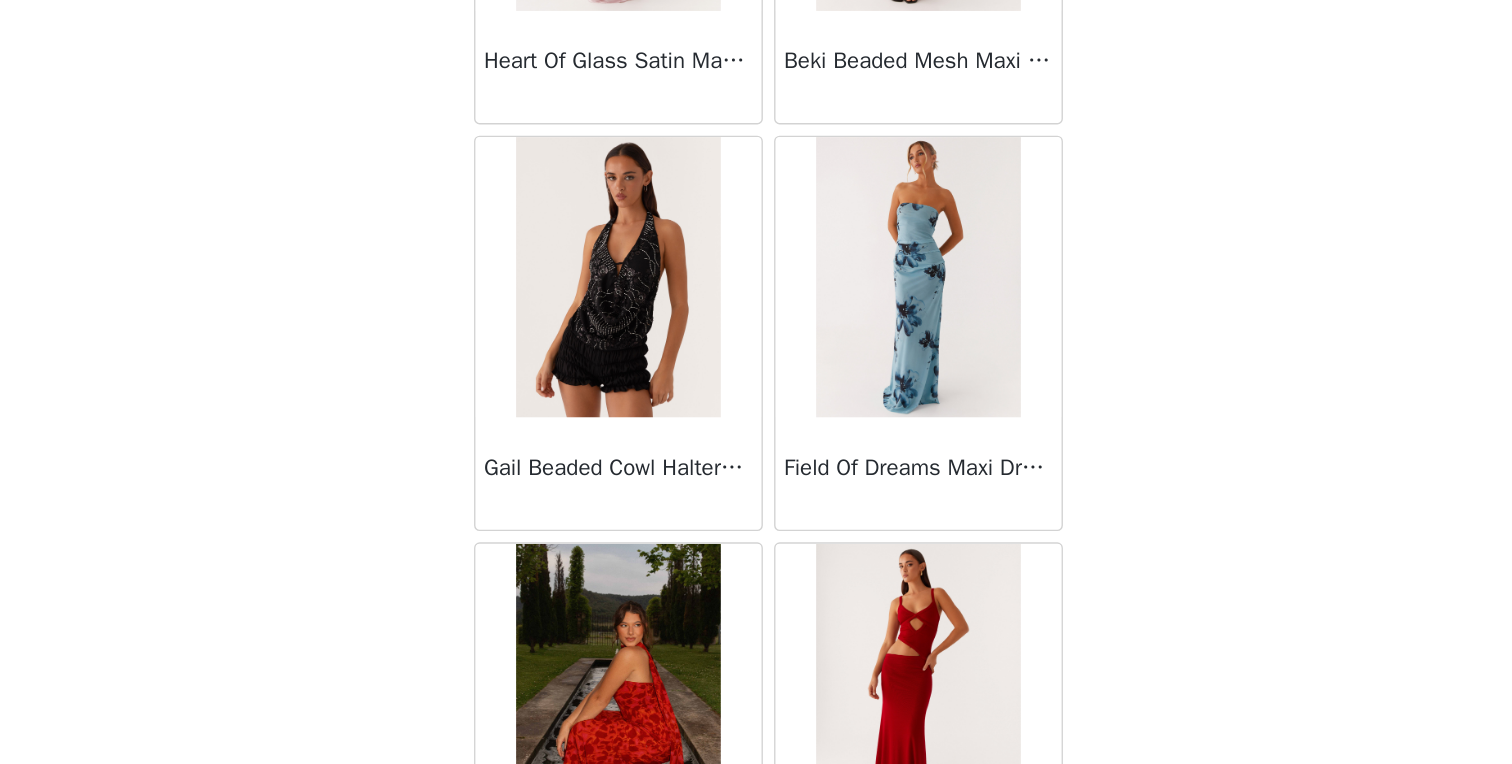 scroll, scrollTop: 17185, scrollLeft: 0, axis: vertical 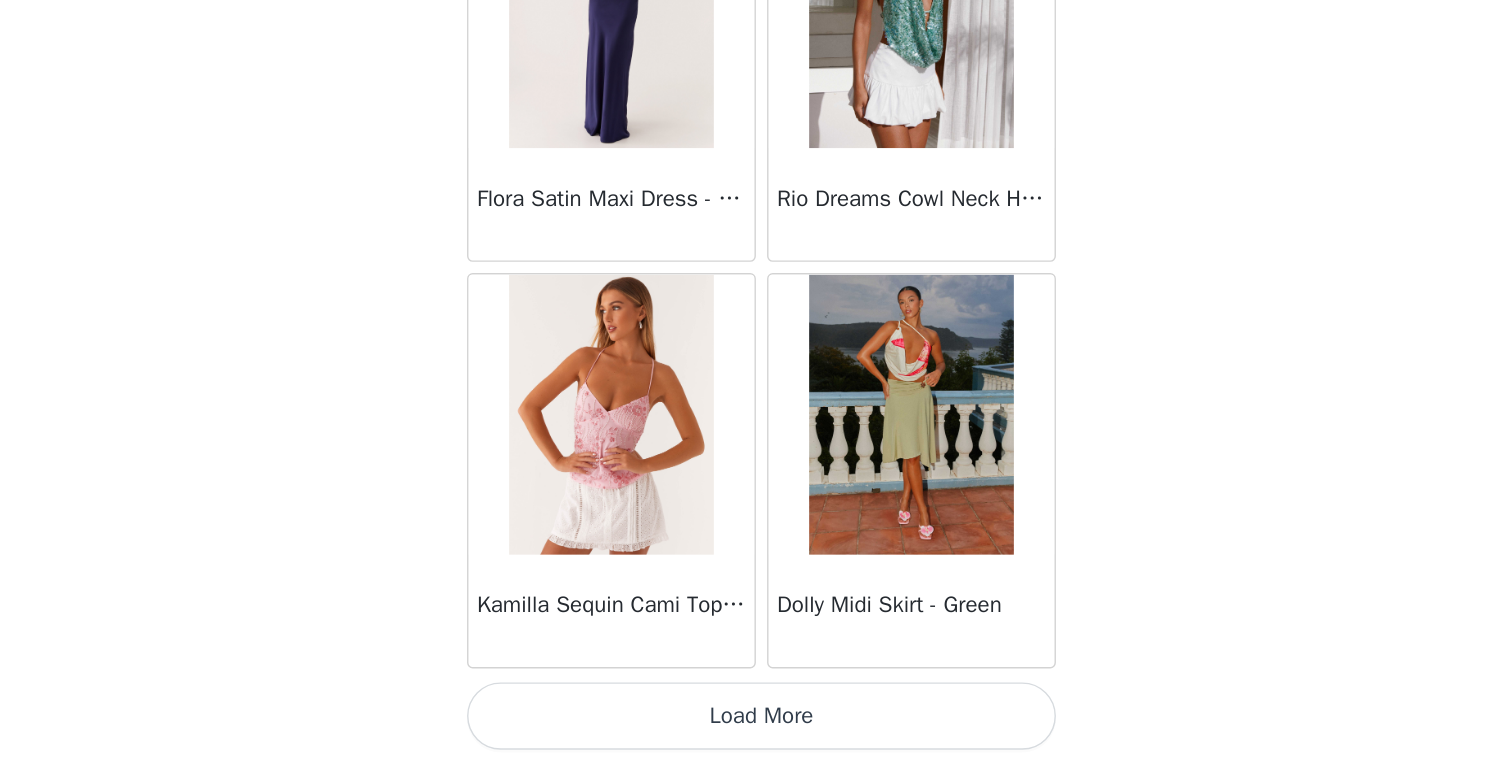 click on "Load More" at bounding box center [756, 730] 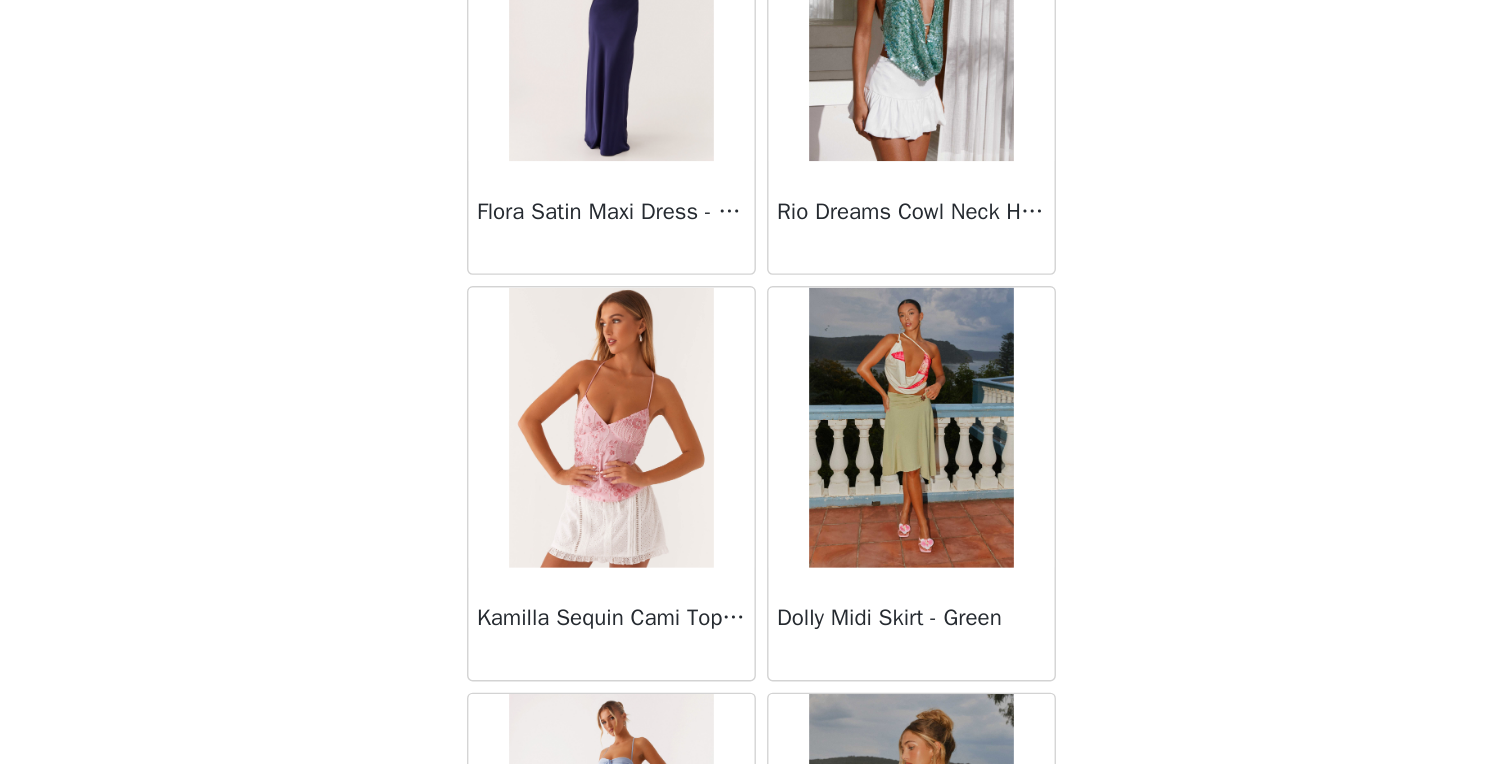 scroll, scrollTop: 19696, scrollLeft: 0, axis: vertical 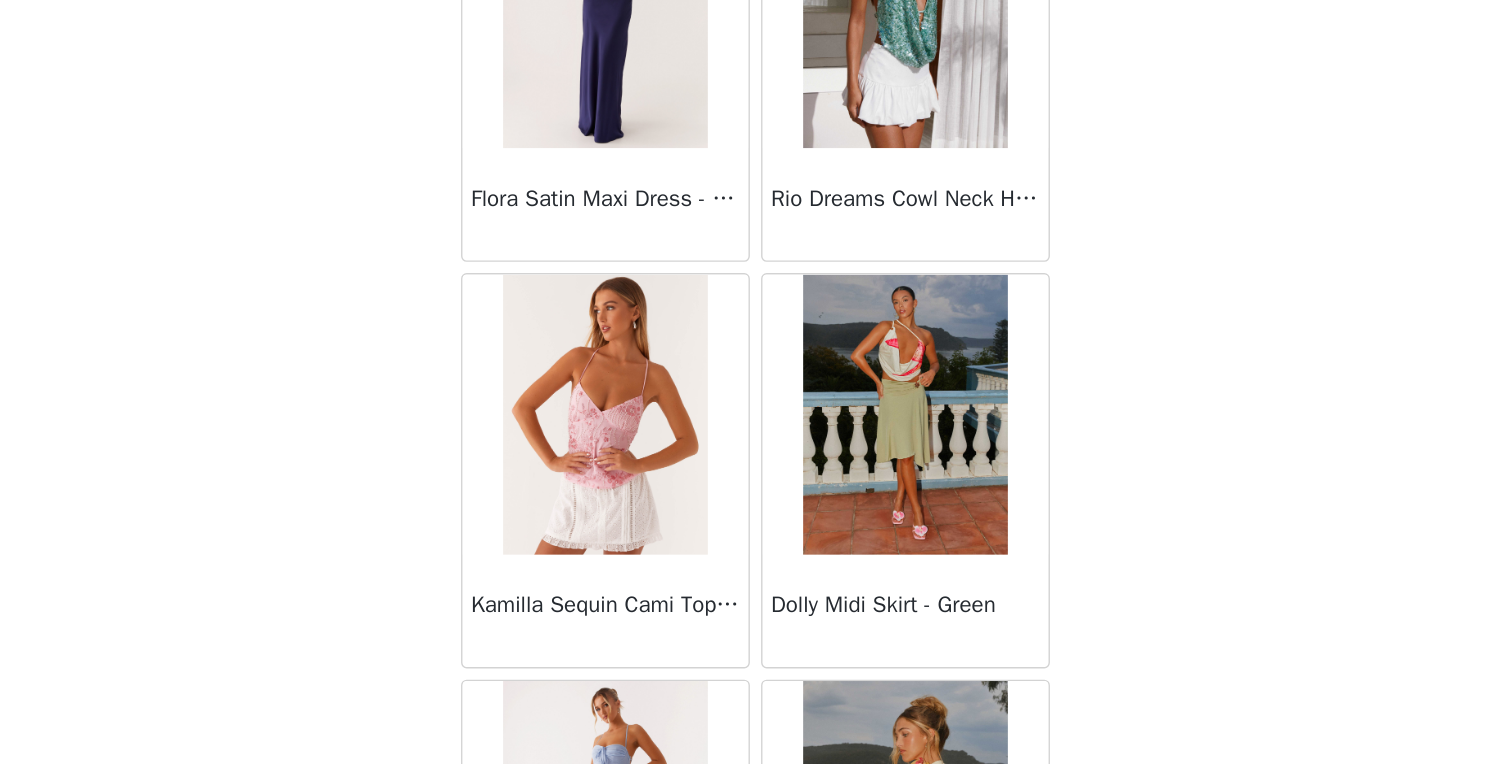 click on "STEP 1 OF 4
Select your styles!
You will receive 4 products.       1/4 Selected           Zion Beaded Mini Dress - Sage           Sage, [STATE] [ZIP]       Edit   Remove     Add Product       Back       Manuka Ruffle Mini Dress - Yellow       Heart Of Glass Satin Maxi Dress - Blue       Ronnie Maxi Dress - Blue       Nicola Maxi Dress - Pink       Imani Maxi Dress - Pink       Liana Cowl Maxi Dress - Print       Cherry Skies Midi Dress - White       Crystal Clear Lace Midi Skirt - Ivory       Crystal Clear Lace Top - Ivory       Clayton Top - Black Gingham       Wish You Luck Denim Top - Dark Blue       Raphaela Mini Dress - Navy       Maloney Maxi Dress - White       Franco Tie Back Top - Blue       Frida Denim Shorts - Vintage Wash Blue       Consie Long Sleeve Mini Dress - Pale Blue       Mariella Linen Maxi Skirt - Pink       Mariella Linen Top - Pink       Aullie Maxi Dress - Pink" at bounding box center (756, 305) 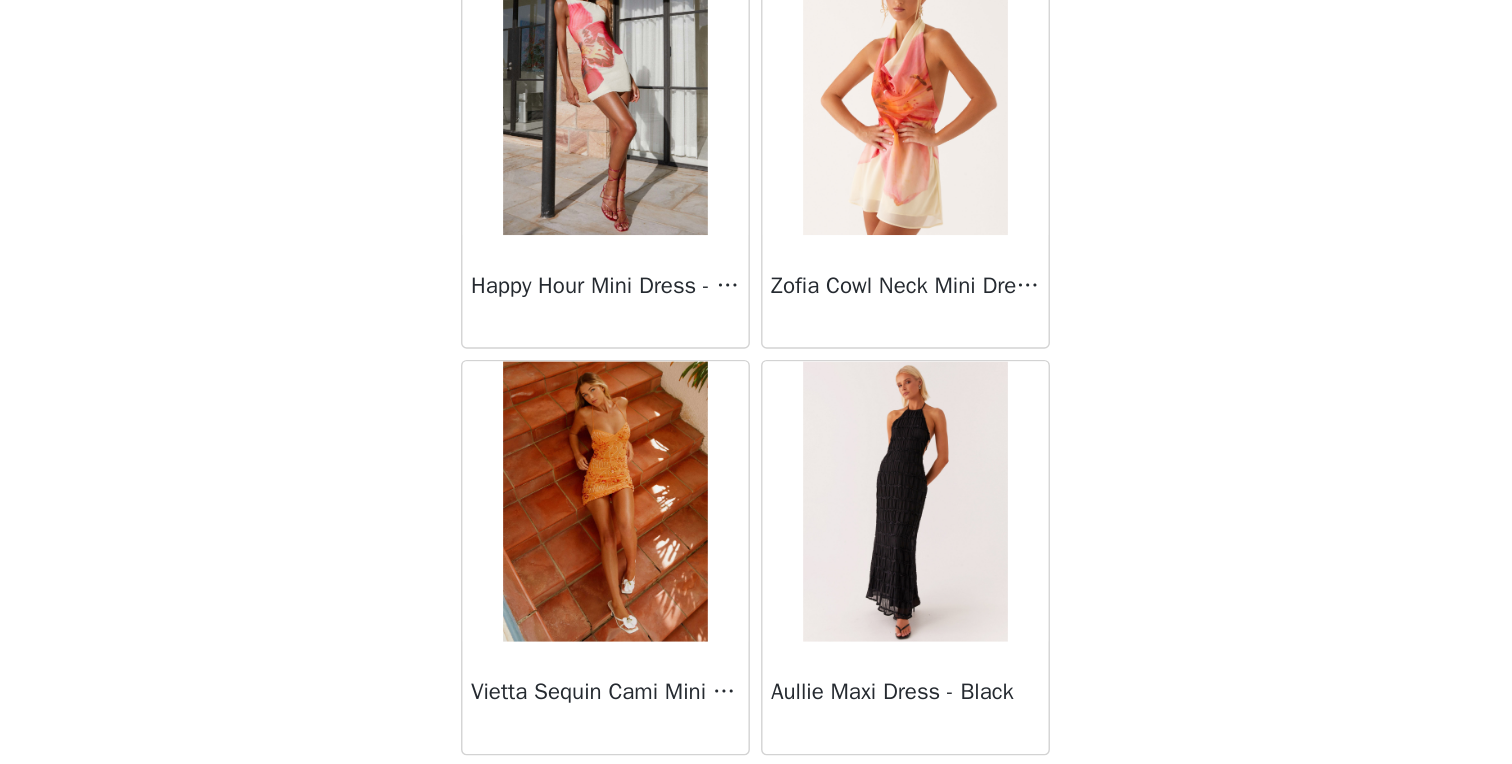 scroll, scrollTop: 22596, scrollLeft: 0, axis: vertical 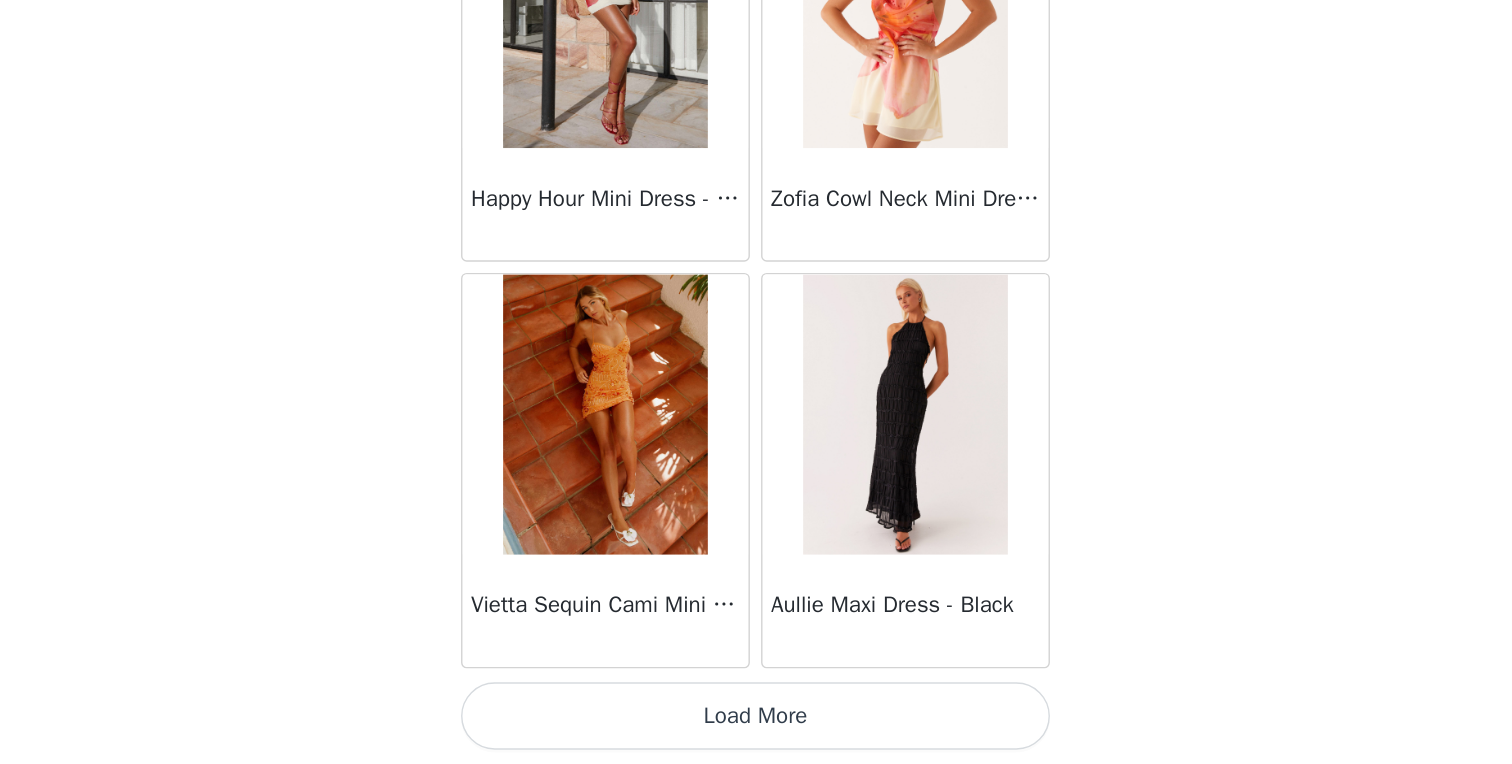 click on "Load More" at bounding box center (756, 730) 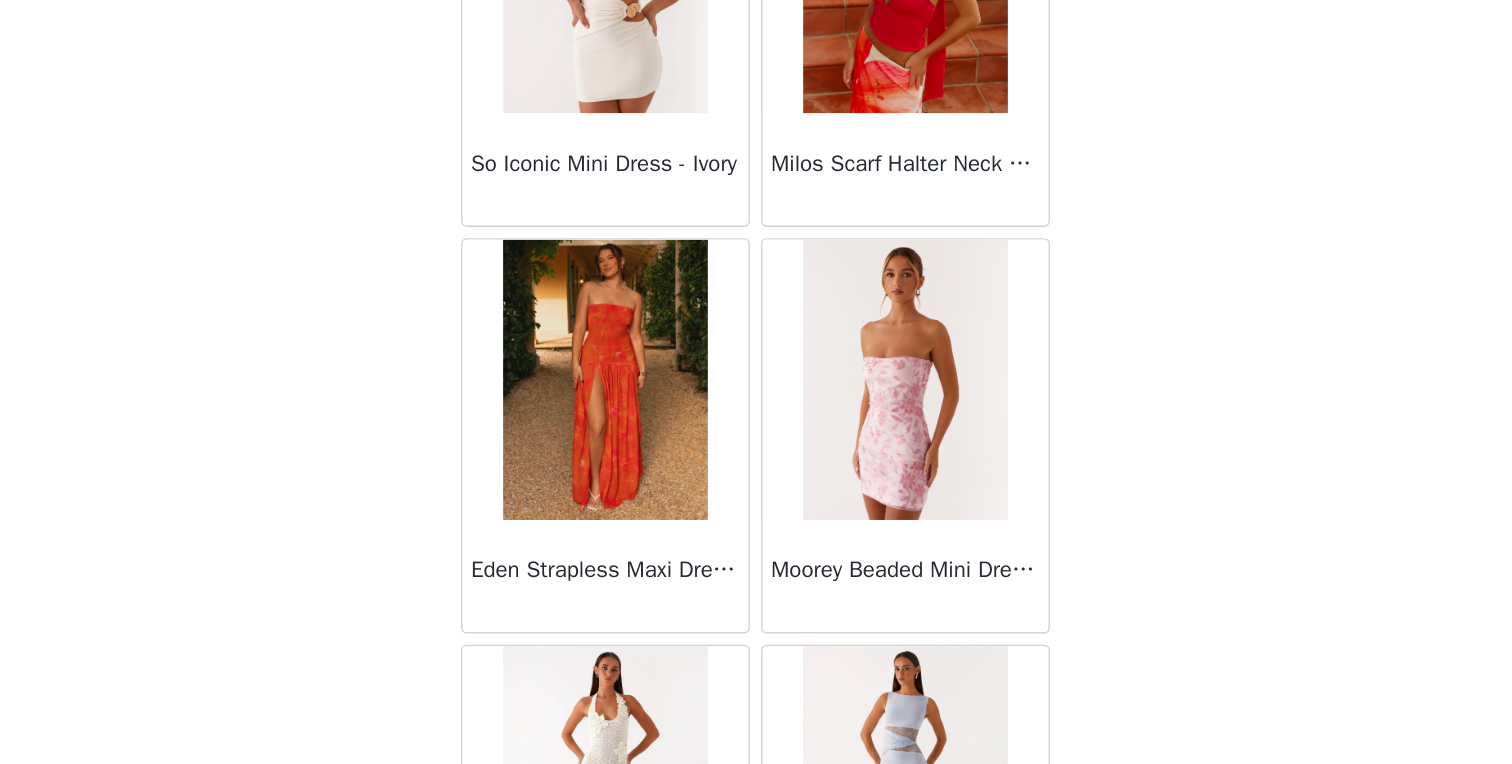 scroll, scrollTop: 23228, scrollLeft: 0, axis: vertical 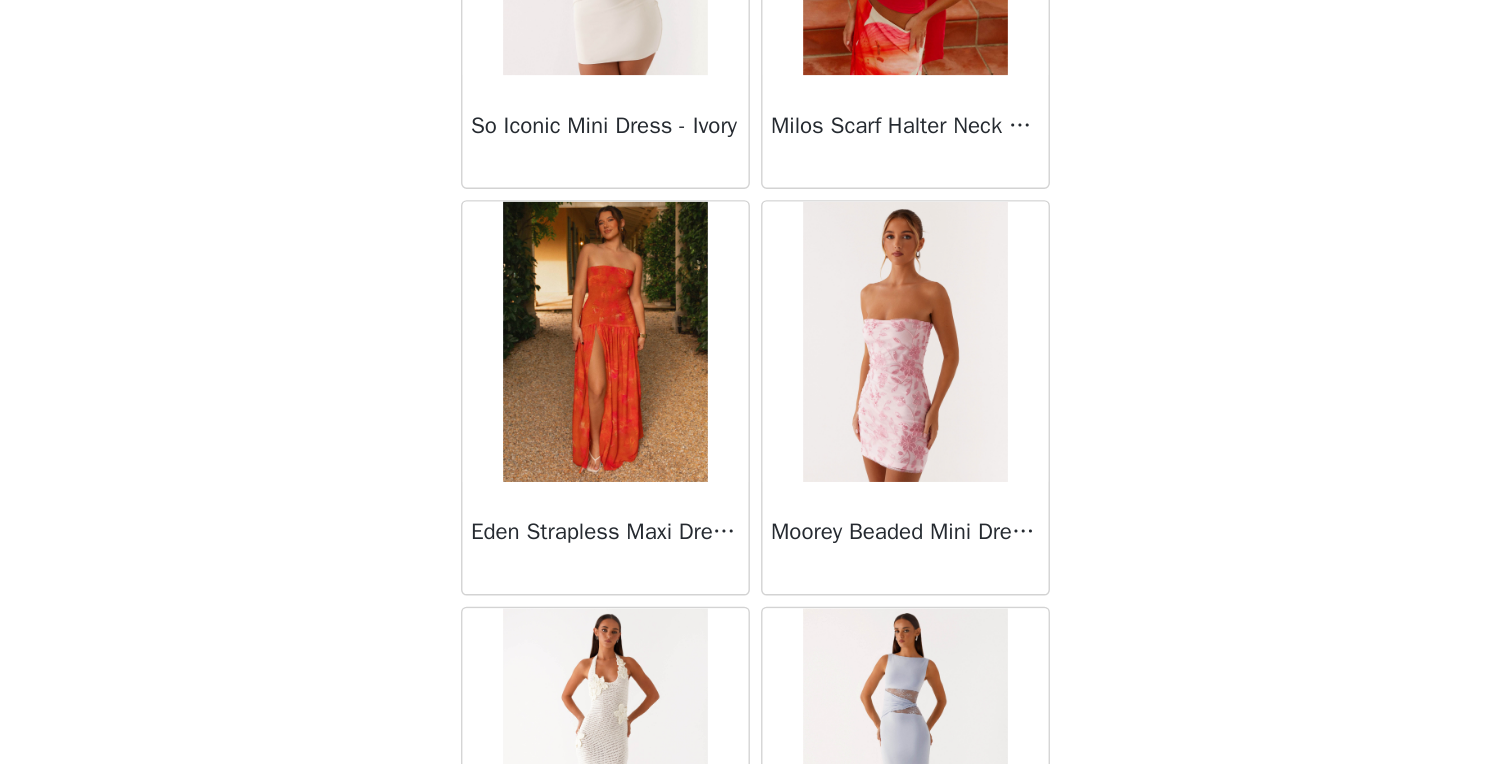 click on "STEP 1 OF 4
Select your styles!
You will receive 4 products.       1/4 Selected           Zion Beaded Mini Dress - Sage           Sage, [STATE] [ZIP]       Edit   Remove     Add Product       Back       Manuka Ruffle Mini Dress - Yellow       Heart Of Glass Satin Maxi Dress - Blue       Ronnie Maxi Dress - Blue       Nicola Maxi Dress - Pink       Imani Maxi Dress - Pink       Liana Cowl Maxi Dress - Print       Cherry Skies Midi Dress - White       Crystal Clear Lace Midi Skirt - Ivory       Crystal Clear Lace Top - Ivory       Clayton Top - Black Gingham       Wish You Luck Denim Top - Dark Blue       Raphaela Mini Dress - Navy       Maloney Maxi Dress - White       Franco Tie Back Top - Blue       Frida Denim Shorts - Vintage Wash Blue       Consie Long Sleeve Mini Dress - Pale Blue       Mariella Linen Maxi Skirt - Pink       Mariella Linen Top - Pink       Aullie Maxi Dress - Pink" at bounding box center (756, 305) 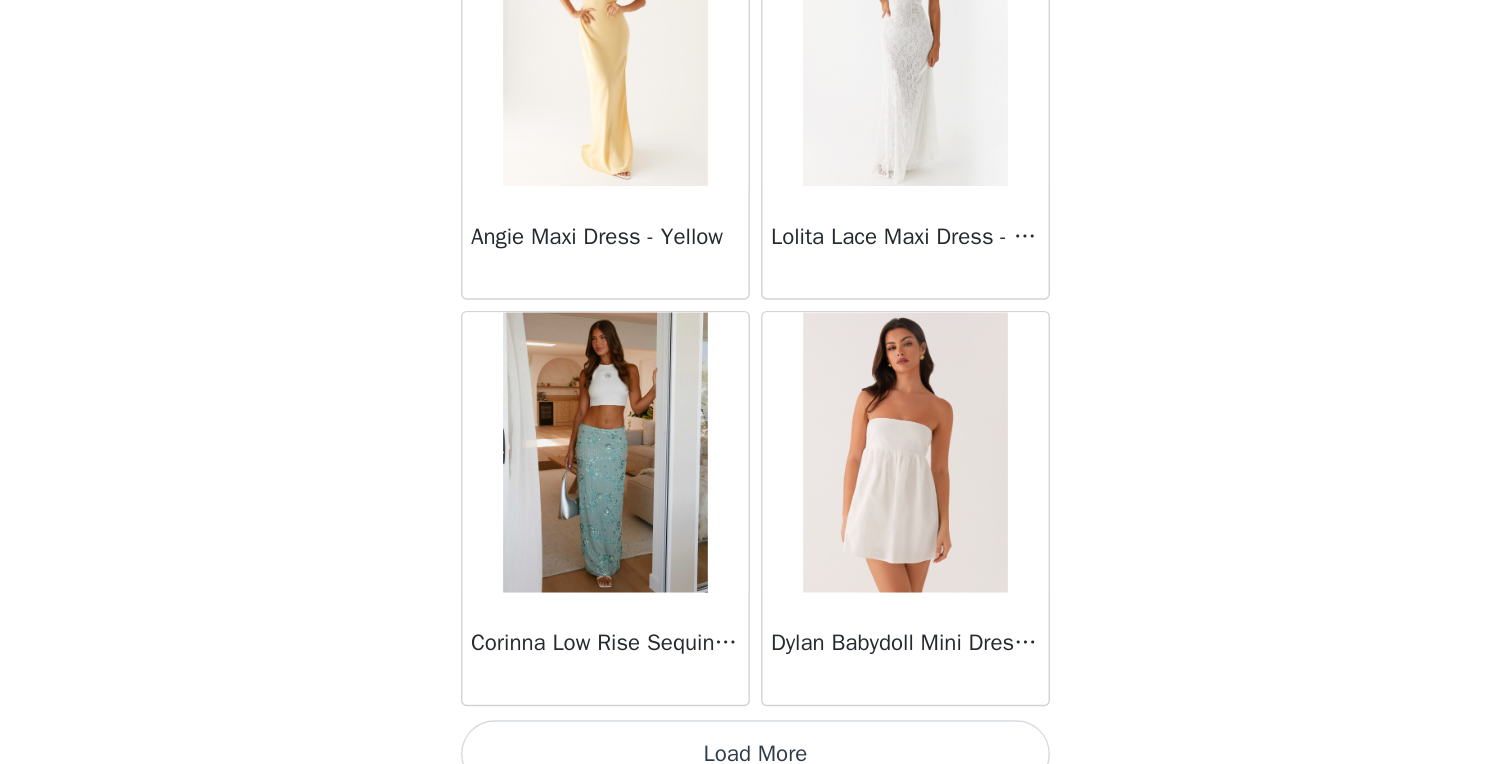 scroll, scrollTop: 25496, scrollLeft: 0, axis: vertical 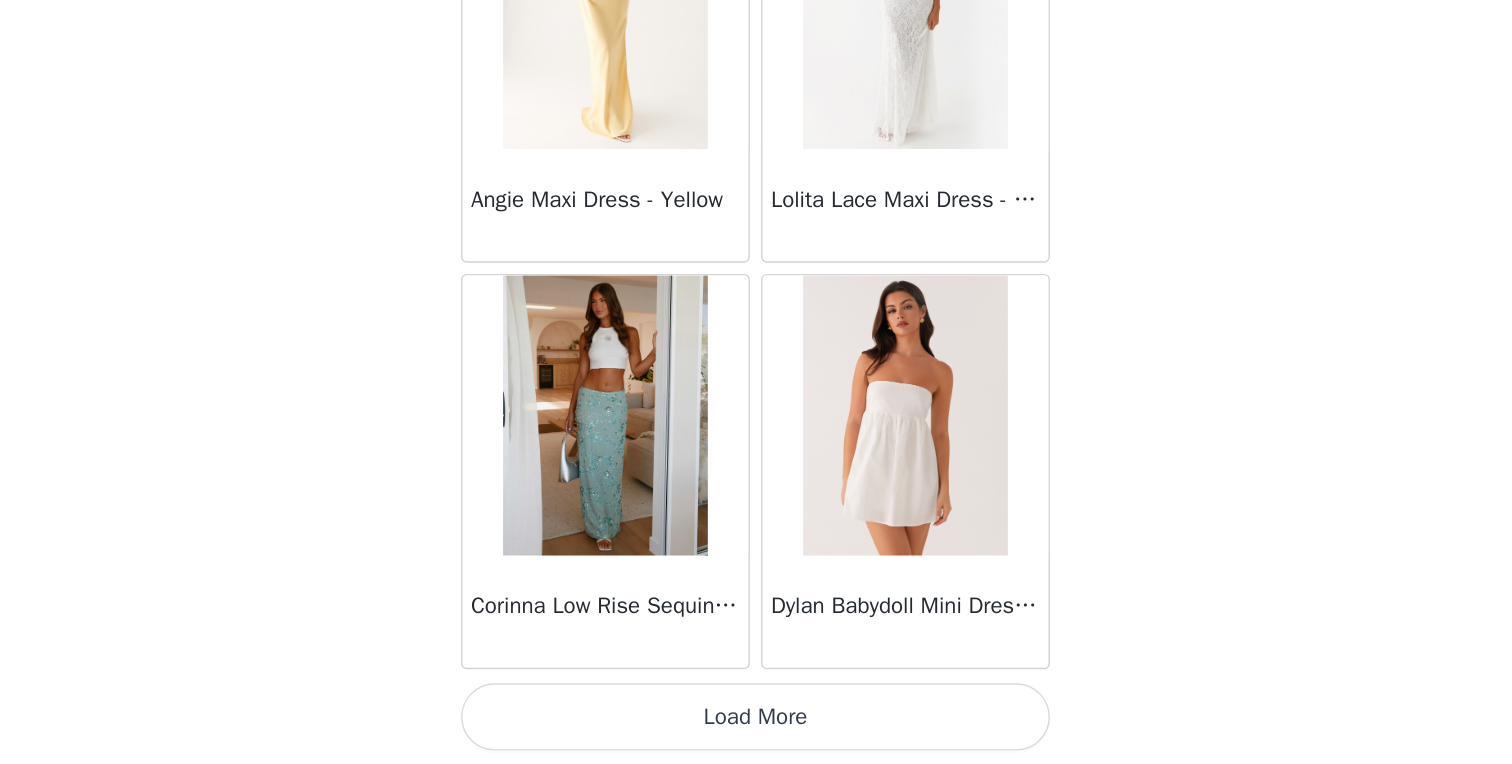 click on "Load More" at bounding box center [756, 730] 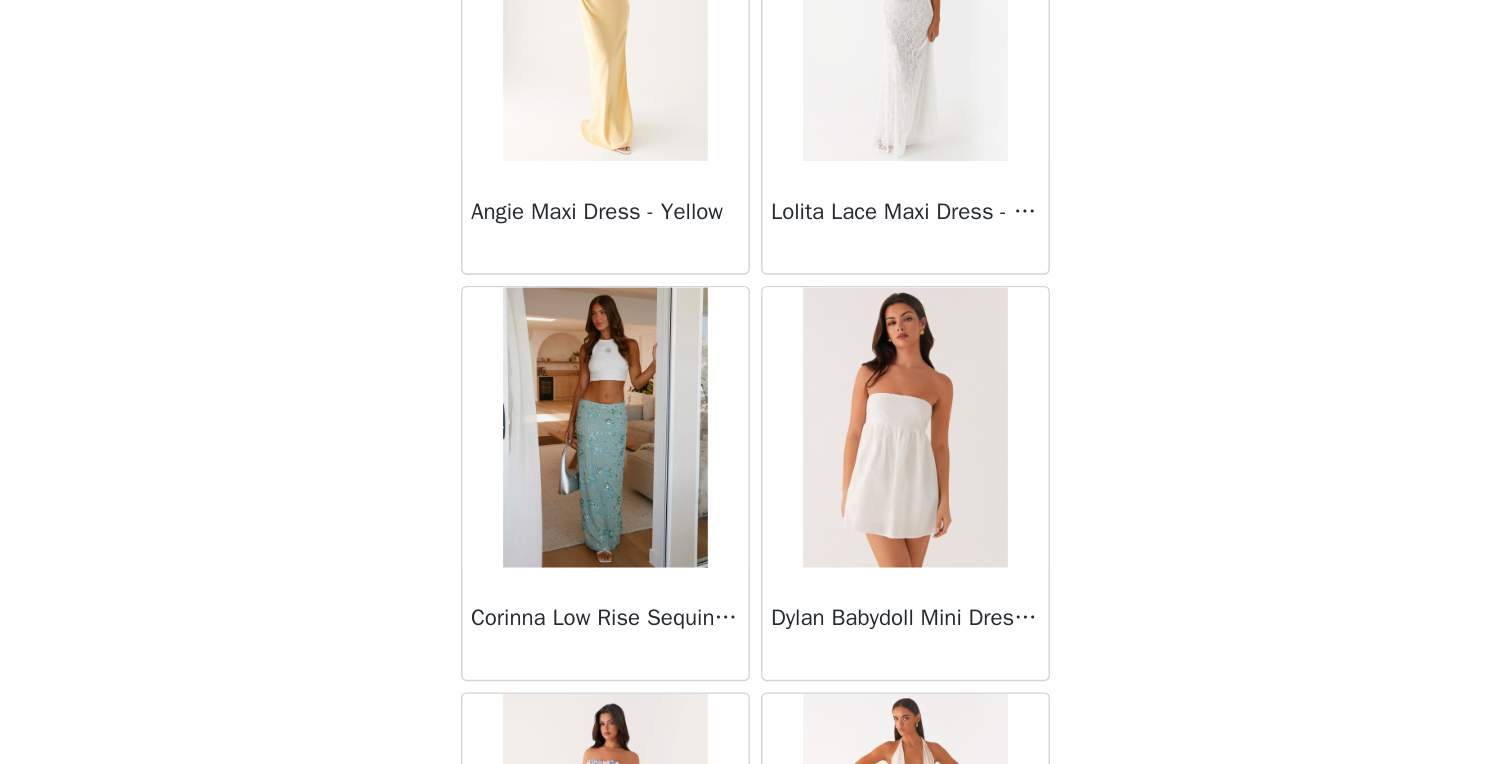 scroll, scrollTop: 25496, scrollLeft: 0, axis: vertical 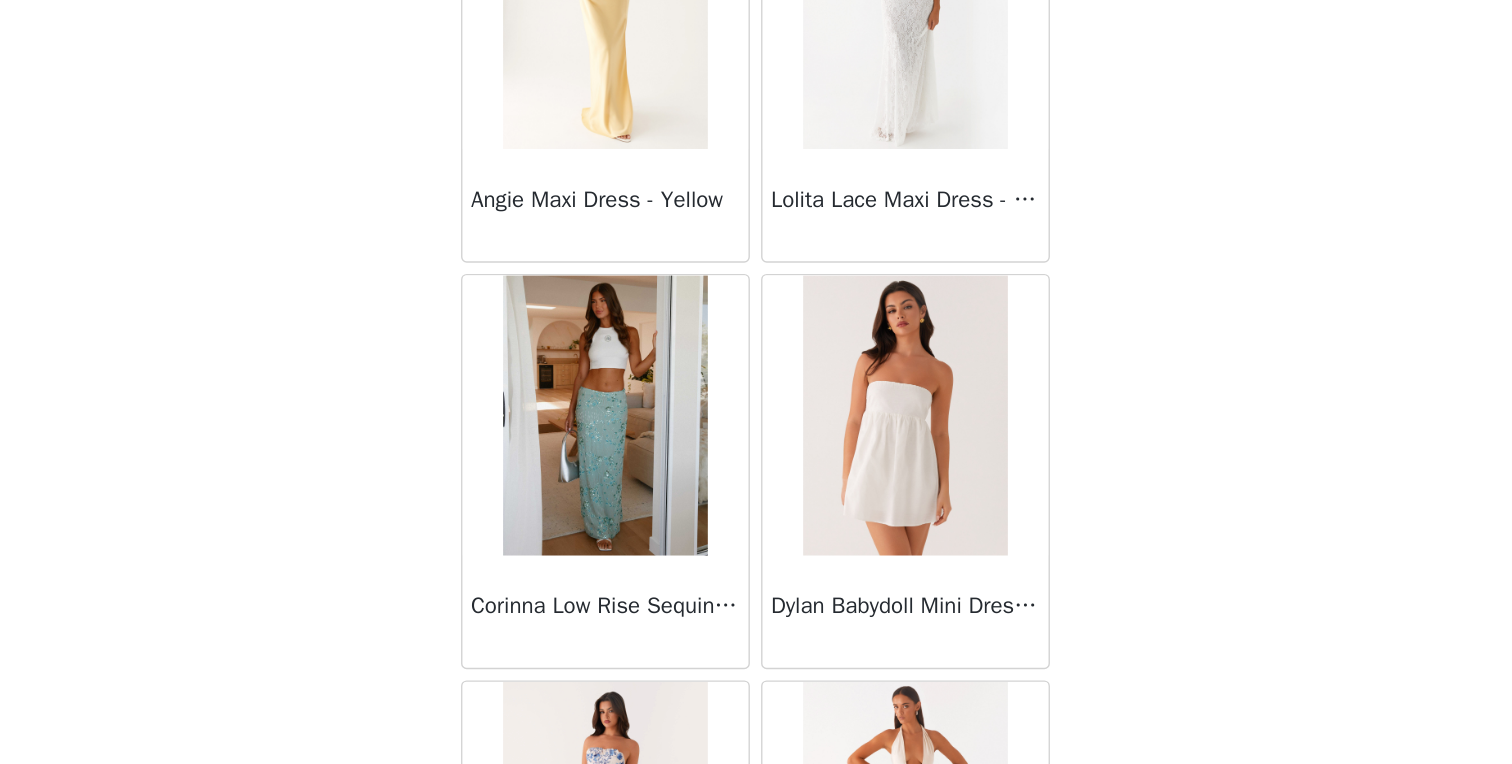 click on "STEP 1 OF 4
Select your styles!
You will receive 4 products.       1/4 Selected           Zion Beaded Mini Dress - Sage           Sage, [STATE] [ZIP]       Edit   Remove     Add Product       Back       Manuka Ruffle Mini Dress - Yellow       Heart Of Glass Satin Maxi Dress - Blue       Ronnie Maxi Dress - Blue       Nicola Maxi Dress - Pink       Imani Maxi Dress - Pink       Liana Cowl Maxi Dress - Print       Cherry Skies Midi Dress - White       Crystal Clear Lace Midi Skirt - Ivory       Crystal Clear Lace Top - Ivory       Clayton Top - Black Gingham       Wish You Luck Denim Top - Dark Blue       Raphaela Mini Dress - Navy       Maloney Maxi Dress - White       Franco Tie Back Top - Blue       Frida Denim Shorts - Vintage Wash Blue       Consie Long Sleeve Mini Dress - Pale Blue       Mariella Linen Maxi Skirt - Pink       Mariella Linen Top - Pink       Aullie Maxi Dress - Pink" at bounding box center (756, 305) 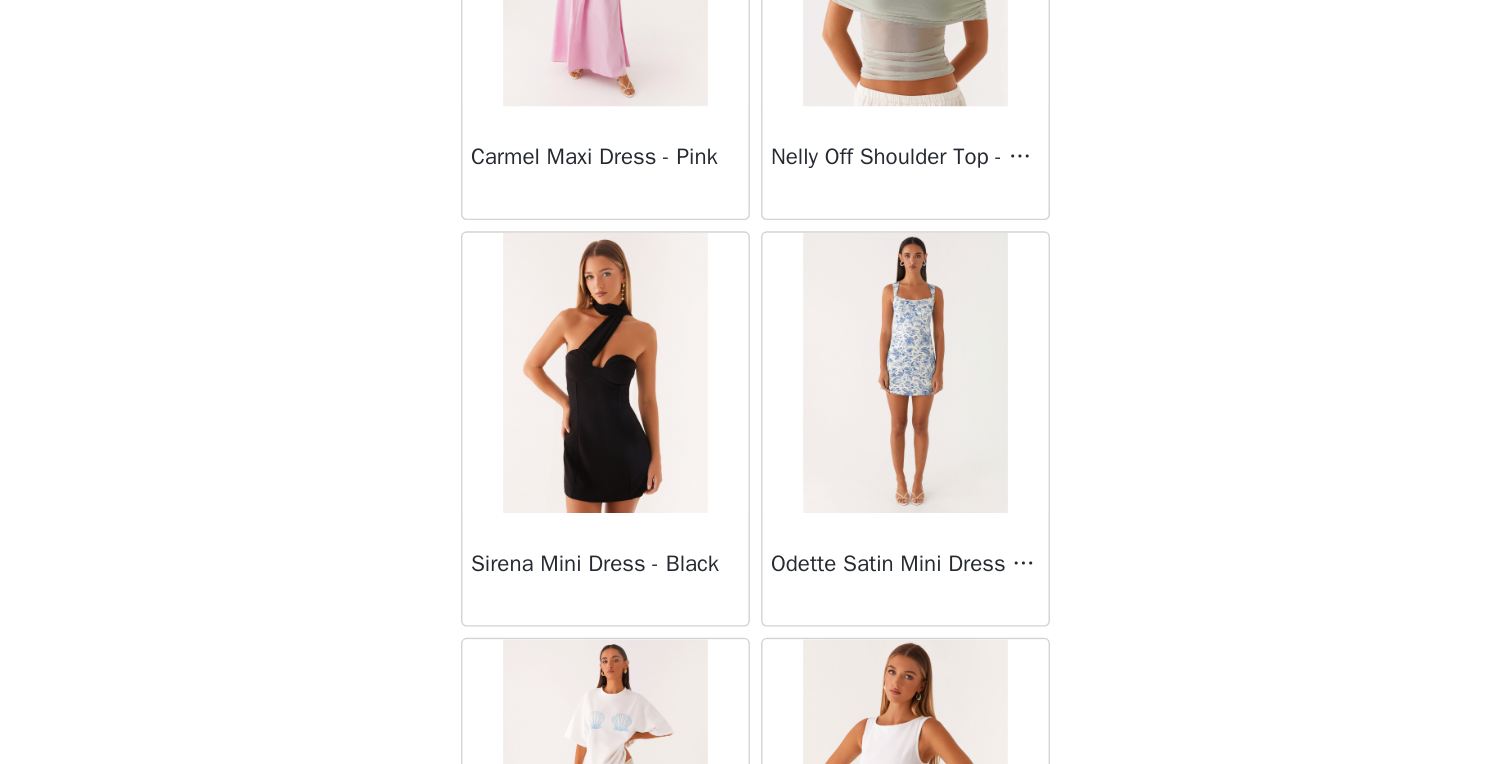 scroll, scrollTop: 26692, scrollLeft: 0, axis: vertical 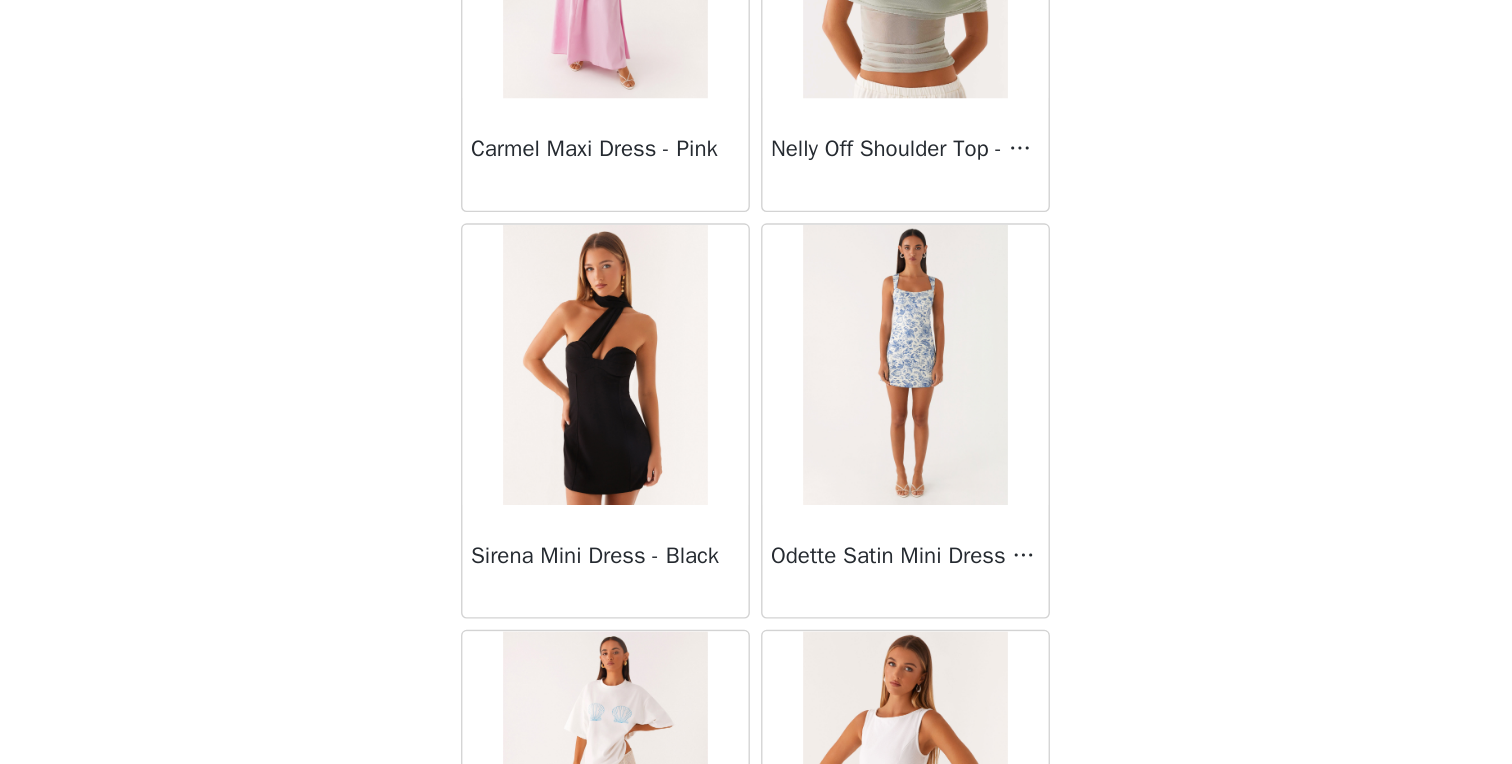 click on "STEP 1 OF 4
Select your styles!
You will receive 4 products.       1/4 Selected           Zion Beaded Mini Dress - Sage           Sage, [STATE] [ZIP]       Edit   Remove     Add Product       Back       Manuka Ruffle Mini Dress - Yellow       Heart Of Glass Satin Maxi Dress - Blue       Ronnie Maxi Dress - Blue       Nicola Maxi Dress - Pink       Imani Maxi Dress - Pink       Liana Cowl Maxi Dress - Print       Cherry Skies Midi Dress - White       Crystal Clear Lace Midi Skirt - Ivory       Crystal Clear Lace Top - Ivory       Clayton Top - Black Gingham       Wish You Luck Denim Top - Dark Blue       Raphaela Mini Dress - Navy       Maloney Maxi Dress - White       Franco Tie Back Top - Blue       Frida Denim Shorts - Vintage Wash Blue       Consie Long Sleeve Mini Dress - Pale Blue       Mariella Linen Maxi Skirt - Pink       Mariella Linen Top - Pink       Aullie Maxi Dress - Pink" at bounding box center (756, 305) 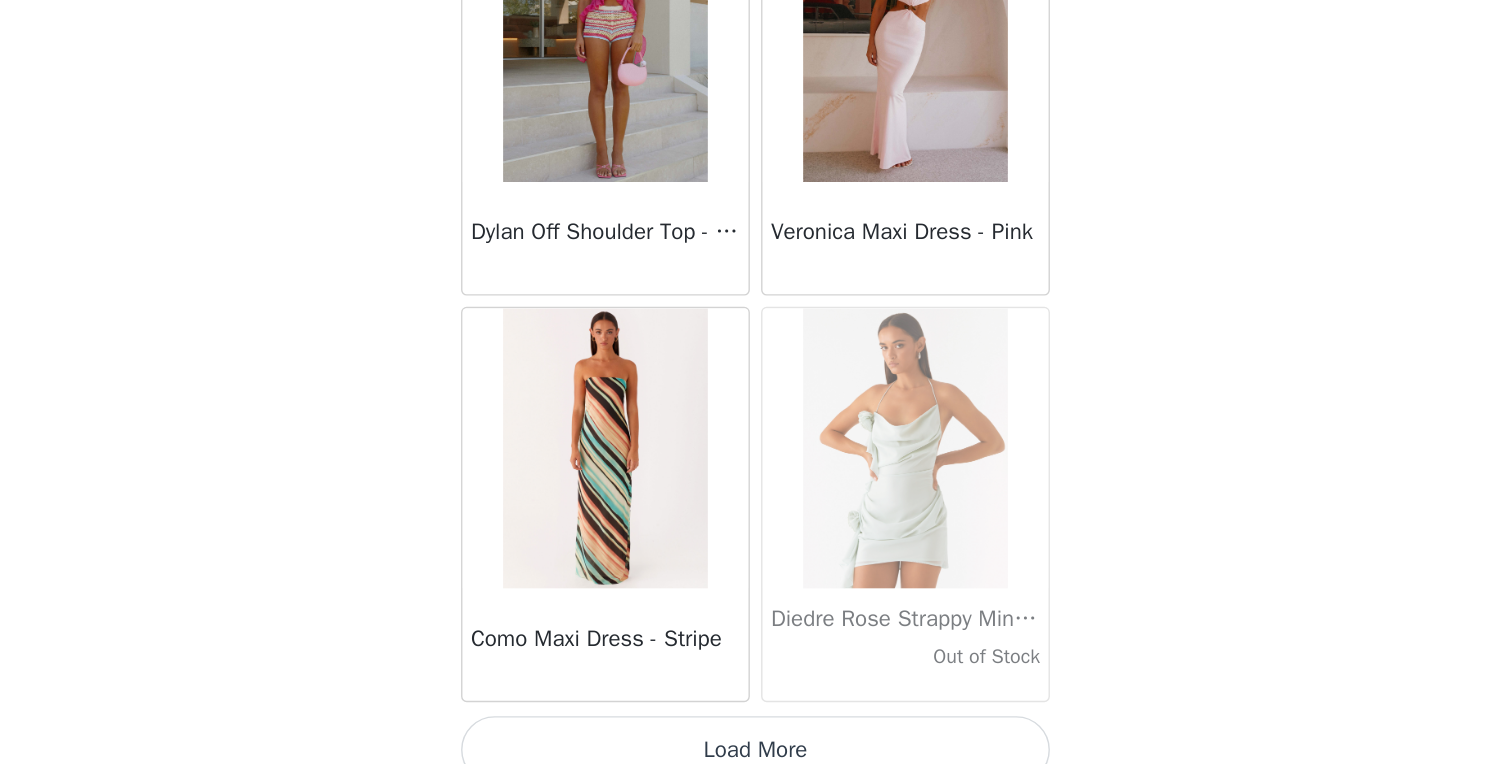 scroll, scrollTop: 28396, scrollLeft: 0, axis: vertical 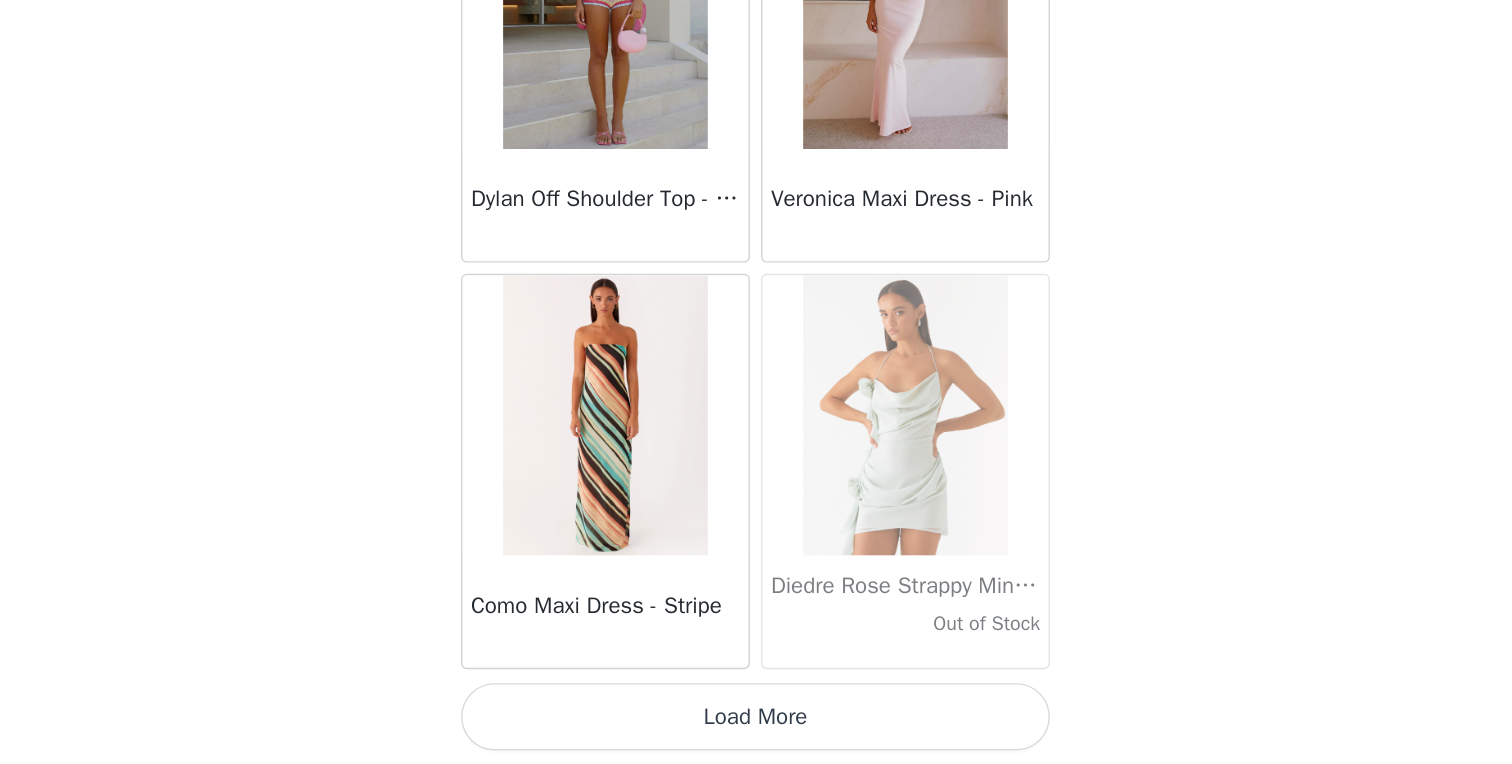 click on "Load More" at bounding box center (756, 730) 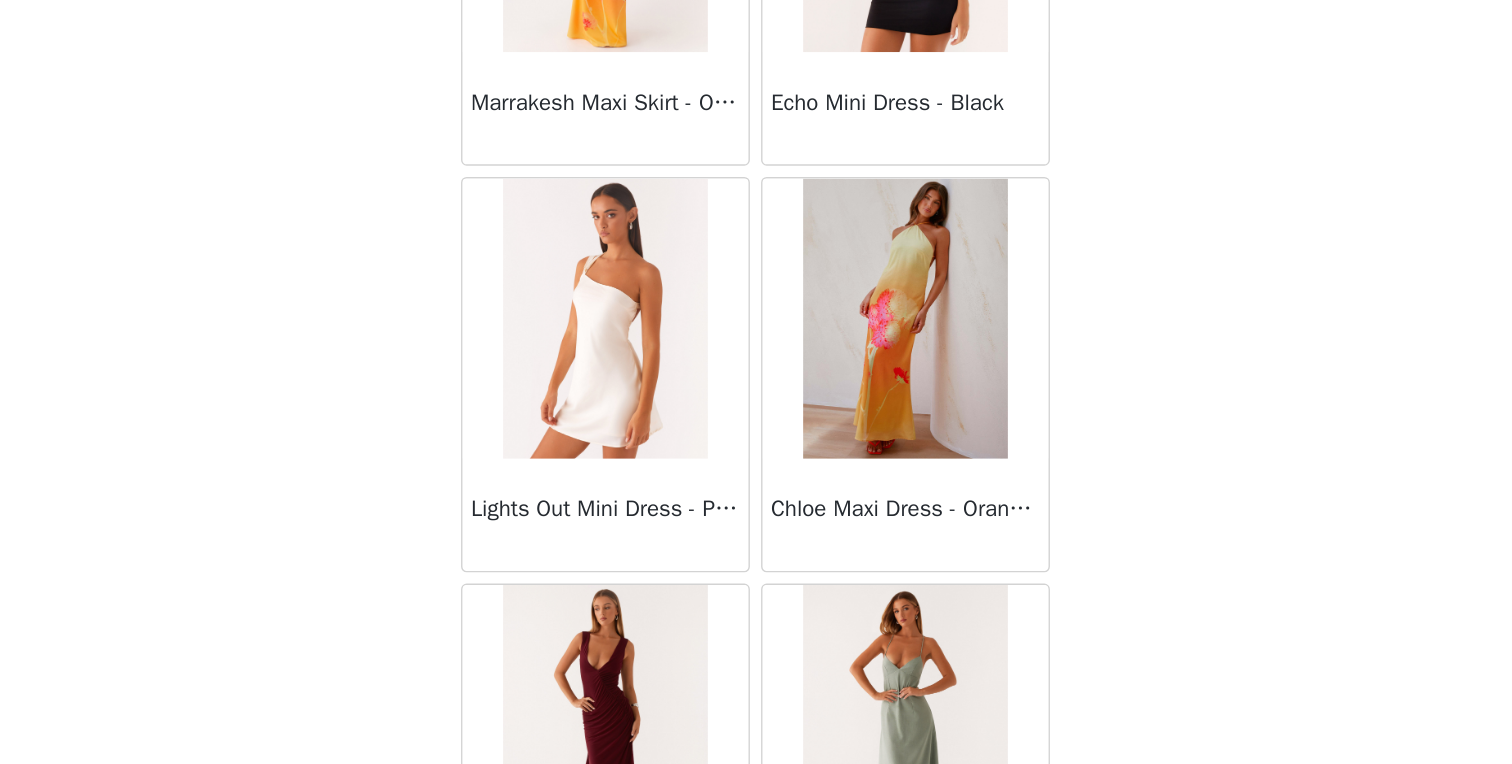 scroll, scrollTop: 29047, scrollLeft: 0, axis: vertical 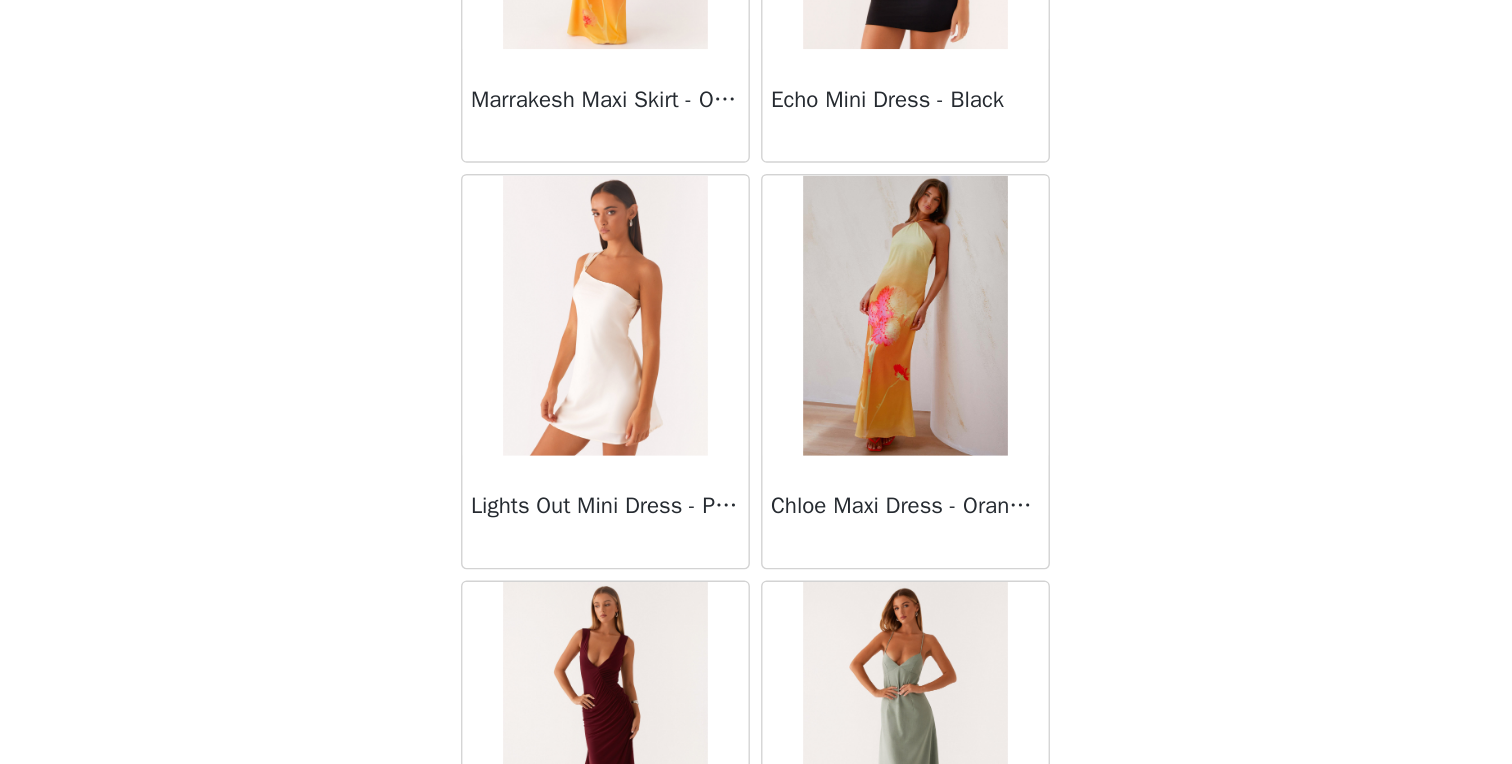 click on "STEP 1 OF 4
Select your styles!
You will receive 4 products.       1/4 Selected           Zion Beaded Mini Dress - Sage           Sage, [STATE] [ZIP]       Edit   Remove     Add Product       Back       Manuka Ruffle Mini Dress - Yellow       Heart Of Glass Satin Maxi Dress - Blue       Ronnie Maxi Dress - Blue       Nicola Maxi Dress - Pink       Imani Maxi Dress - Pink       Liana Cowl Maxi Dress - Print       Cherry Skies Midi Dress - White       Crystal Clear Lace Midi Skirt - Ivory       Crystal Clear Lace Top - Ivory       Clayton Top - Black Gingham       Wish You Luck Denim Top - Dark Blue       Raphaela Mini Dress - Navy       Maloney Maxi Dress - White       Franco Tie Back Top - Blue       Frida Denim Shorts - Vintage Wash Blue       Consie Long Sleeve Mini Dress - Pale Blue       Mariella Linen Maxi Skirt - Pink       Mariella Linen Top - Pink       Aullie Maxi Dress - Pink" at bounding box center [756, 305] 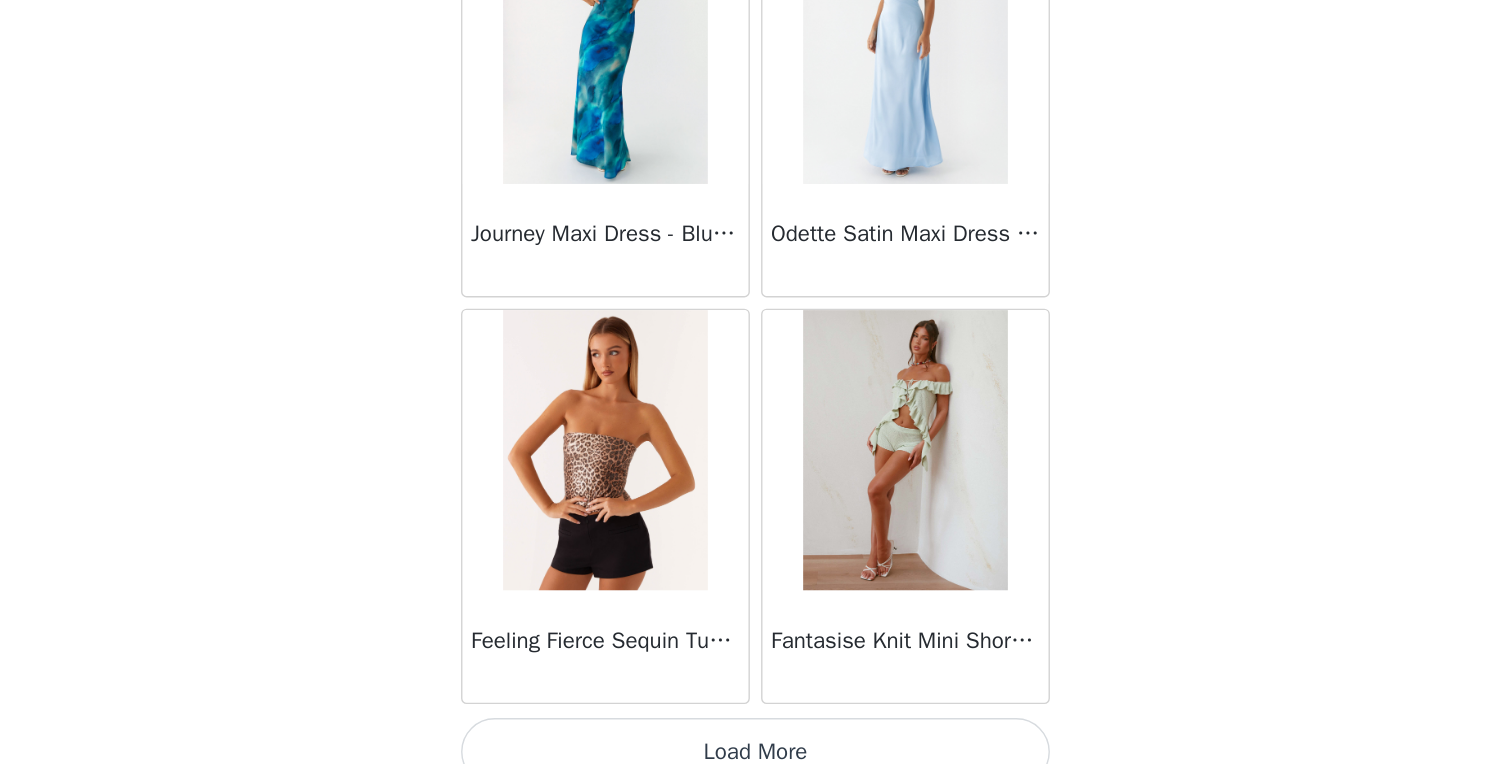 scroll, scrollTop: 31296, scrollLeft: 0, axis: vertical 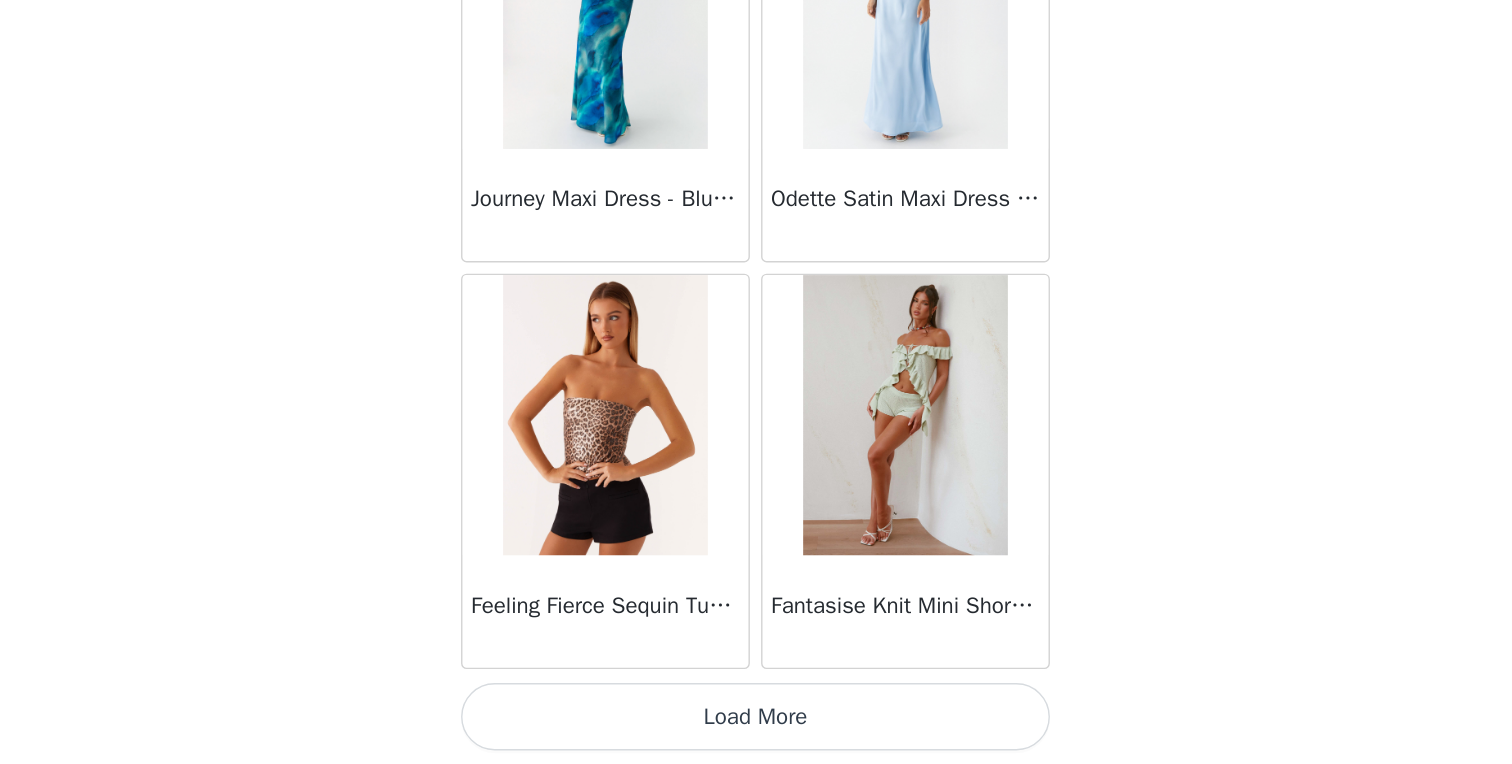 click on "Load More" at bounding box center [756, 730] 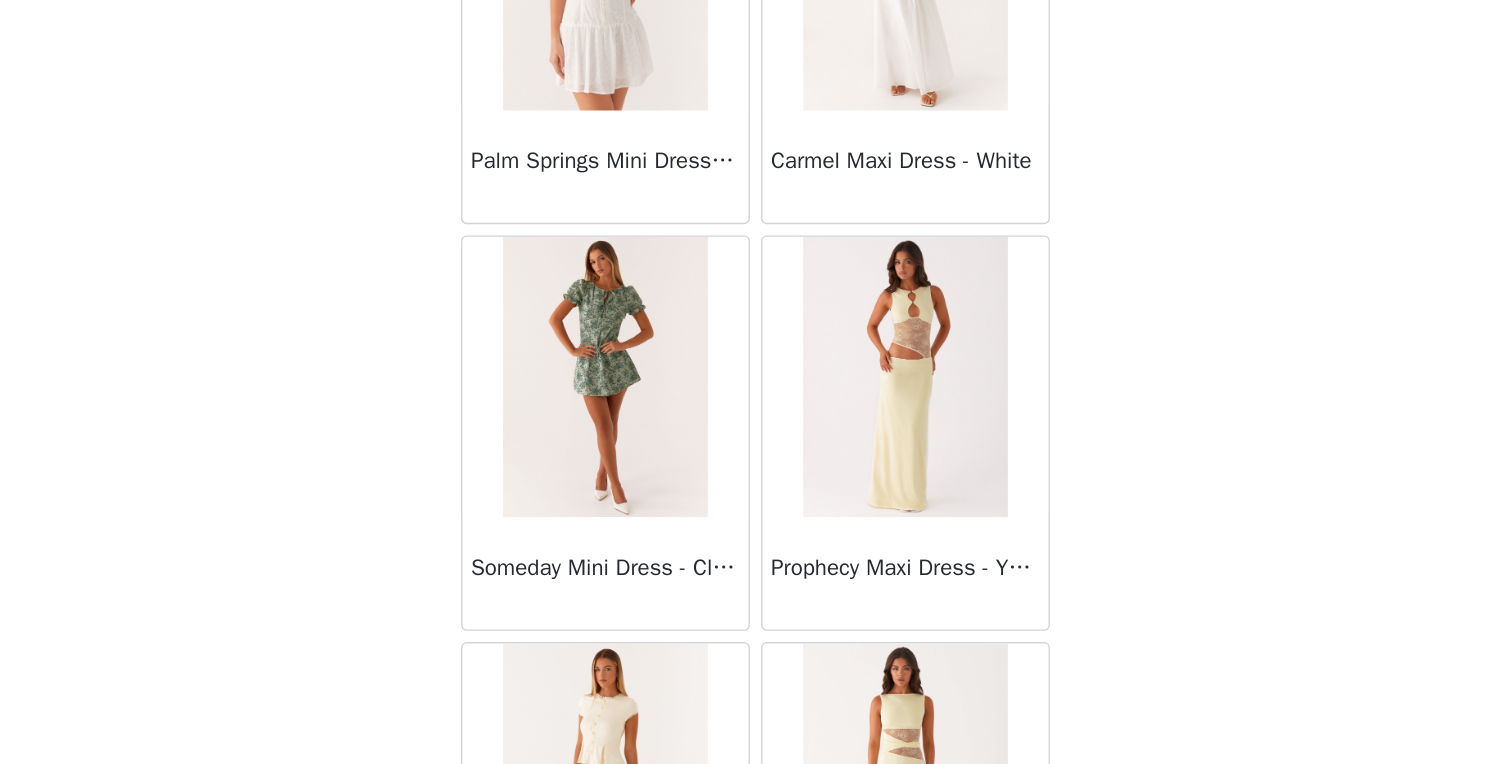 scroll, scrollTop: 33644, scrollLeft: 0, axis: vertical 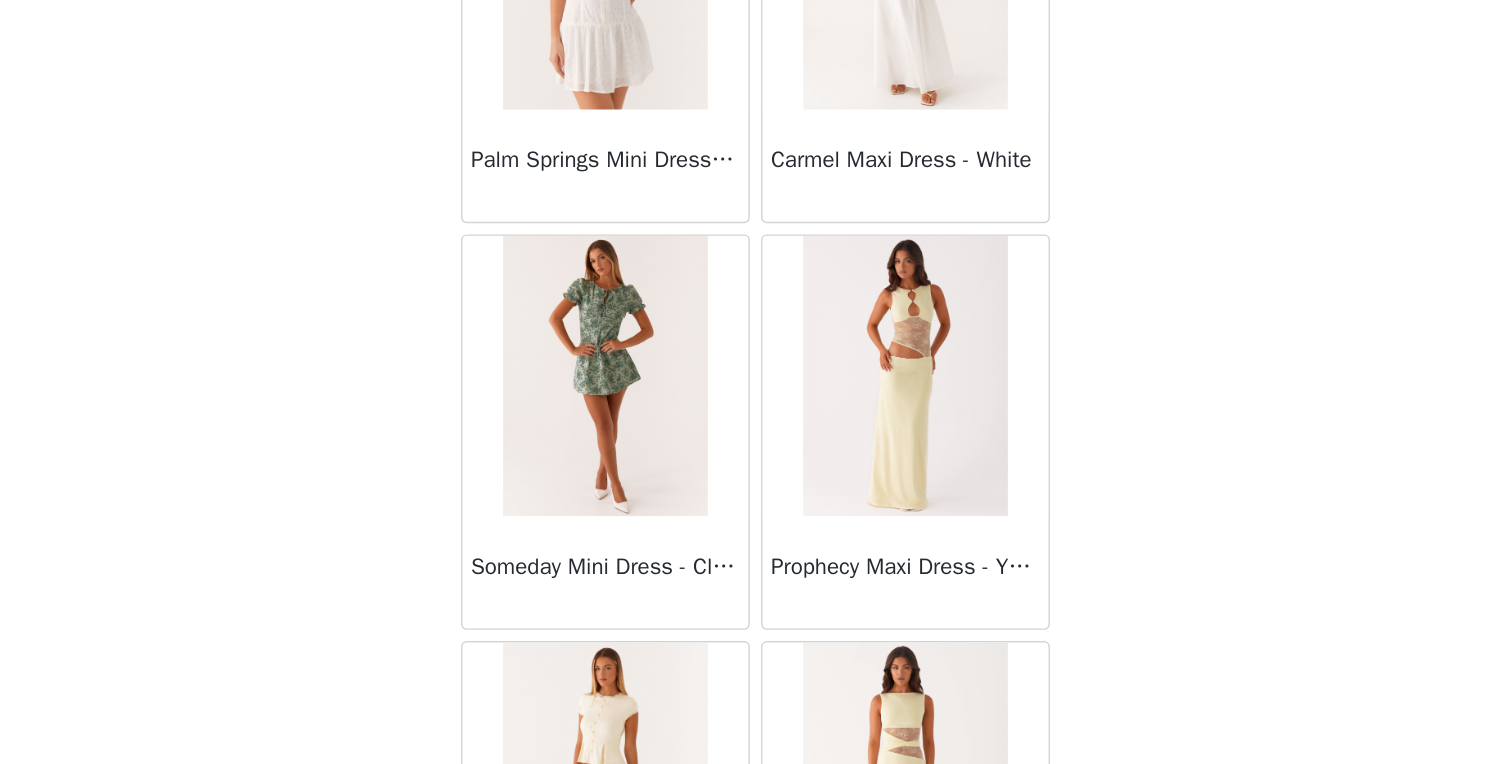 click on "STEP 1 OF 4
Select your styles!
You will receive 4 products.       1/4 Selected           Zion Beaded Mini Dress - Sage           Sage, [STATE] [ZIP]       Edit   Remove     Add Product       Back       Manuka Ruffle Mini Dress - Yellow       Heart Of Glass Satin Maxi Dress - Blue       Ronnie Maxi Dress - Blue       Nicola Maxi Dress - Pink       Imani Maxi Dress - Pink       Liana Cowl Maxi Dress - Print       Cherry Skies Midi Dress - White       Crystal Clear Lace Midi Skirt - Ivory       Crystal Clear Lace Top - Ivory       Clayton Top - Black Gingham       Wish You Luck Denim Top - Dark Blue       Raphaela Mini Dress - Navy       Maloney Maxi Dress - White       Franco Tie Back Top - Blue       Frida Denim Shorts - Vintage Wash Blue       Consie Long Sleeve Mini Dress - Pale Blue       Mariella Linen Maxi Skirt - Pink       Mariella Linen Top - Pink       Aullie Maxi Dress - Pink" at bounding box center [756, 305] 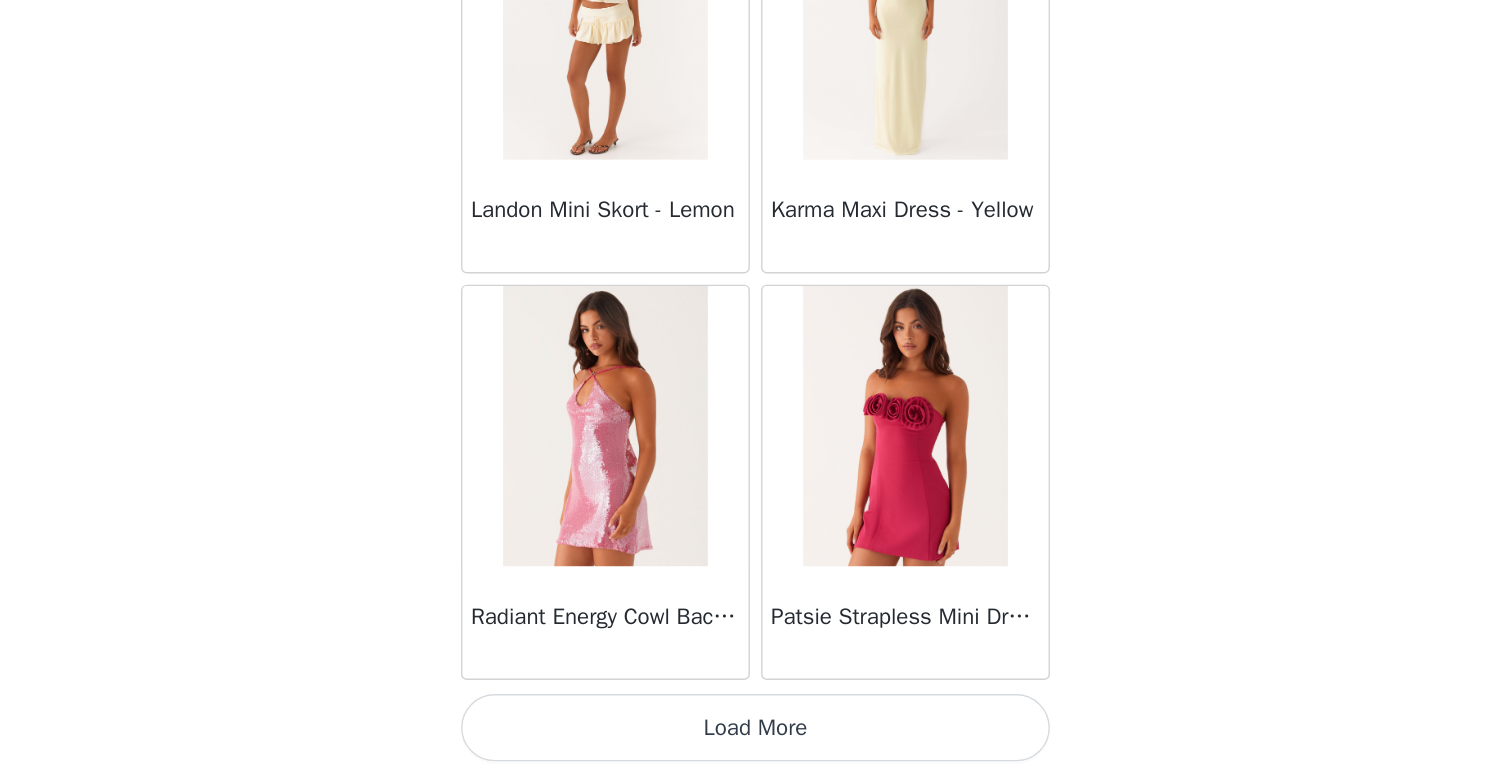 scroll, scrollTop: 34196, scrollLeft: 0, axis: vertical 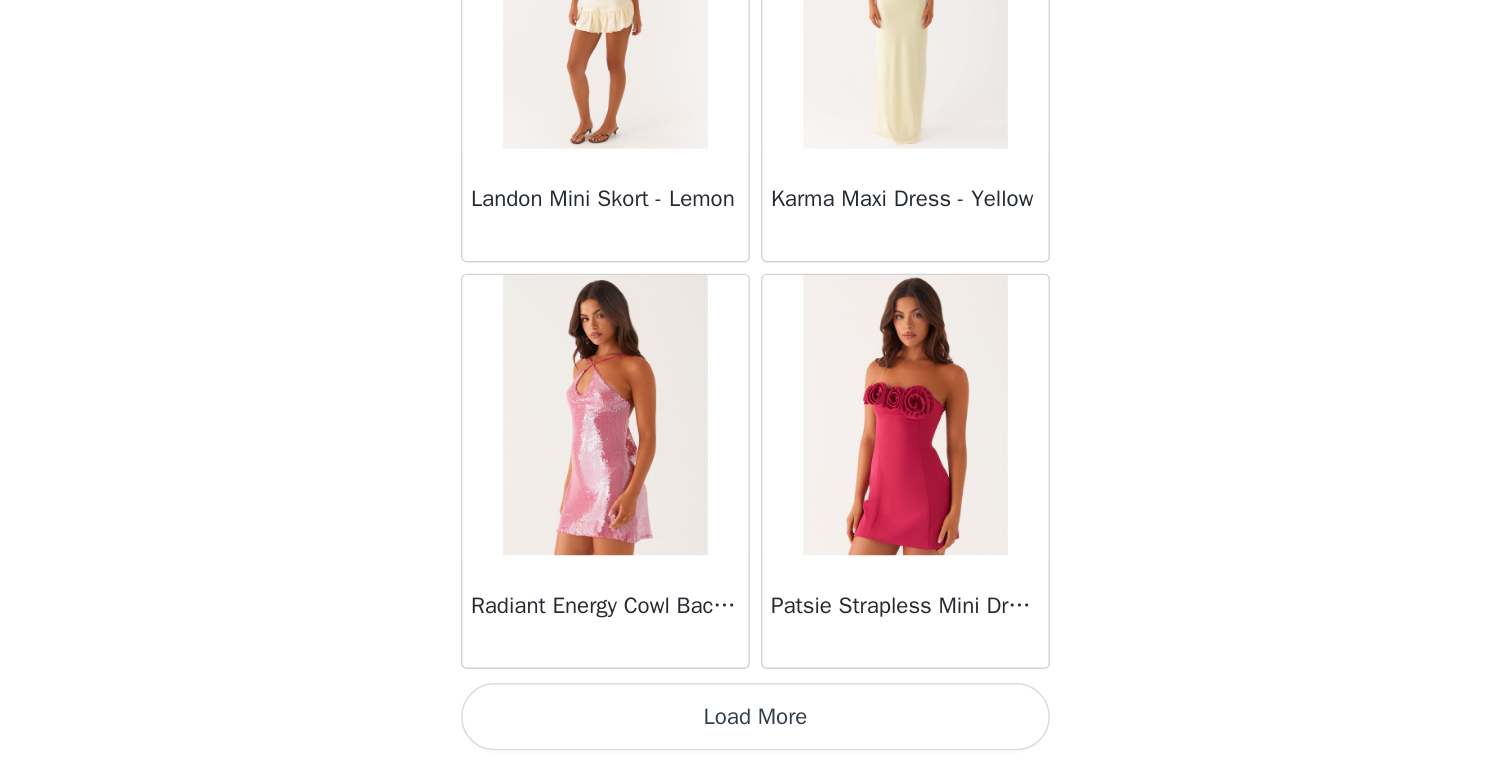 click on "Load More" at bounding box center [756, 730] 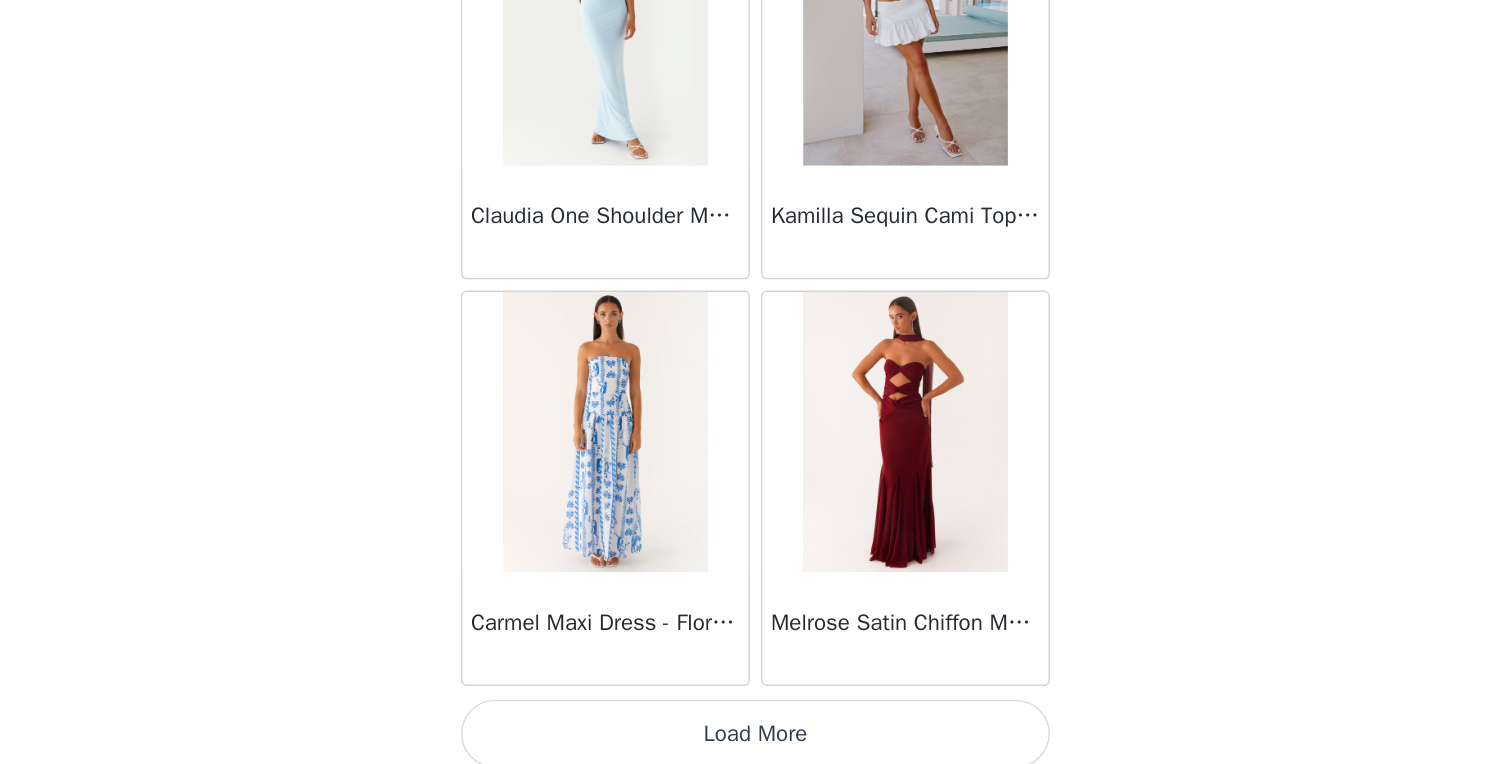 scroll, scrollTop: 37096, scrollLeft: 0, axis: vertical 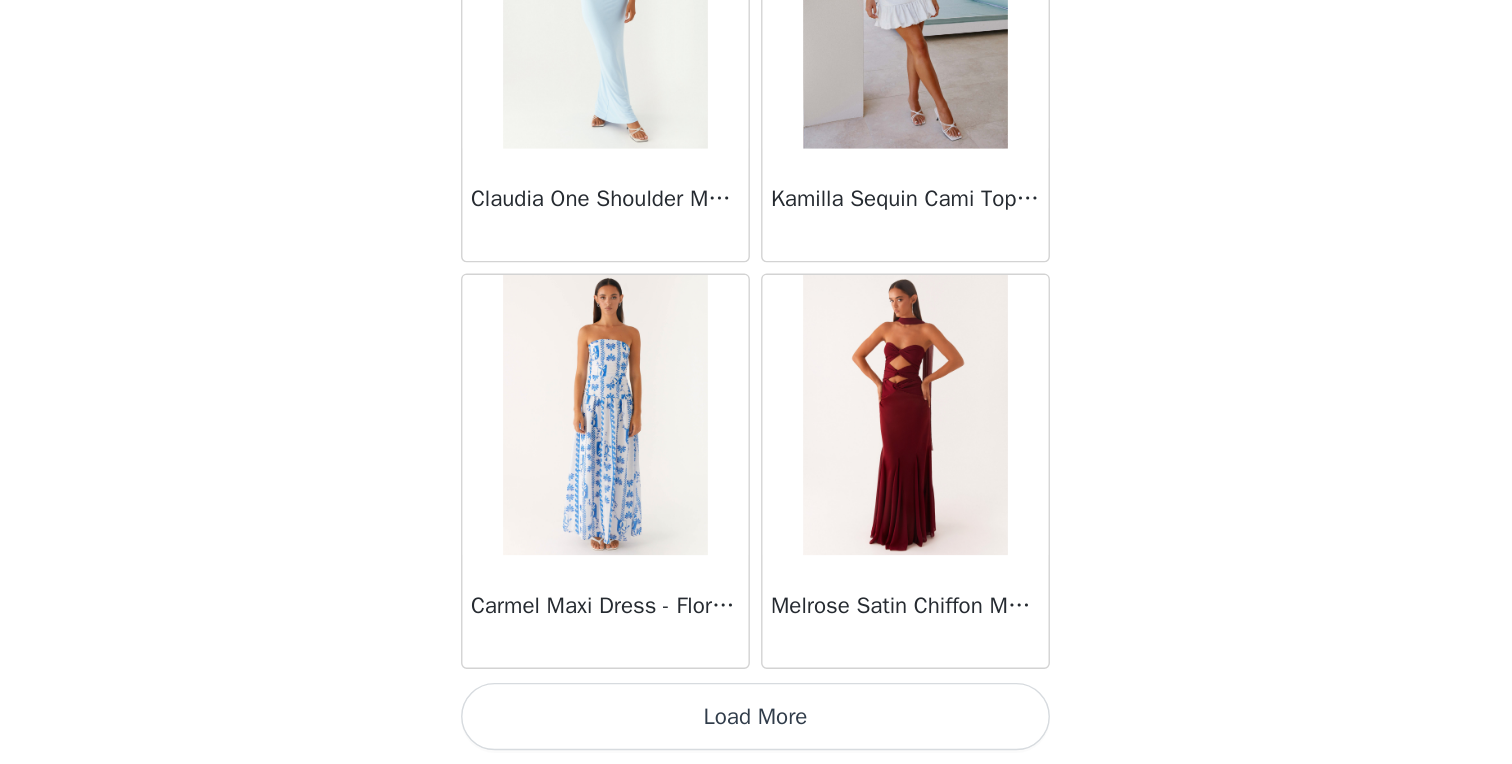 click on "Load More" at bounding box center [756, 730] 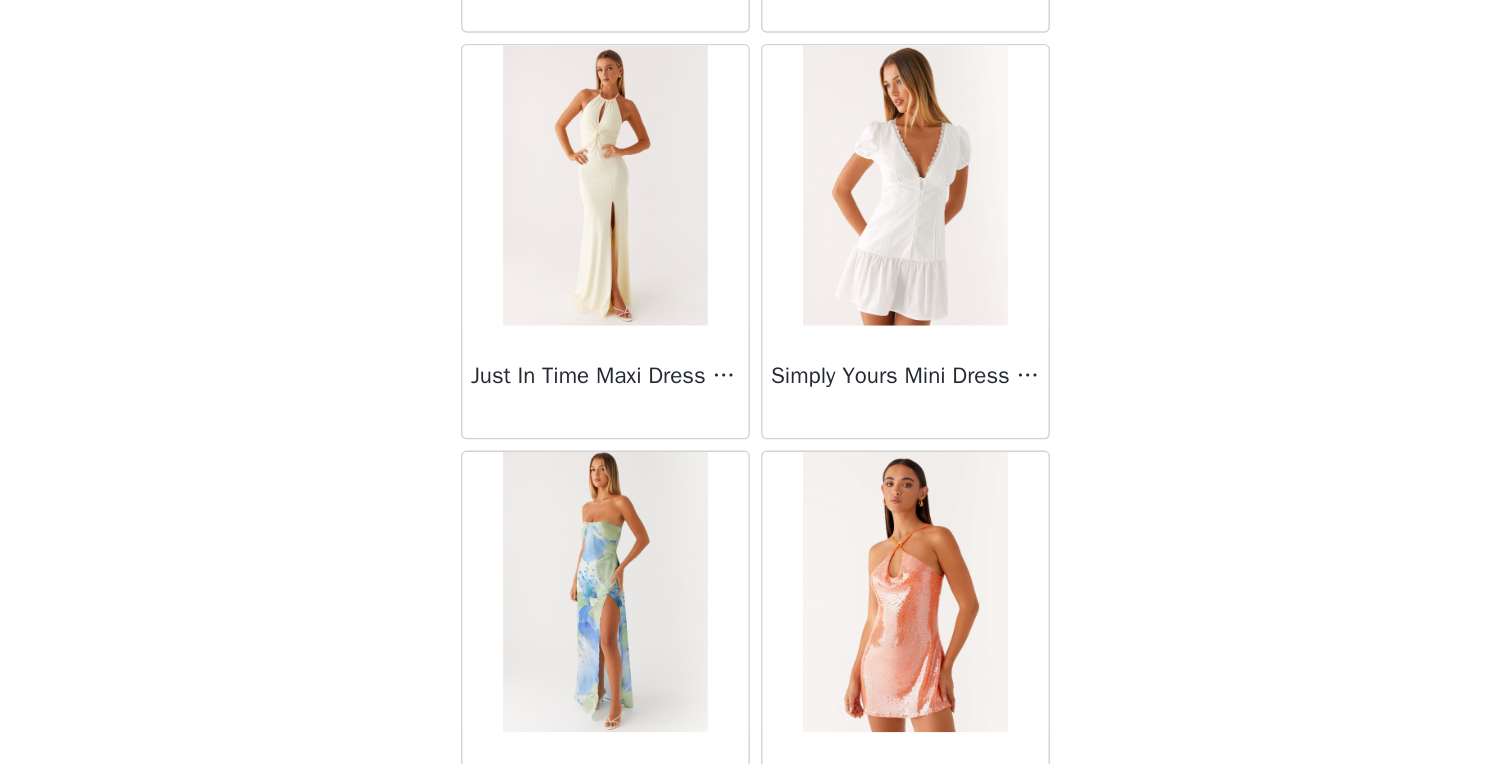 scroll, scrollTop: 38431, scrollLeft: 0, axis: vertical 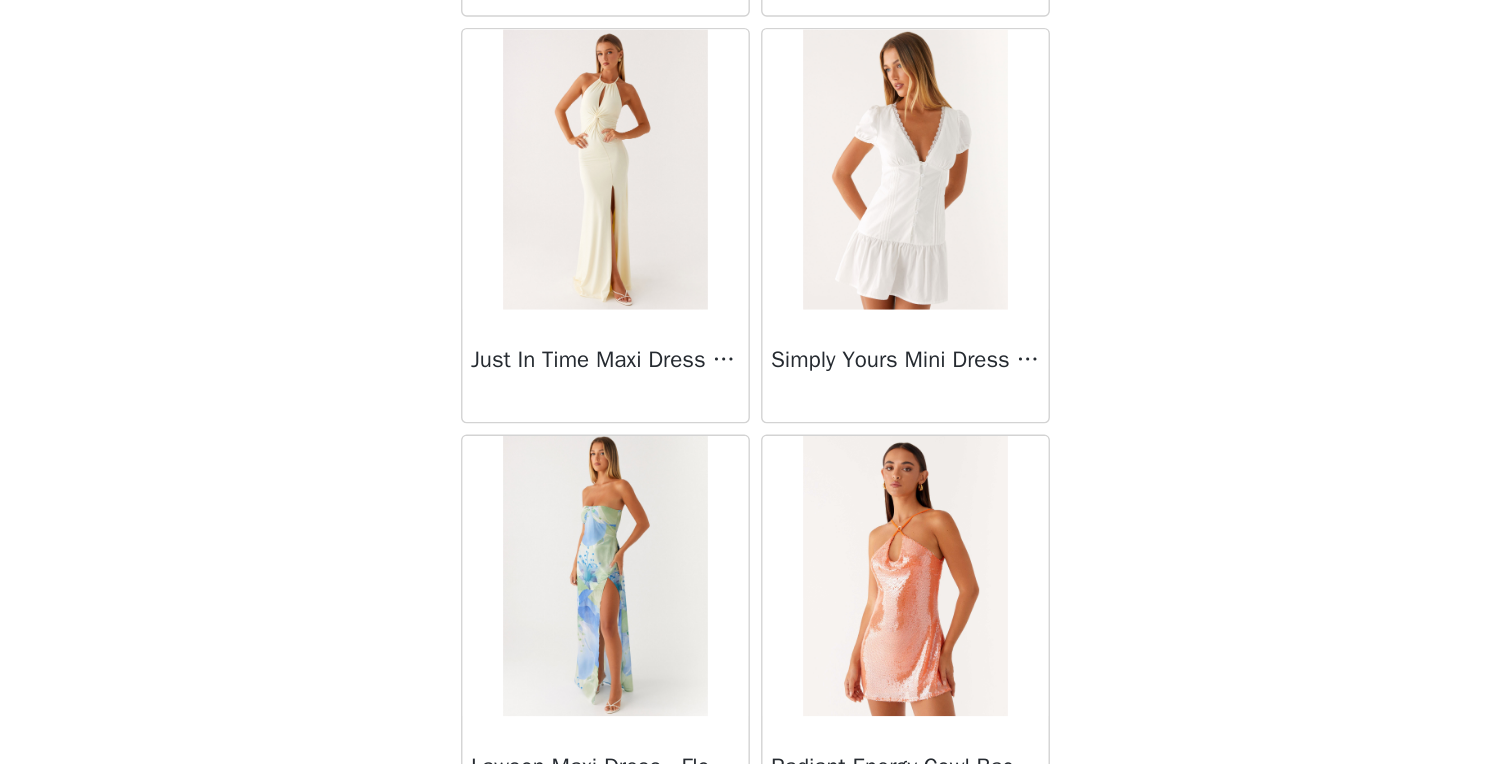 click at bounding box center (862, 340) 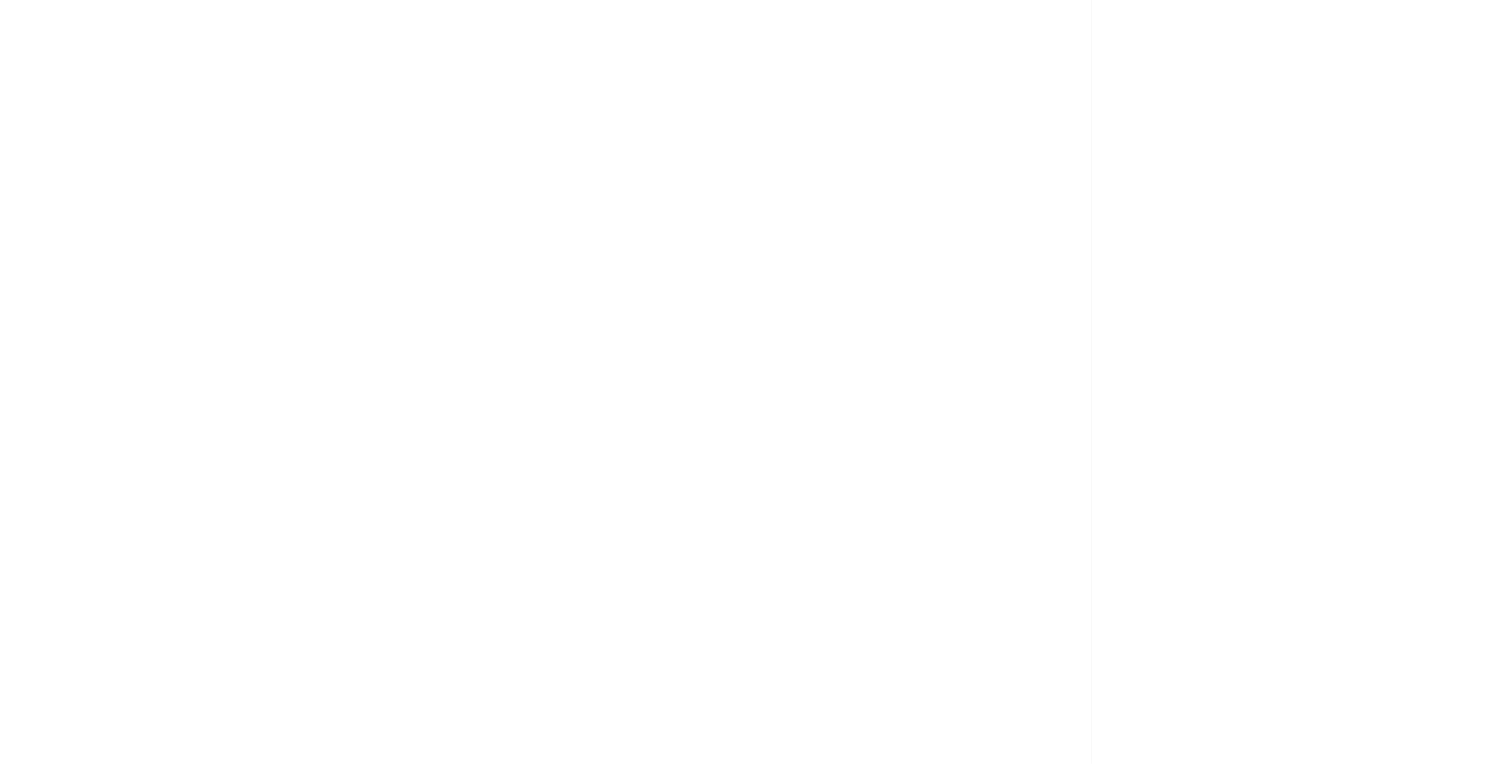 scroll, scrollTop: 0, scrollLeft: 0, axis: both 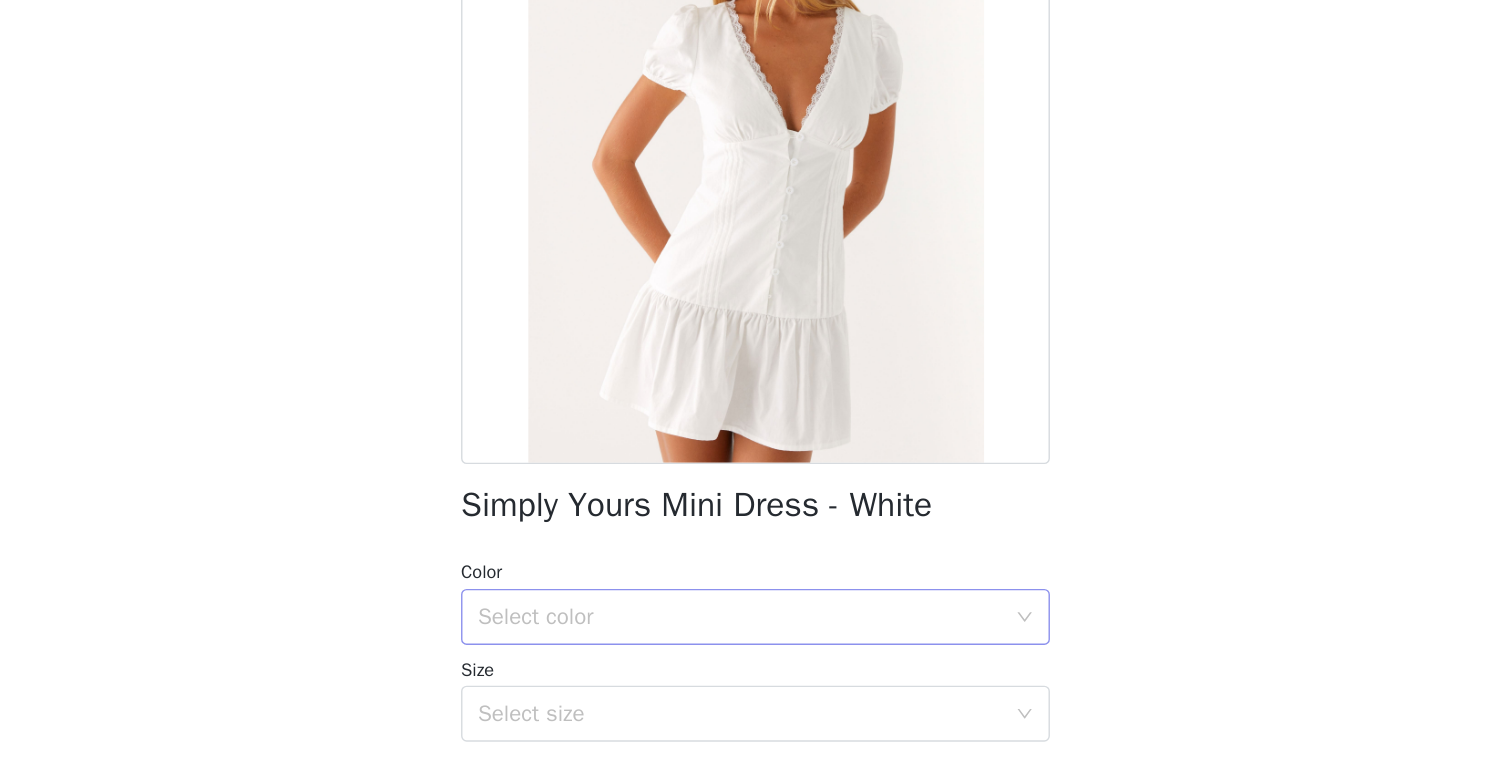click on "Select color" at bounding box center (745, 659) 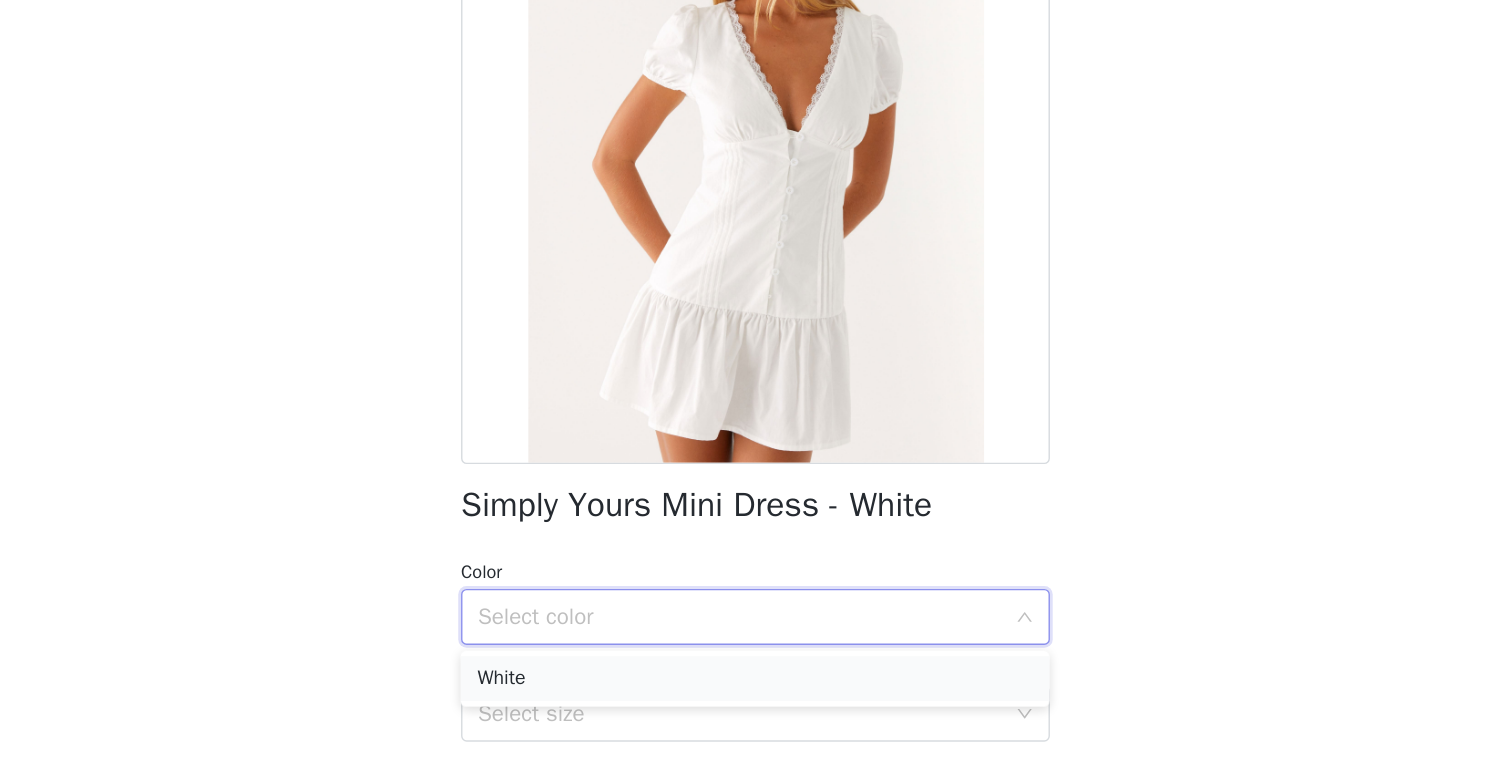 click on "White" at bounding box center [756, 703] 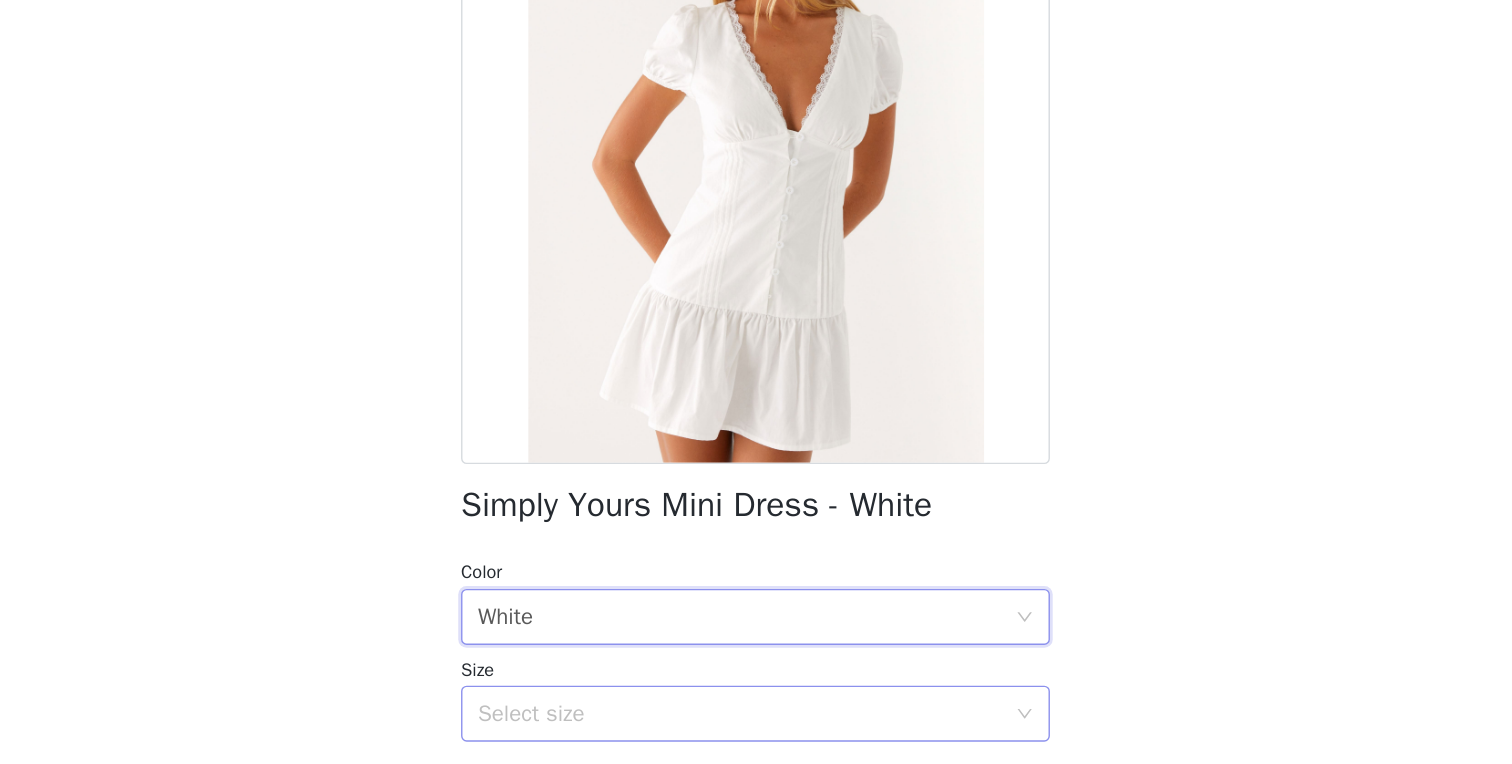 click on "Select size" at bounding box center (749, 728) 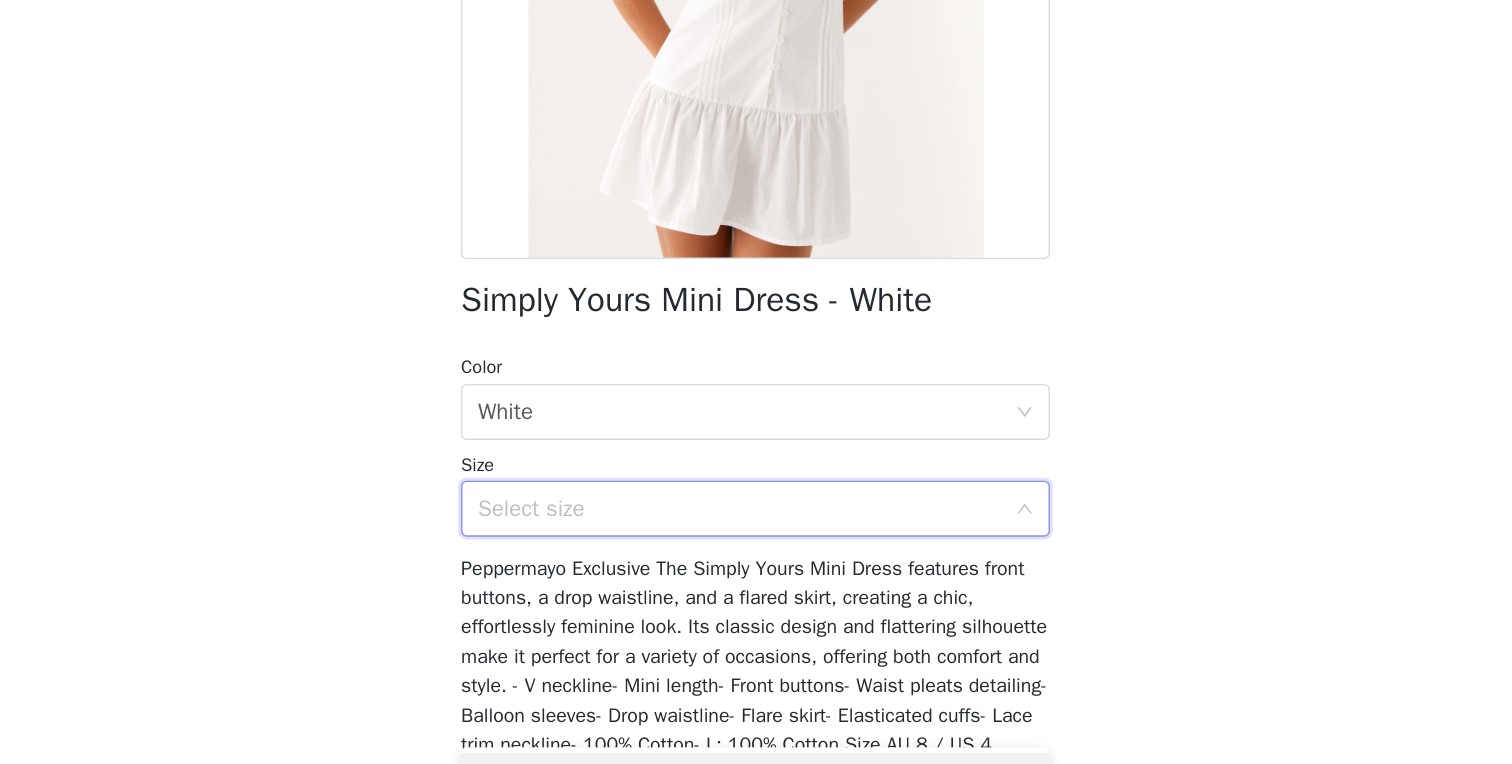 scroll, scrollTop: 311, scrollLeft: 0, axis: vertical 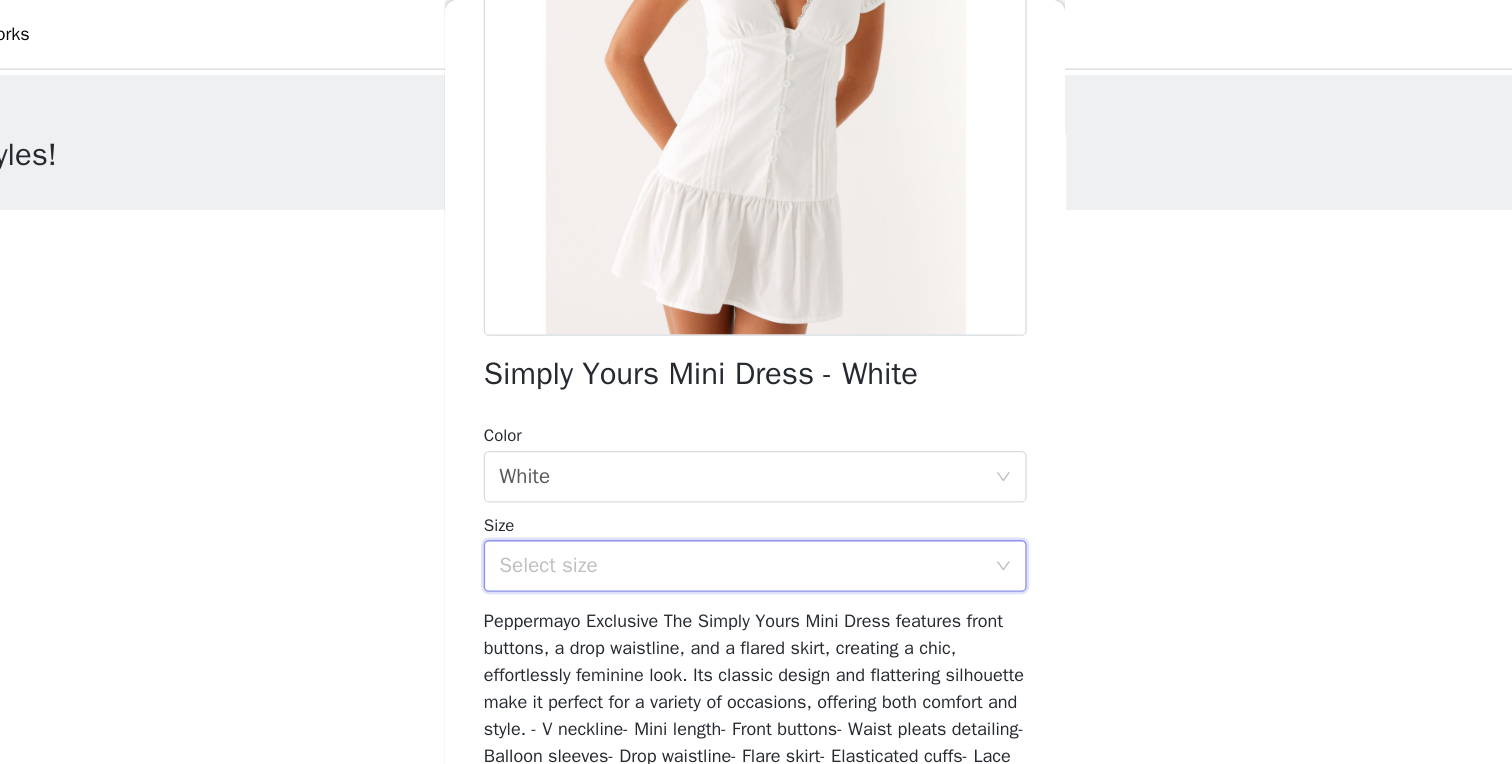 click on "Select size" at bounding box center [749, 438] 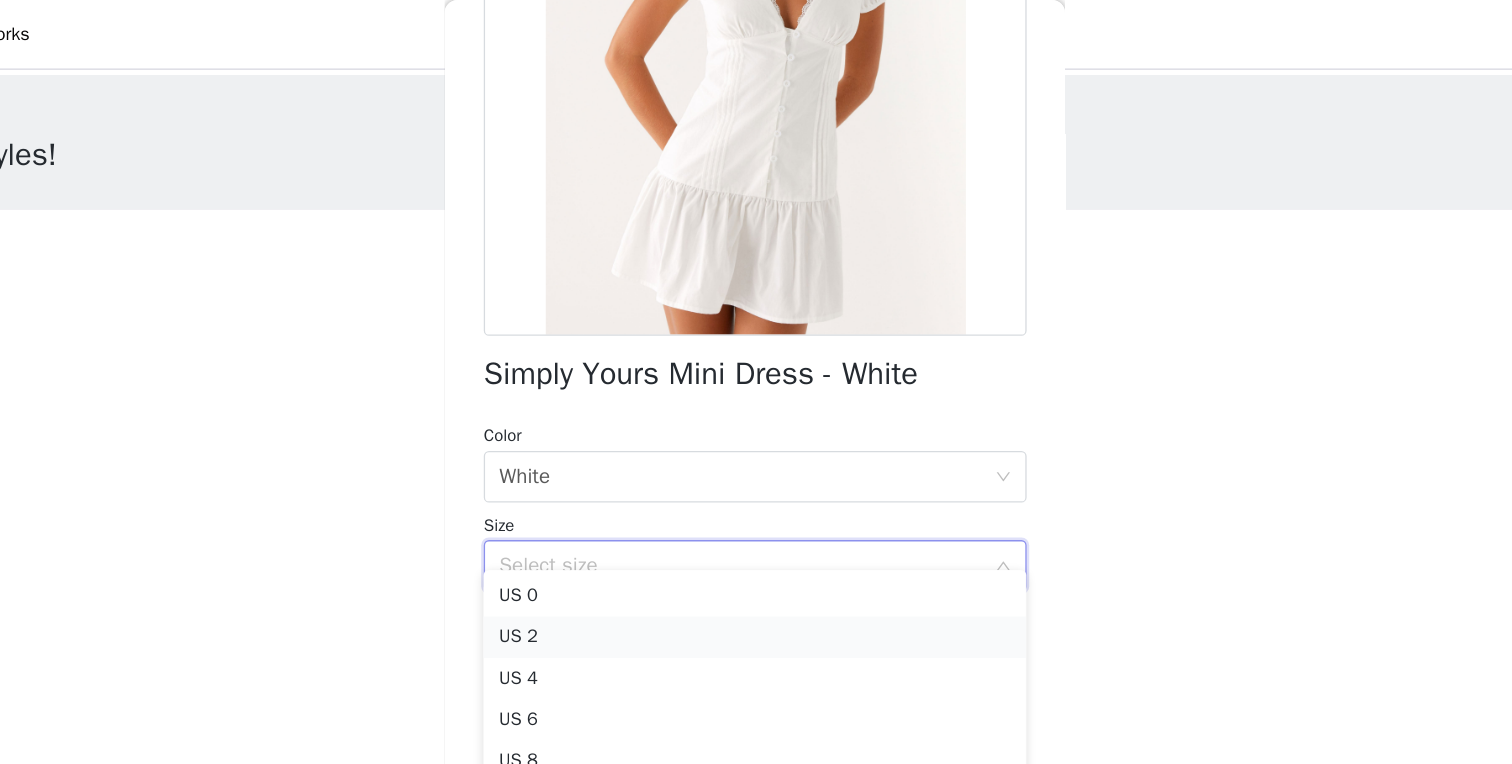 click on "US 2" at bounding box center [756, 493] 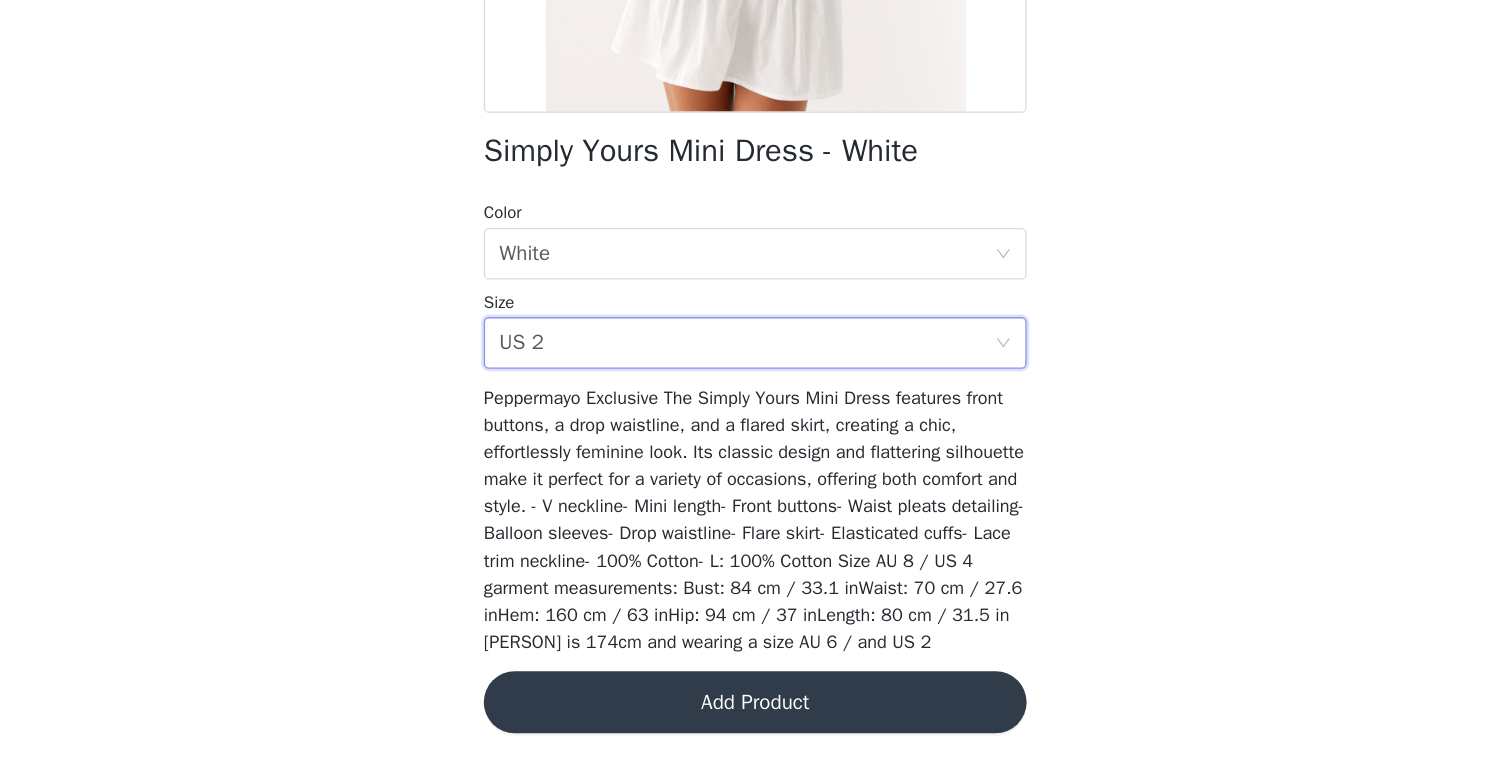 click on "Add Product" at bounding box center [756, 716] 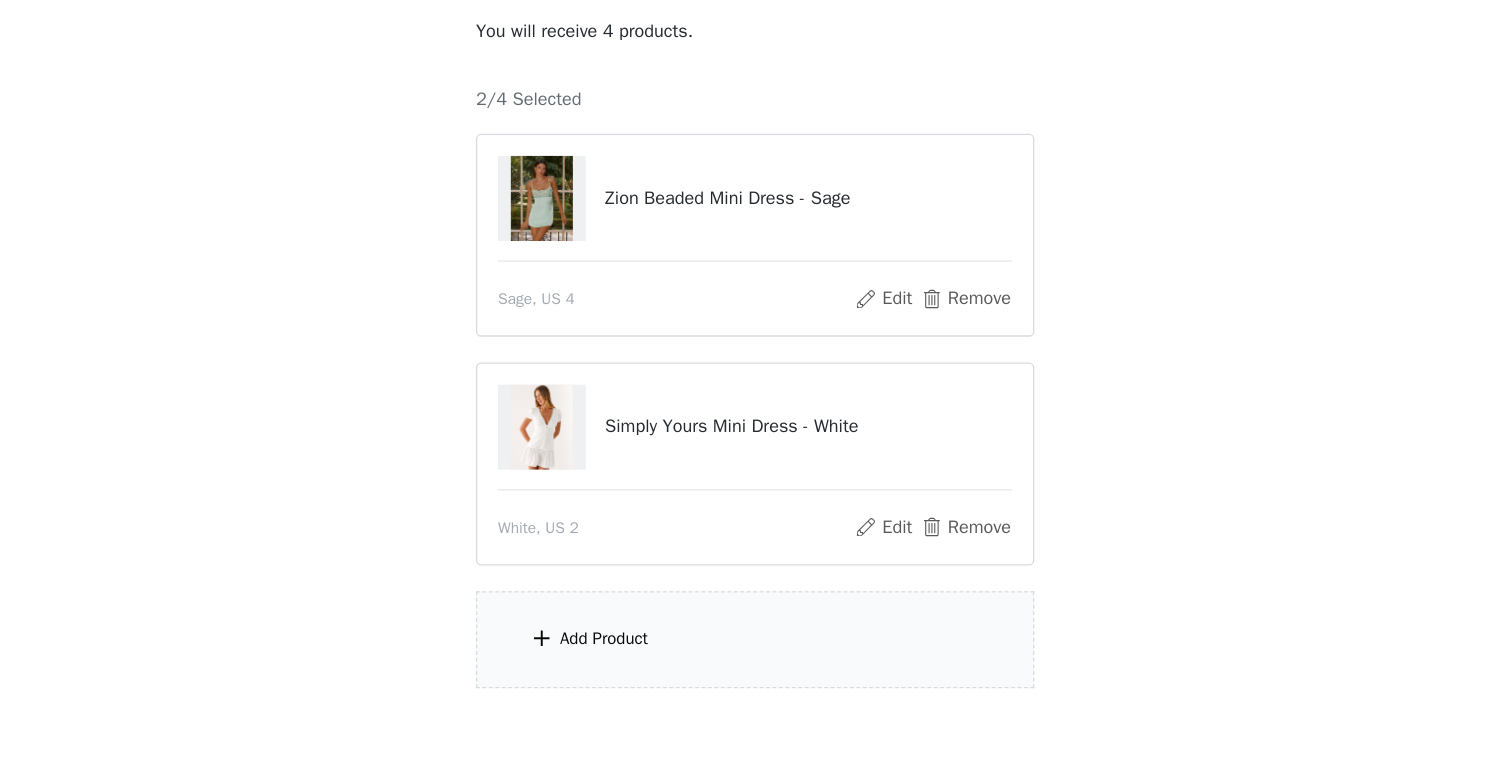 click on "Add Product" at bounding box center [639, 667] 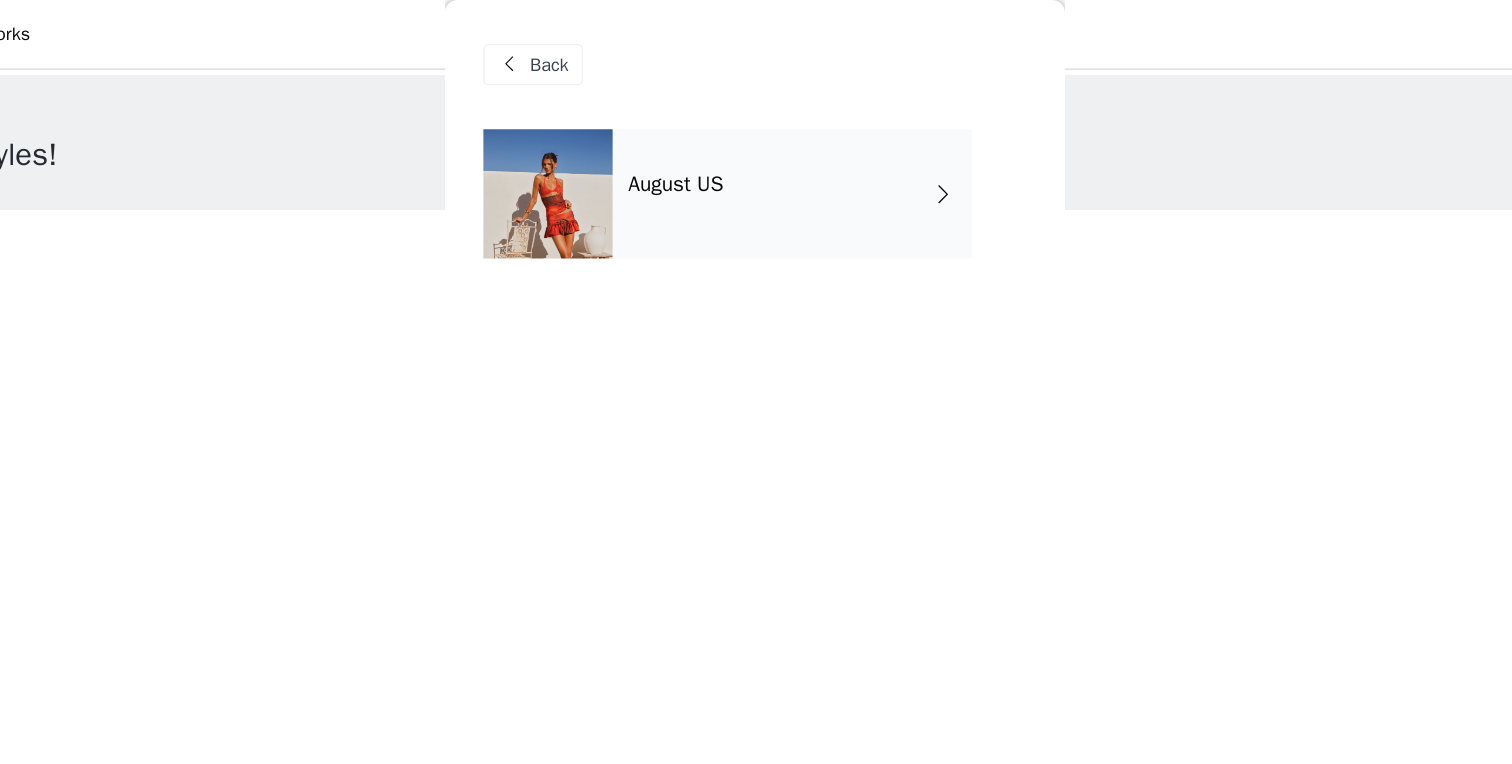 click on "August US" at bounding box center [785, 150] 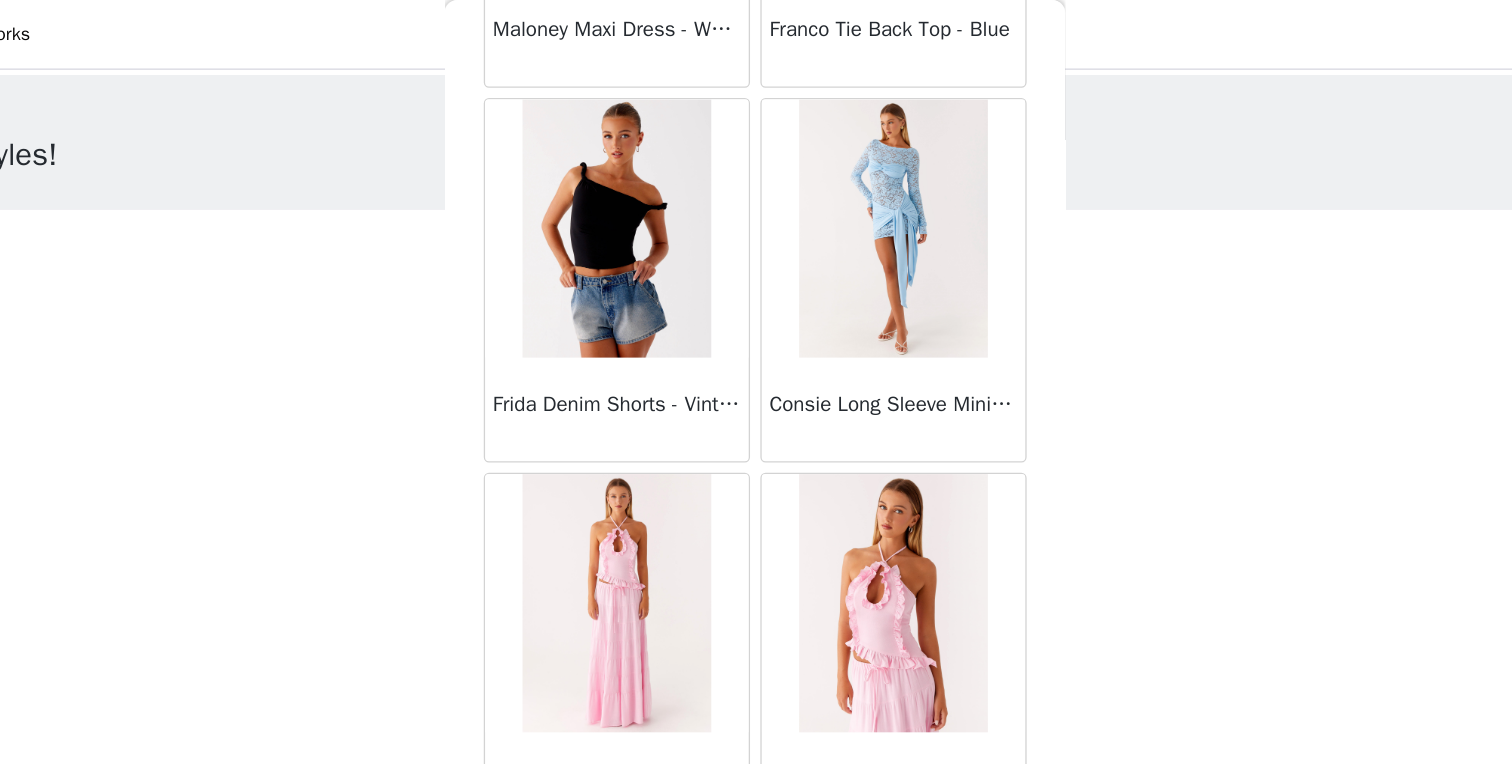 scroll, scrollTop: 2296, scrollLeft: 0, axis: vertical 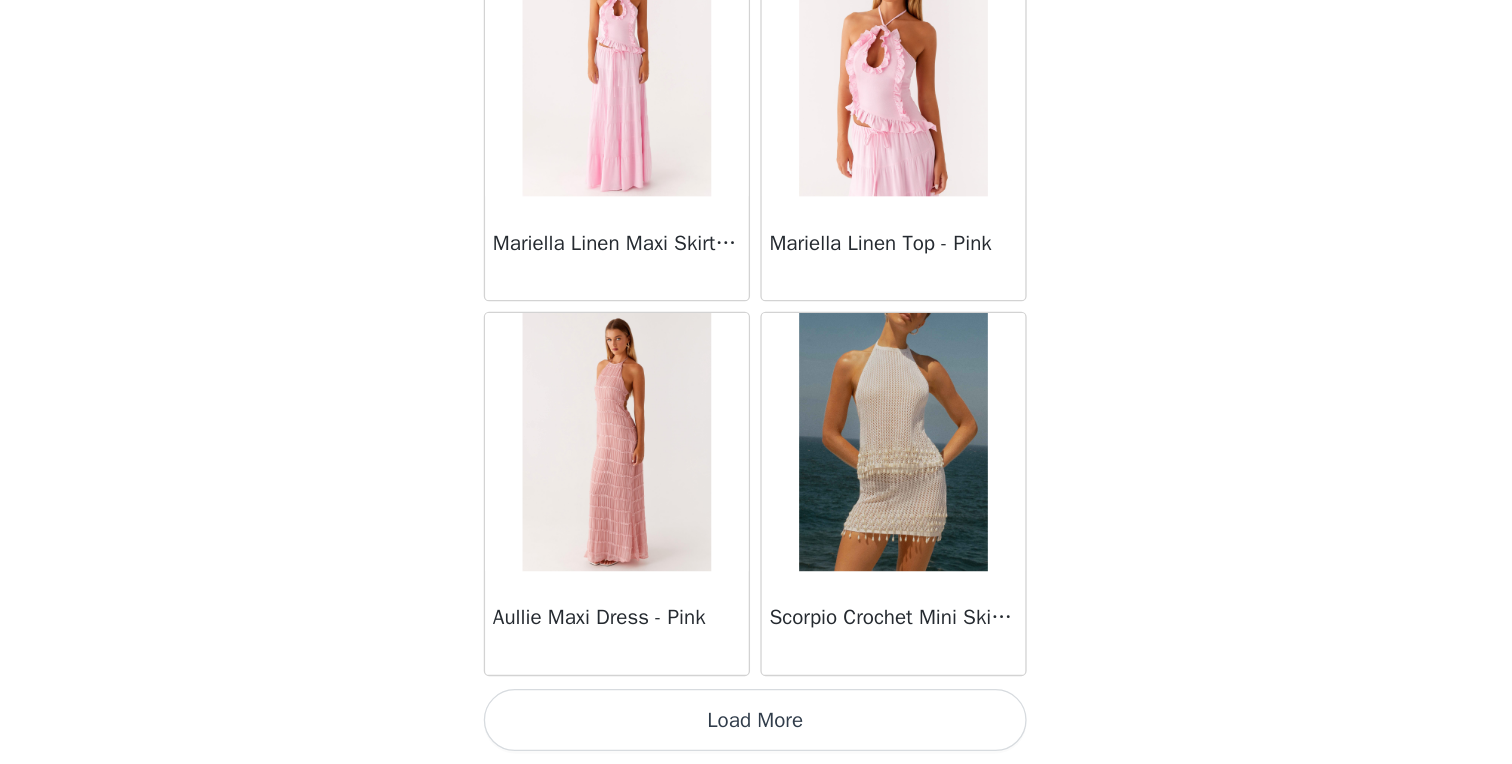 click on "Load More" at bounding box center [756, 730] 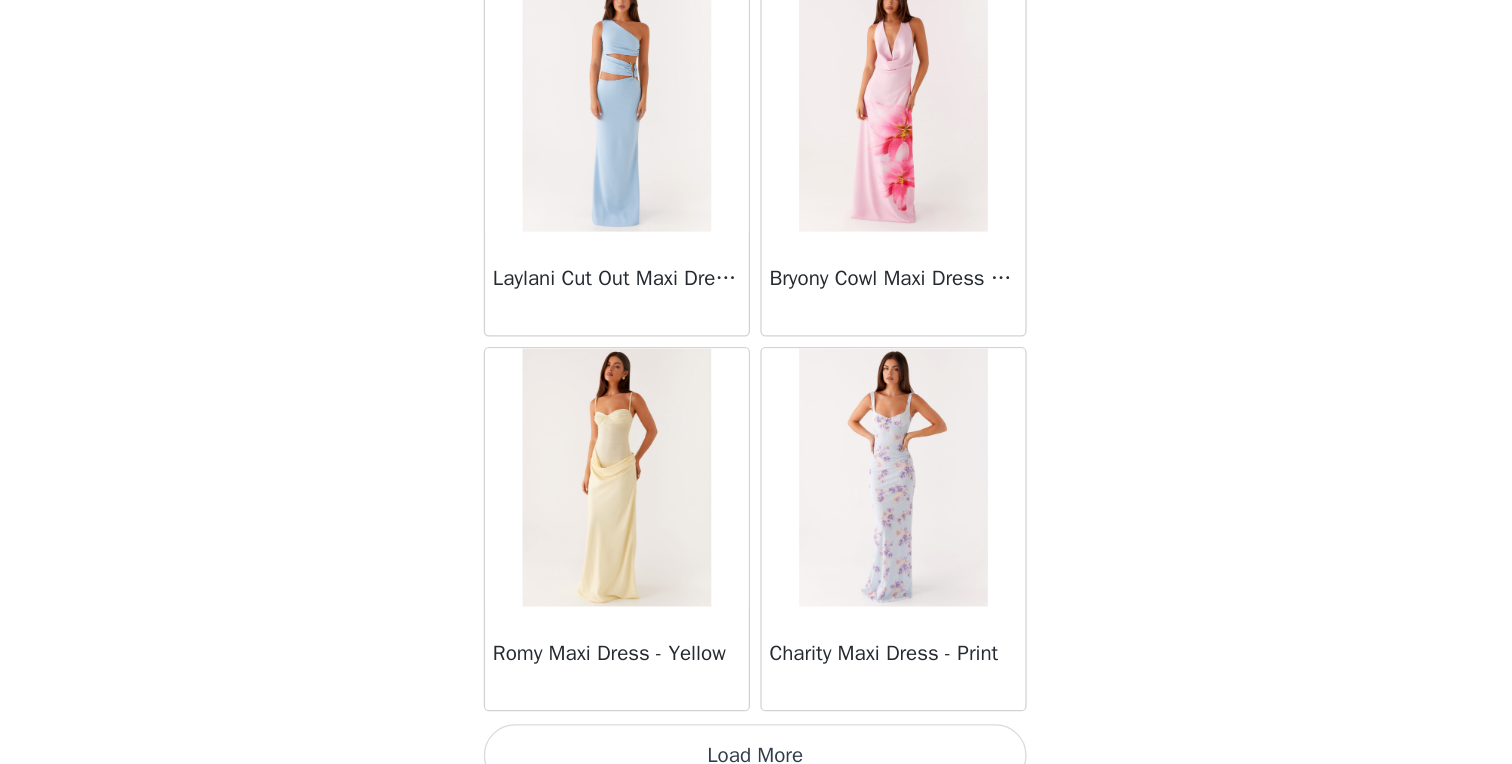 scroll, scrollTop: 5196, scrollLeft: 0, axis: vertical 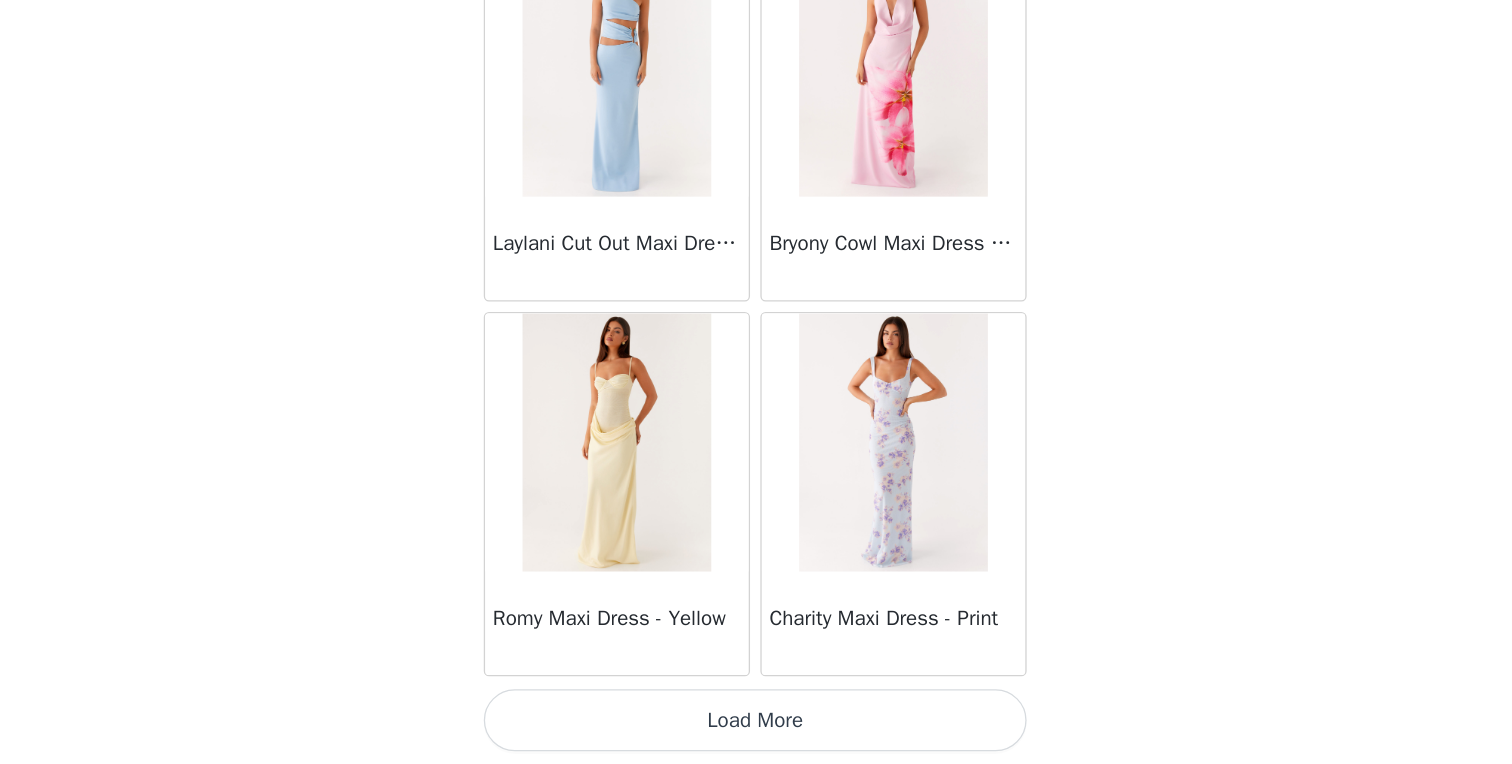 click on "Load More" at bounding box center (756, 730) 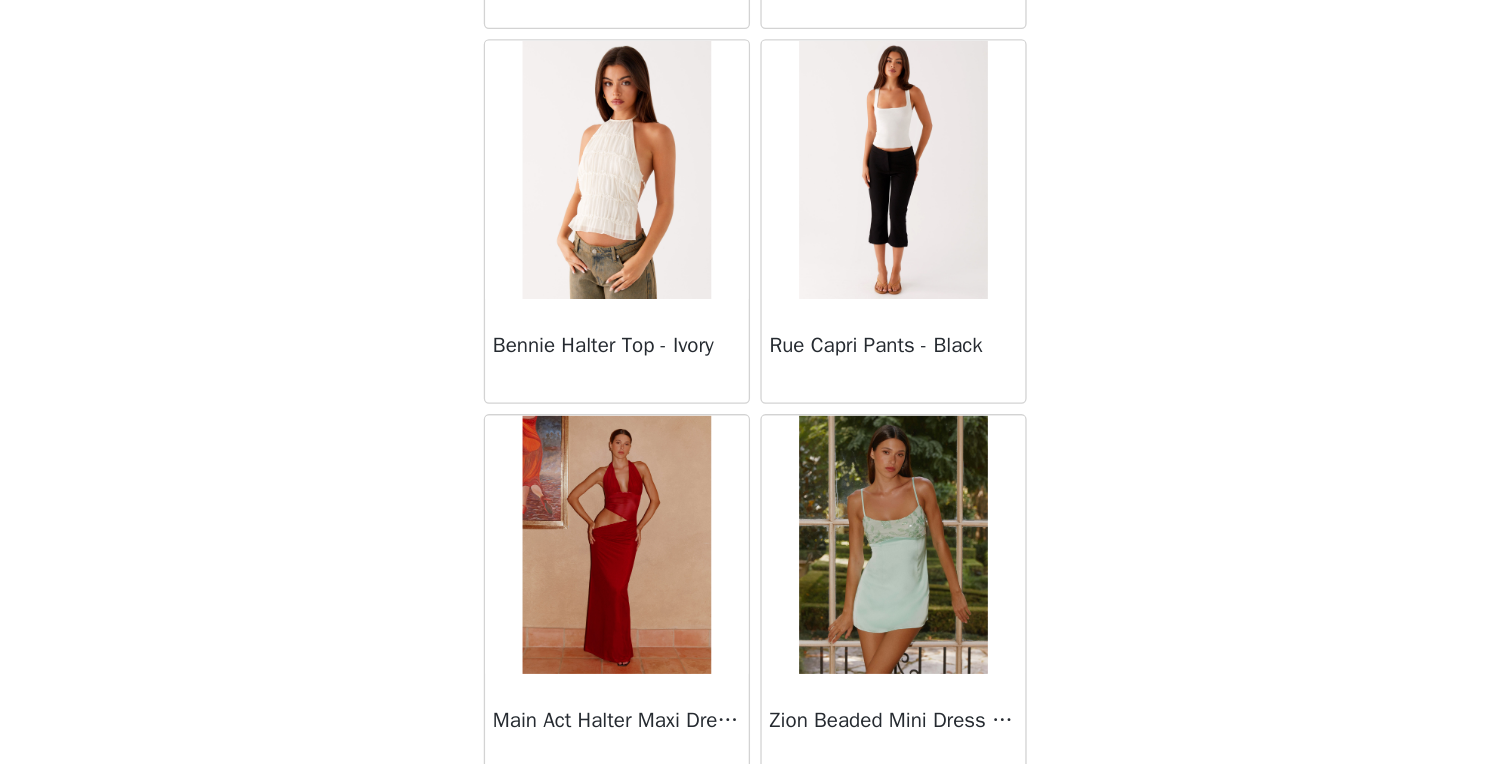 scroll, scrollTop: 8096, scrollLeft: 0, axis: vertical 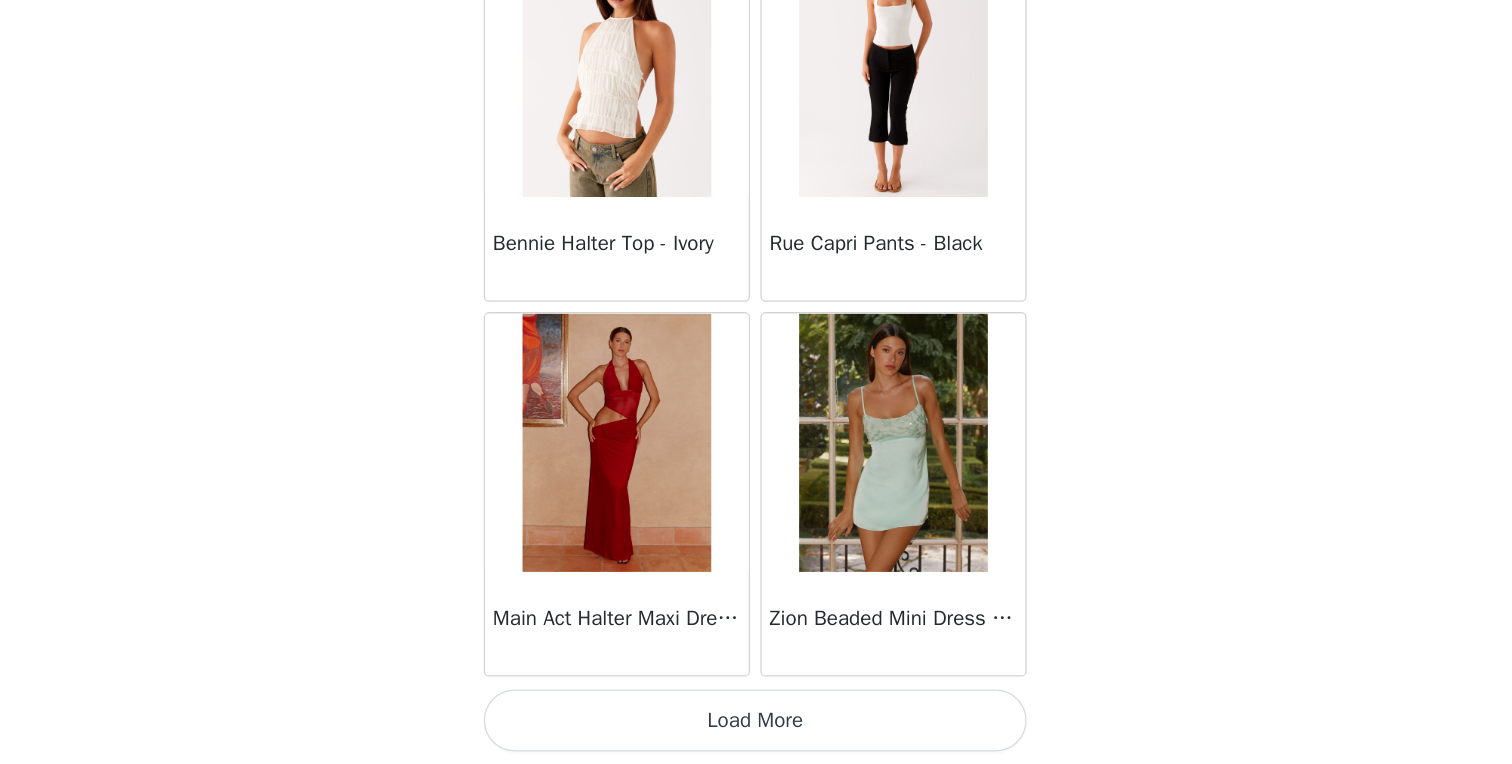 click on "Load More" at bounding box center [756, 730] 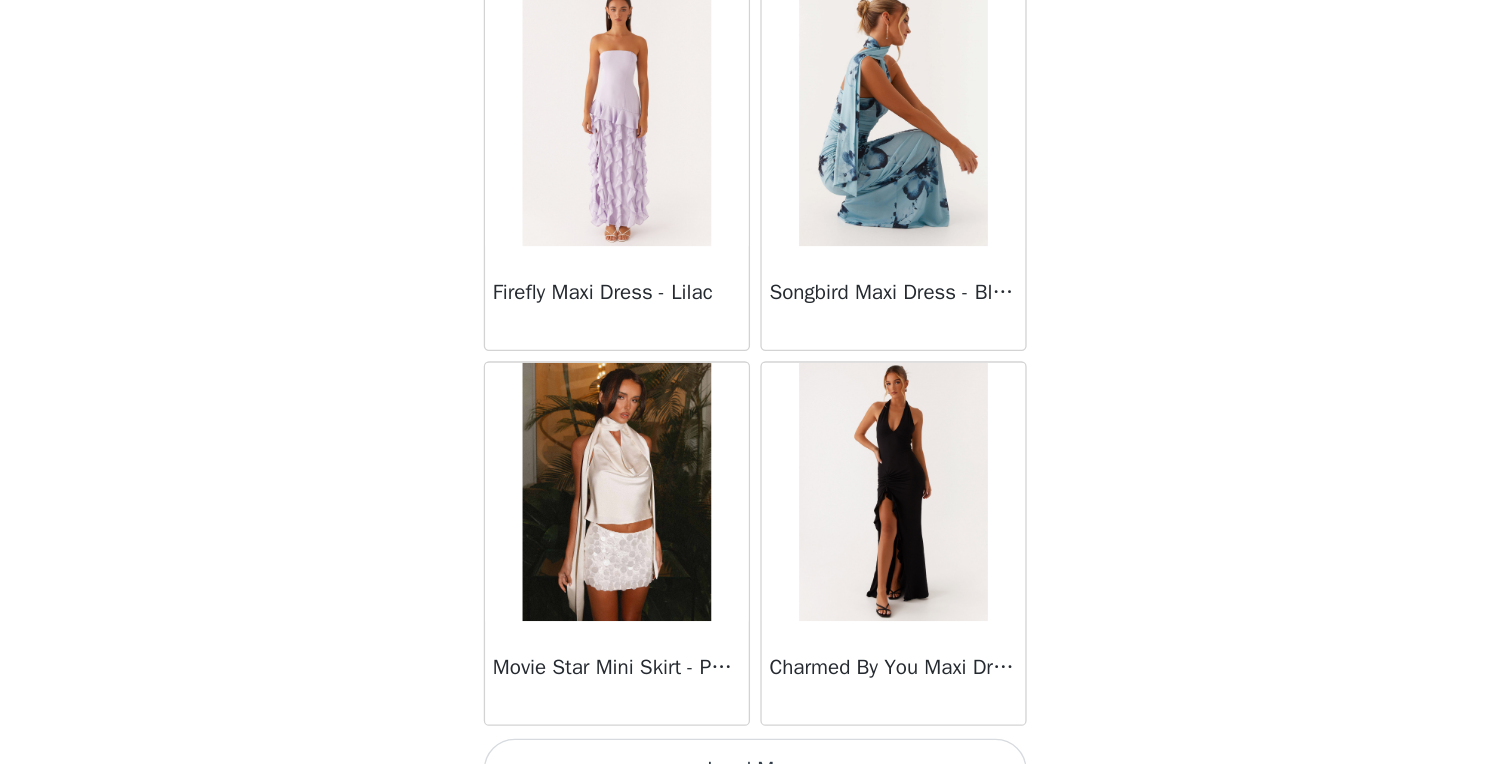 scroll, scrollTop: 10996, scrollLeft: 0, axis: vertical 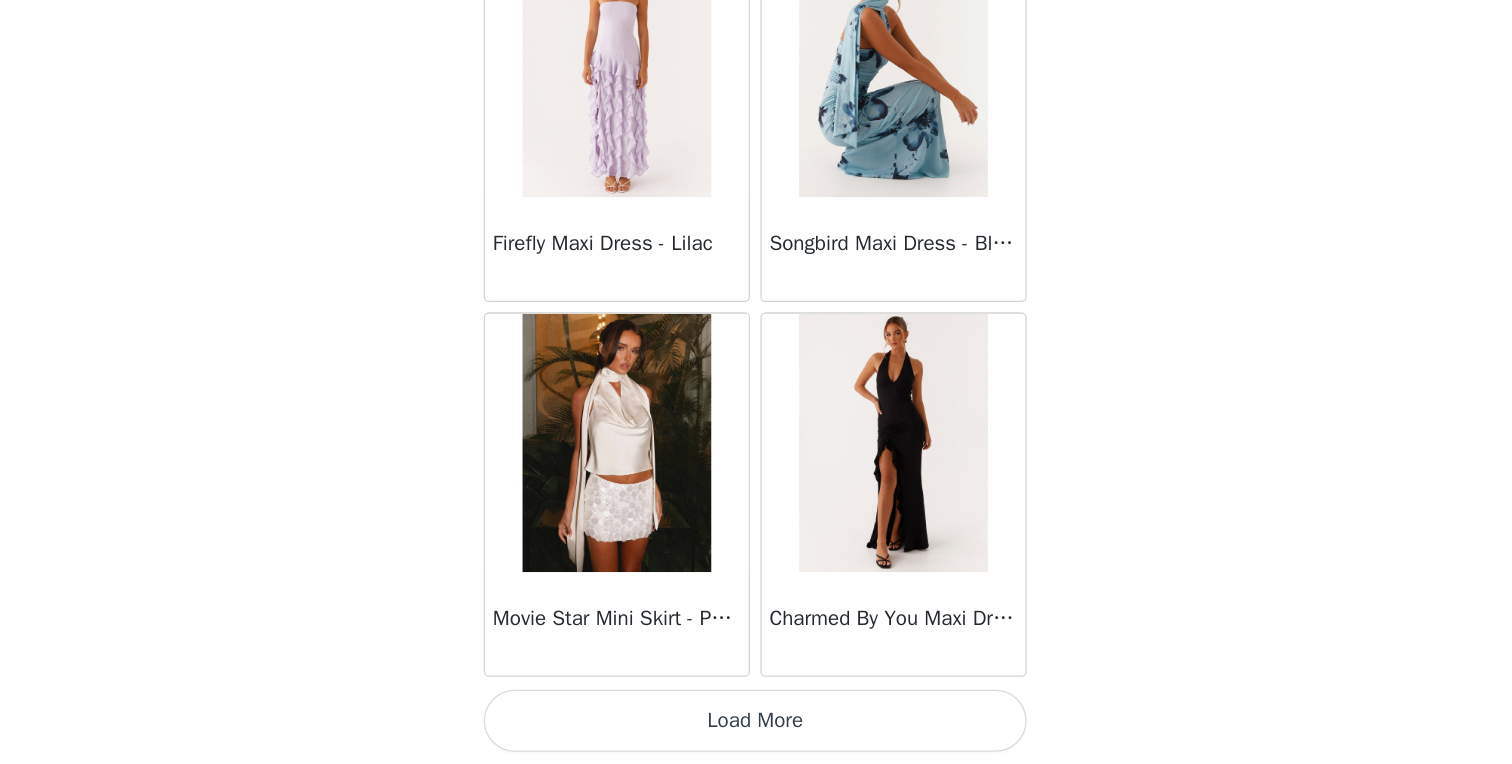 click on "Load More" at bounding box center (756, 730) 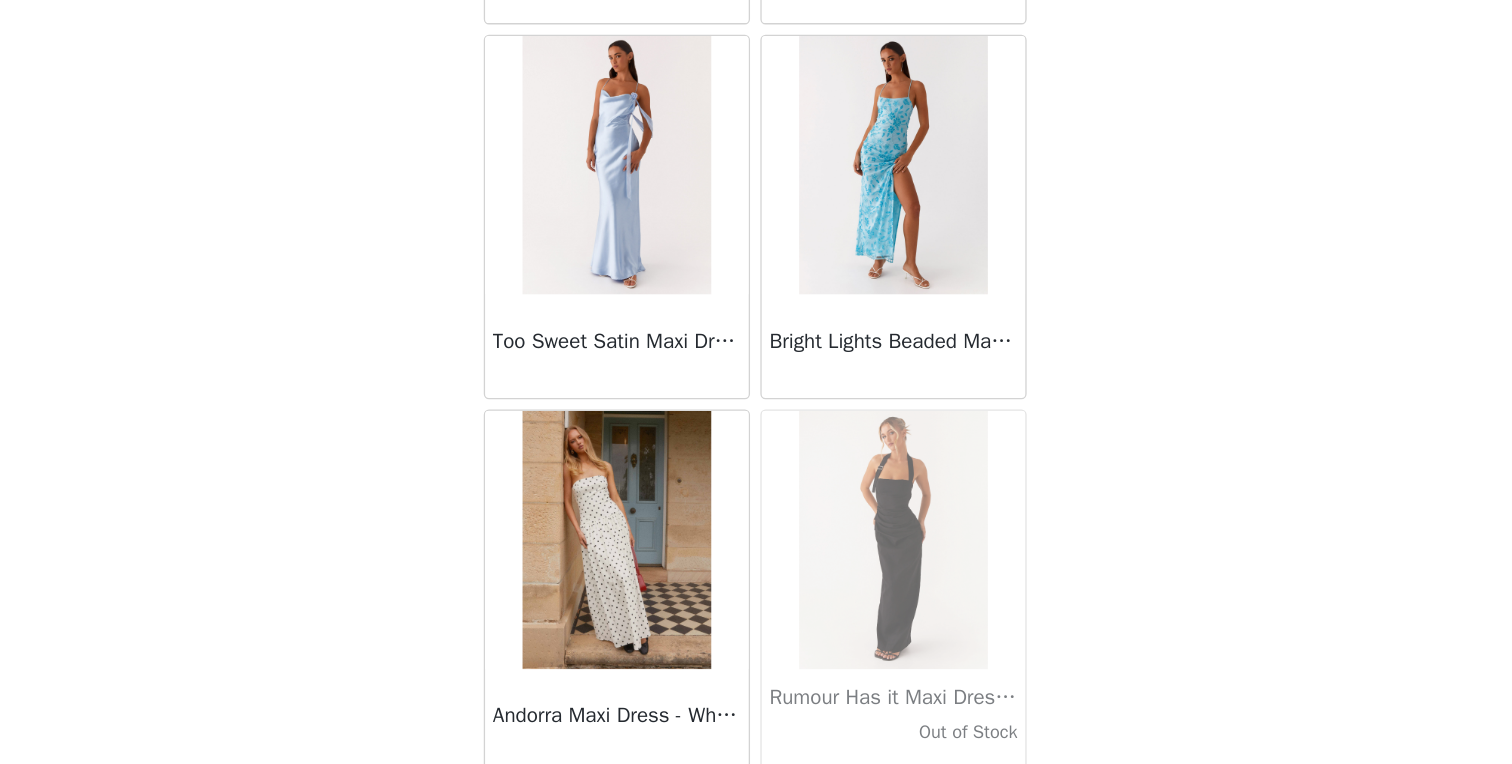 scroll, scrollTop: 13896, scrollLeft: 0, axis: vertical 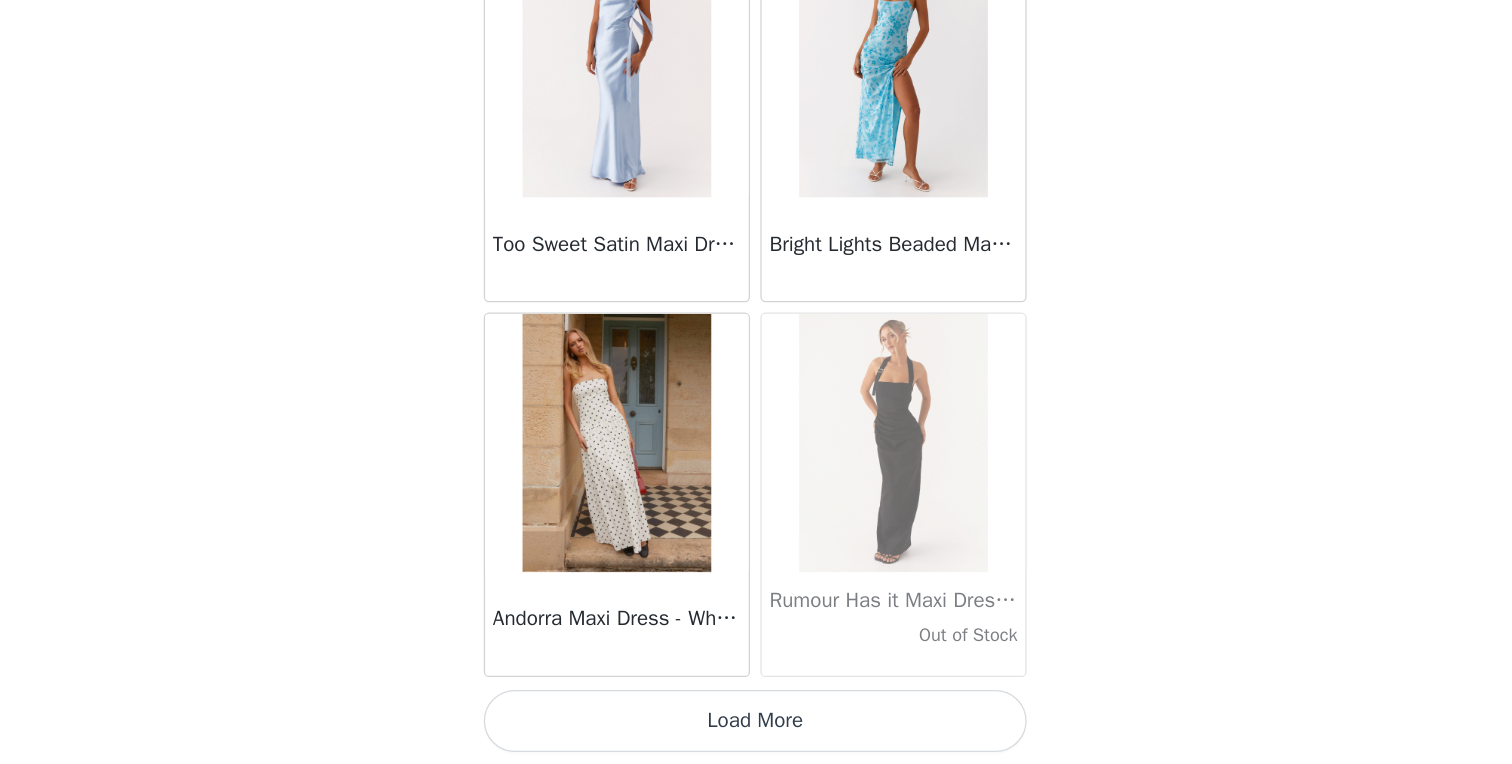 click on "Load More" at bounding box center [756, 730] 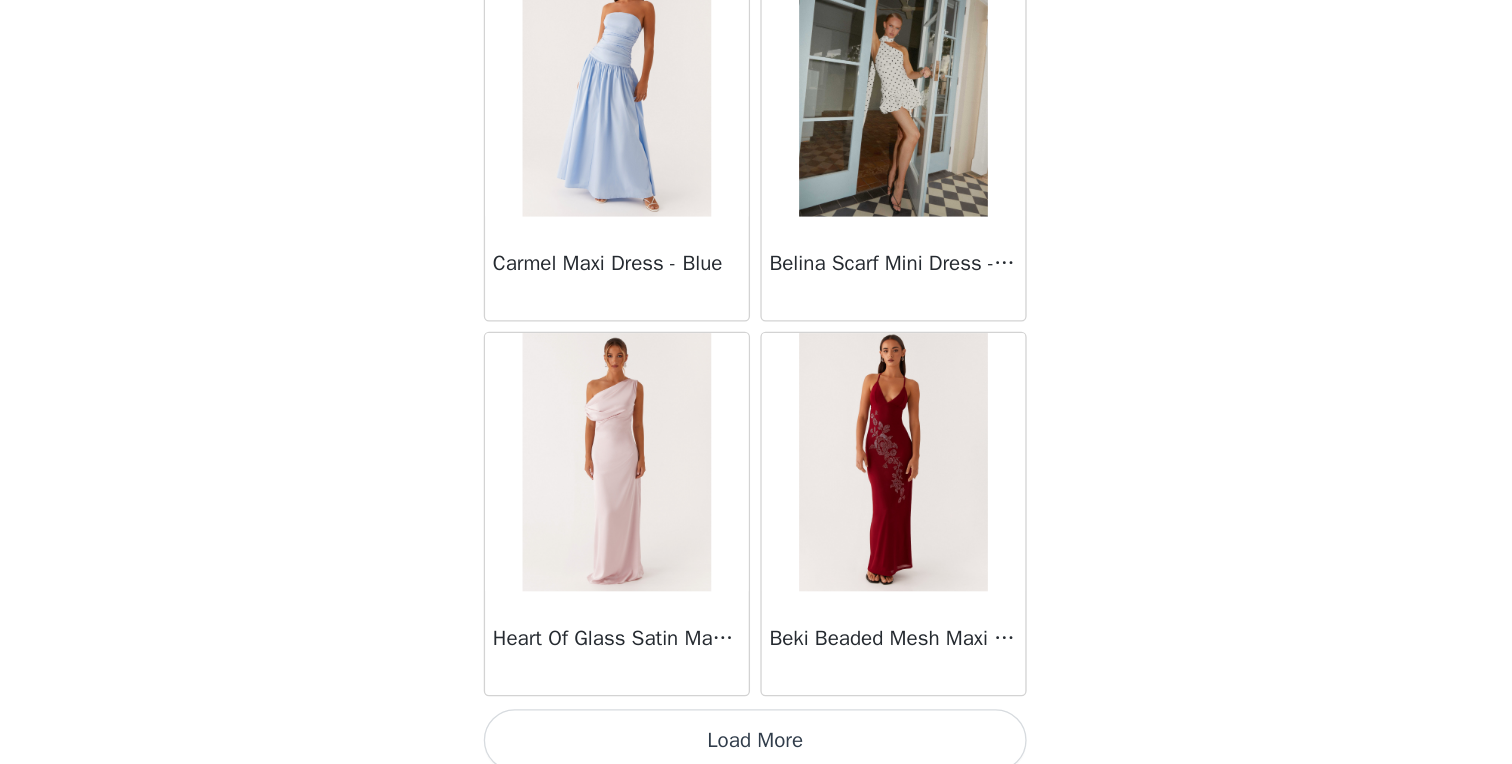 scroll, scrollTop: 16796, scrollLeft: 0, axis: vertical 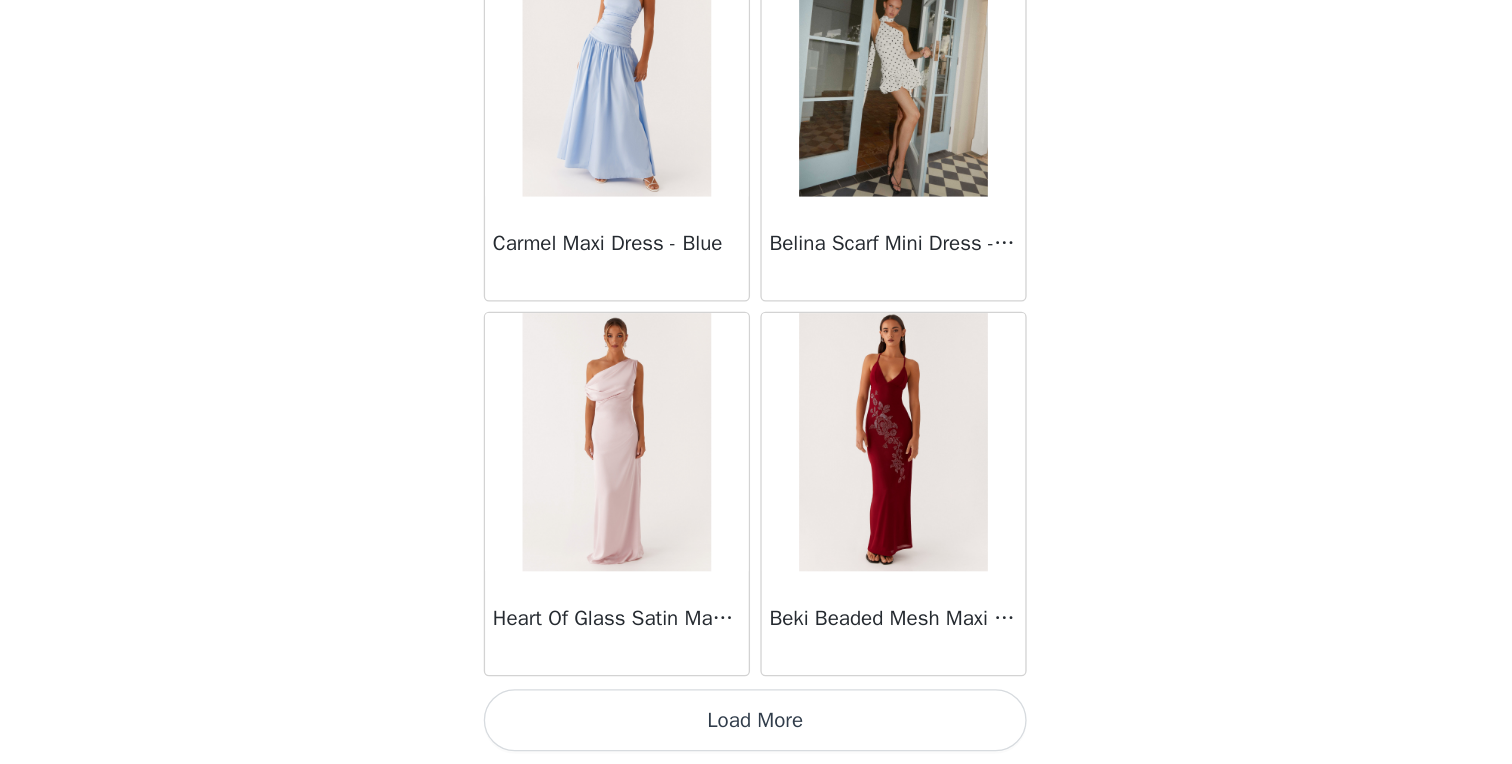 click on "Load More" at bounding box center [756, 730] 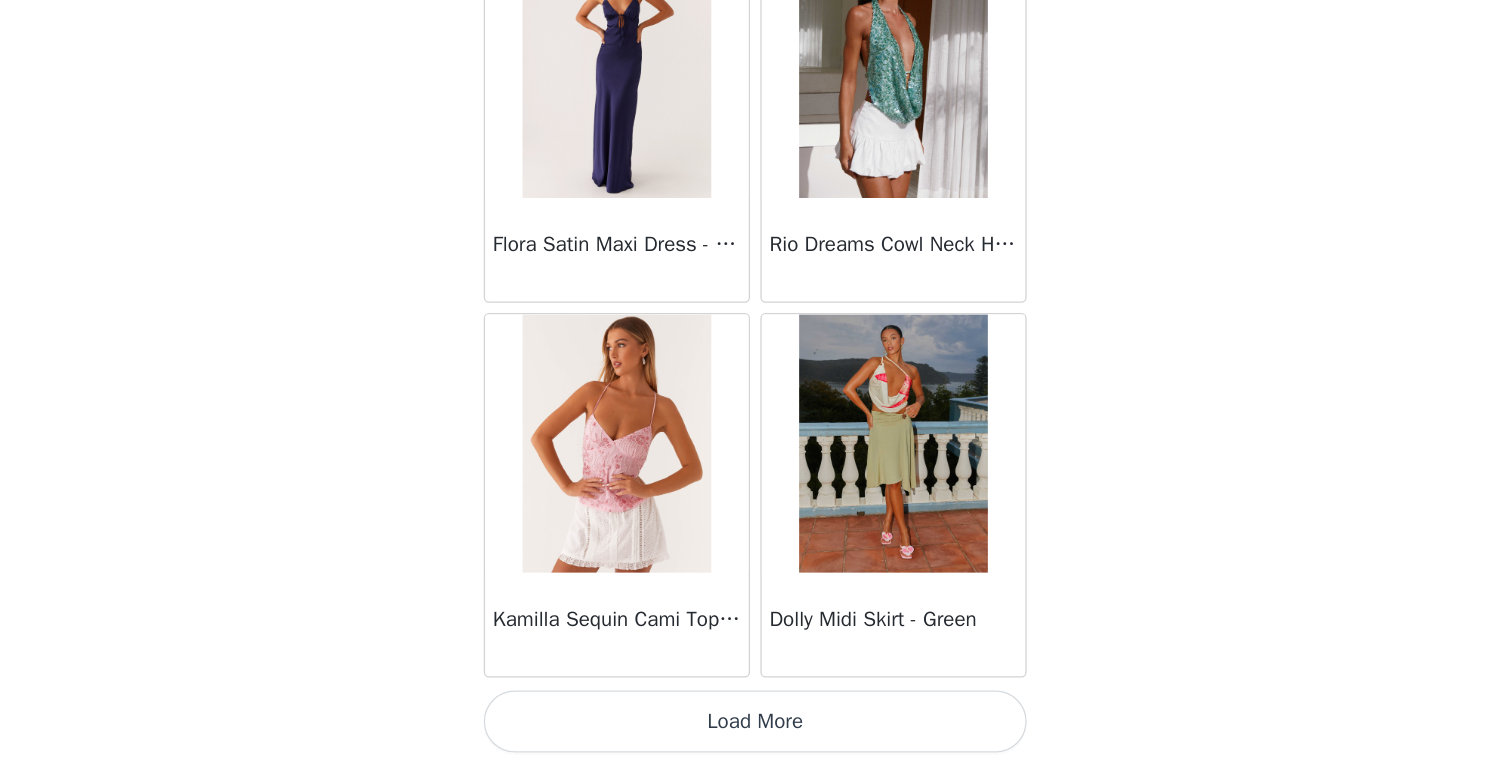 scroll, scrollTop: 19696, scrollLeft: 0, axis: vertical 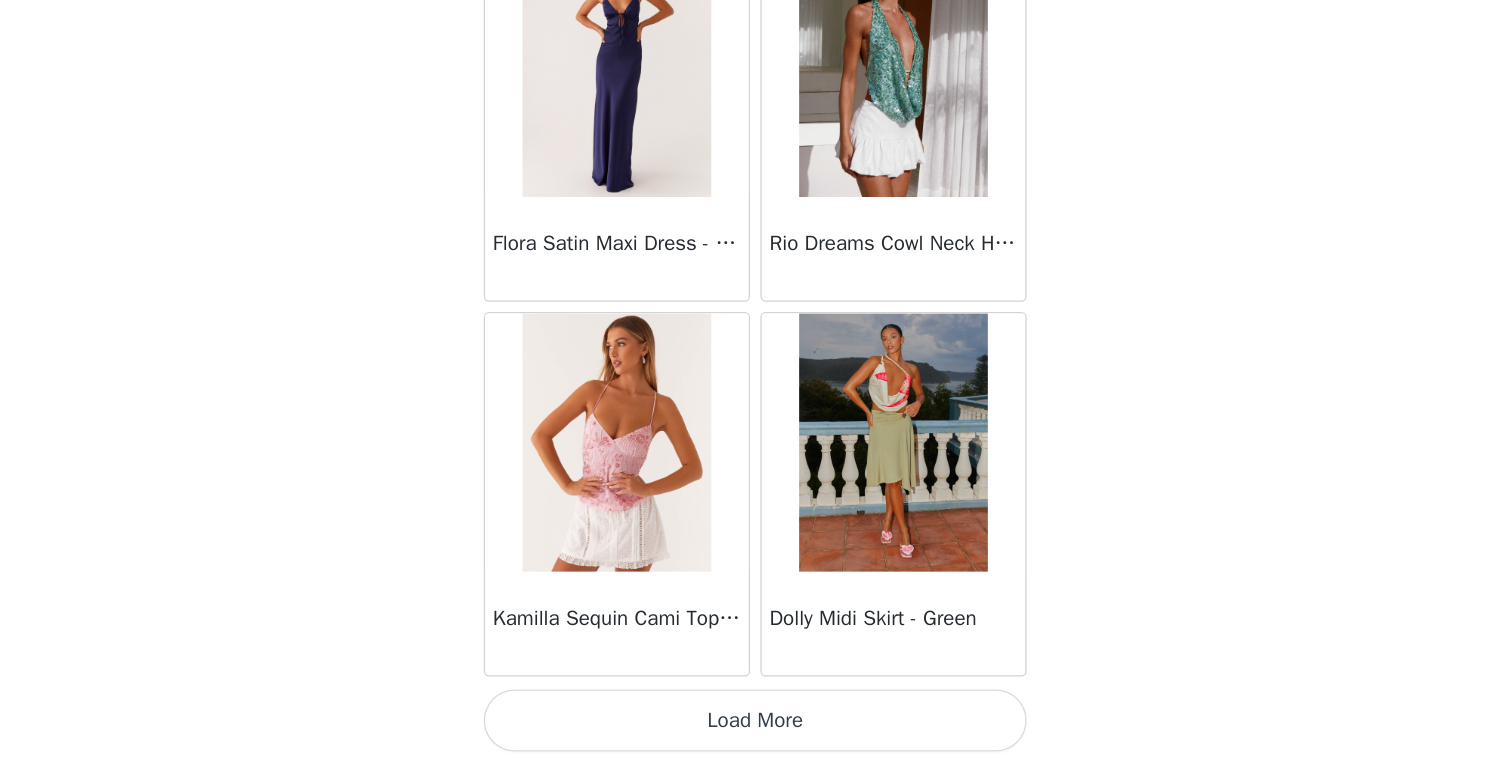click on "Load More" at bounding box center [756, 730] 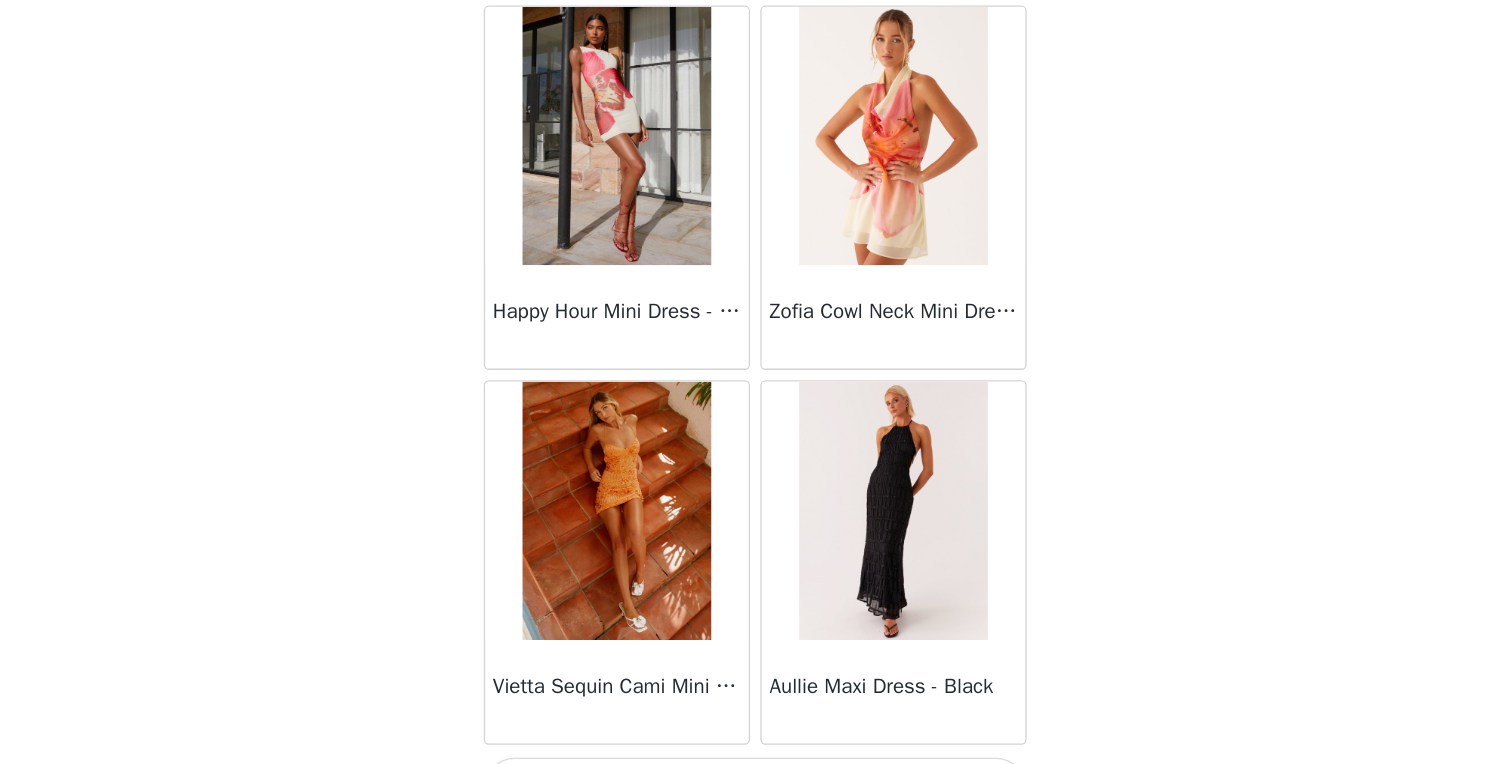 scroll, scrollTop: 22596, scrollLeft: 0, axis: vertical 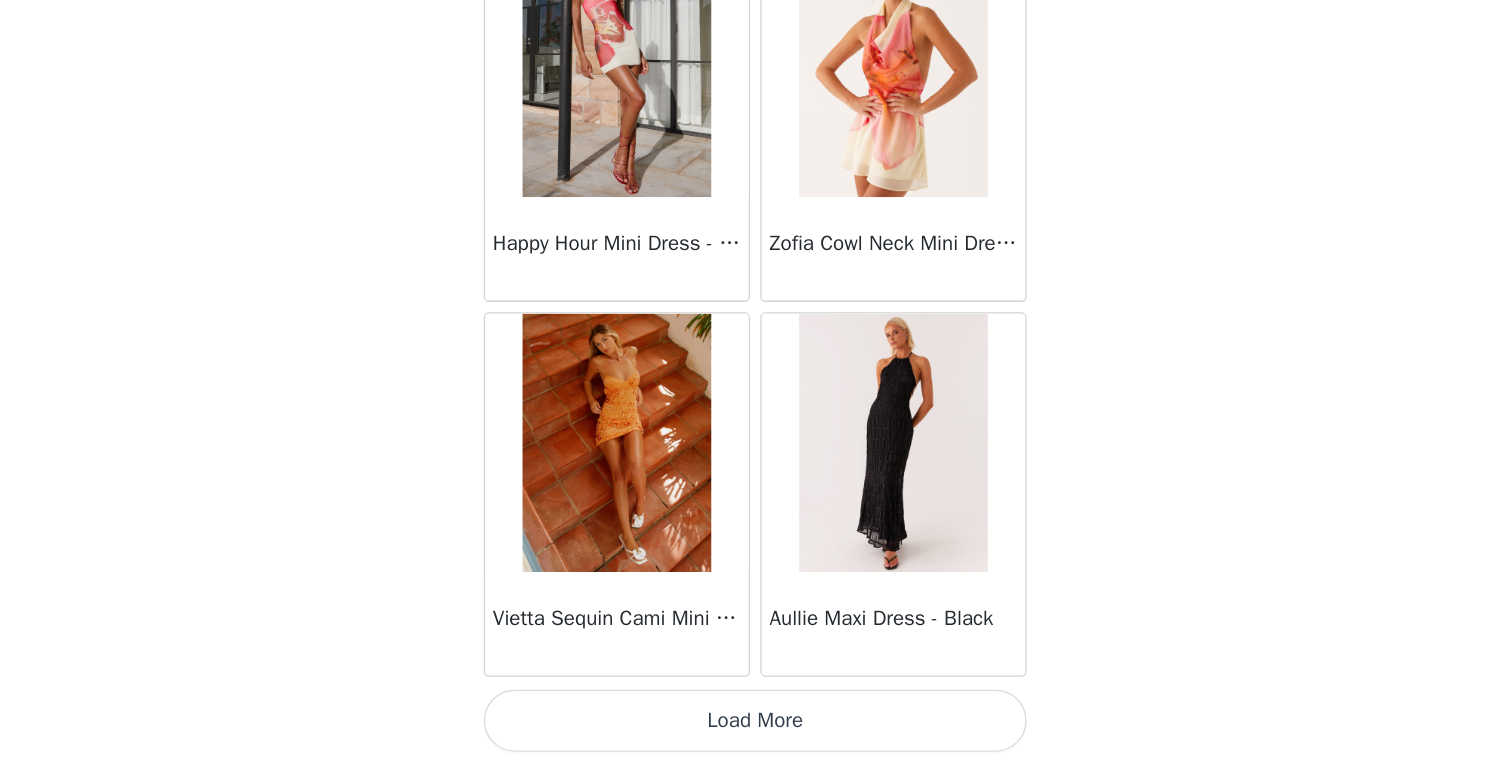 click on "Load More" at bounding box center [756, 730] 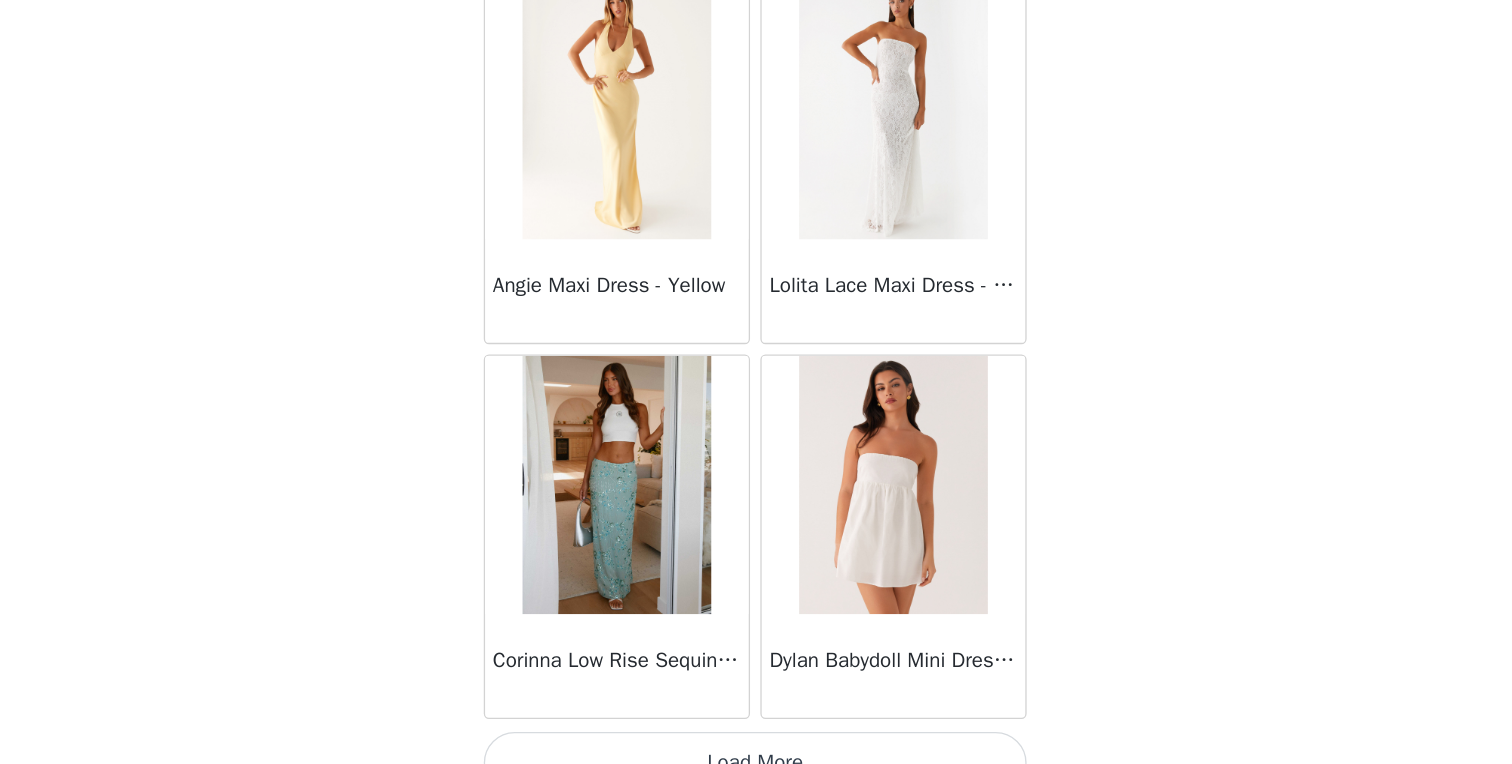 scroll, scrollTop: 25496, scrollLeft: 0, axis: vertical 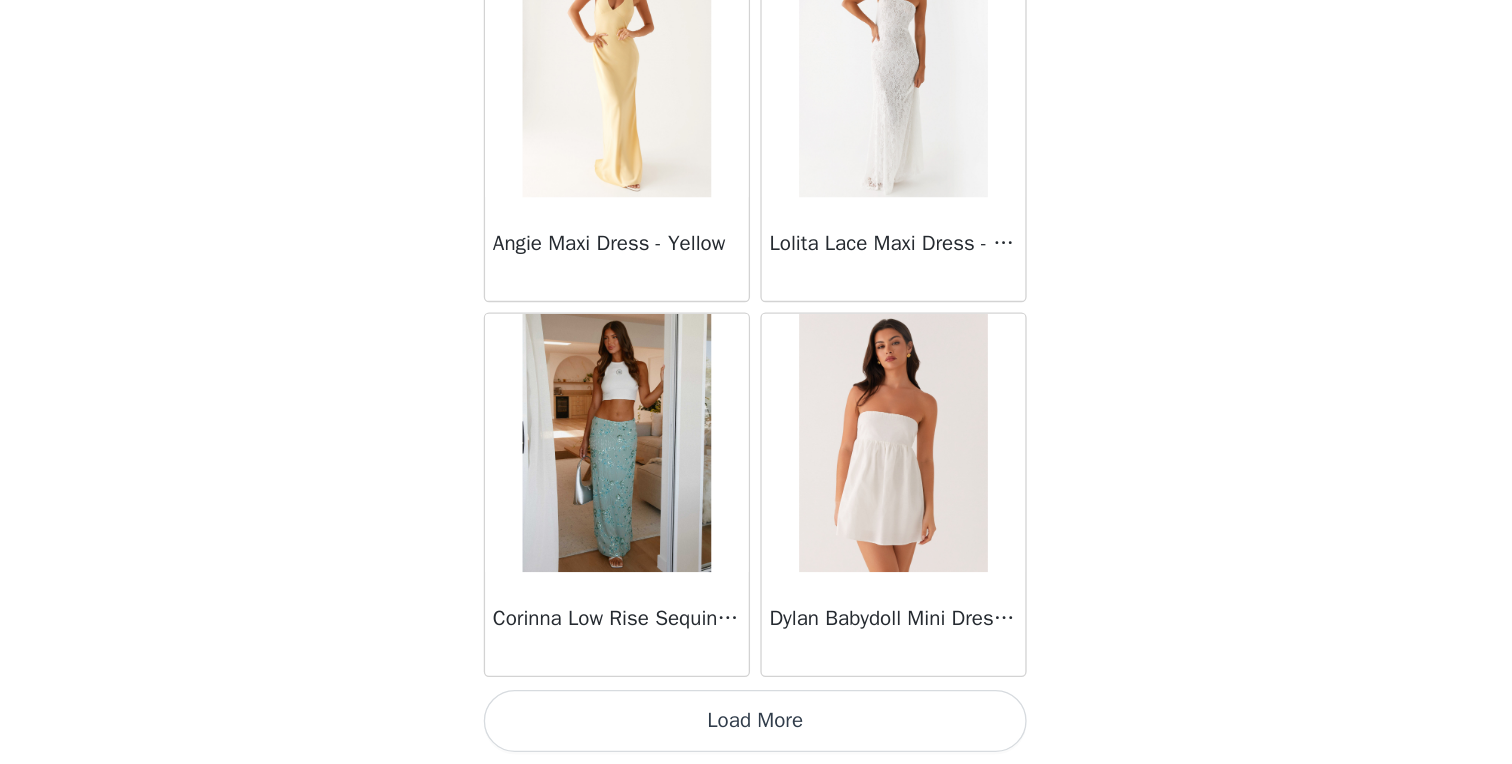 click on "Load More" at bounding box center [756, 730] 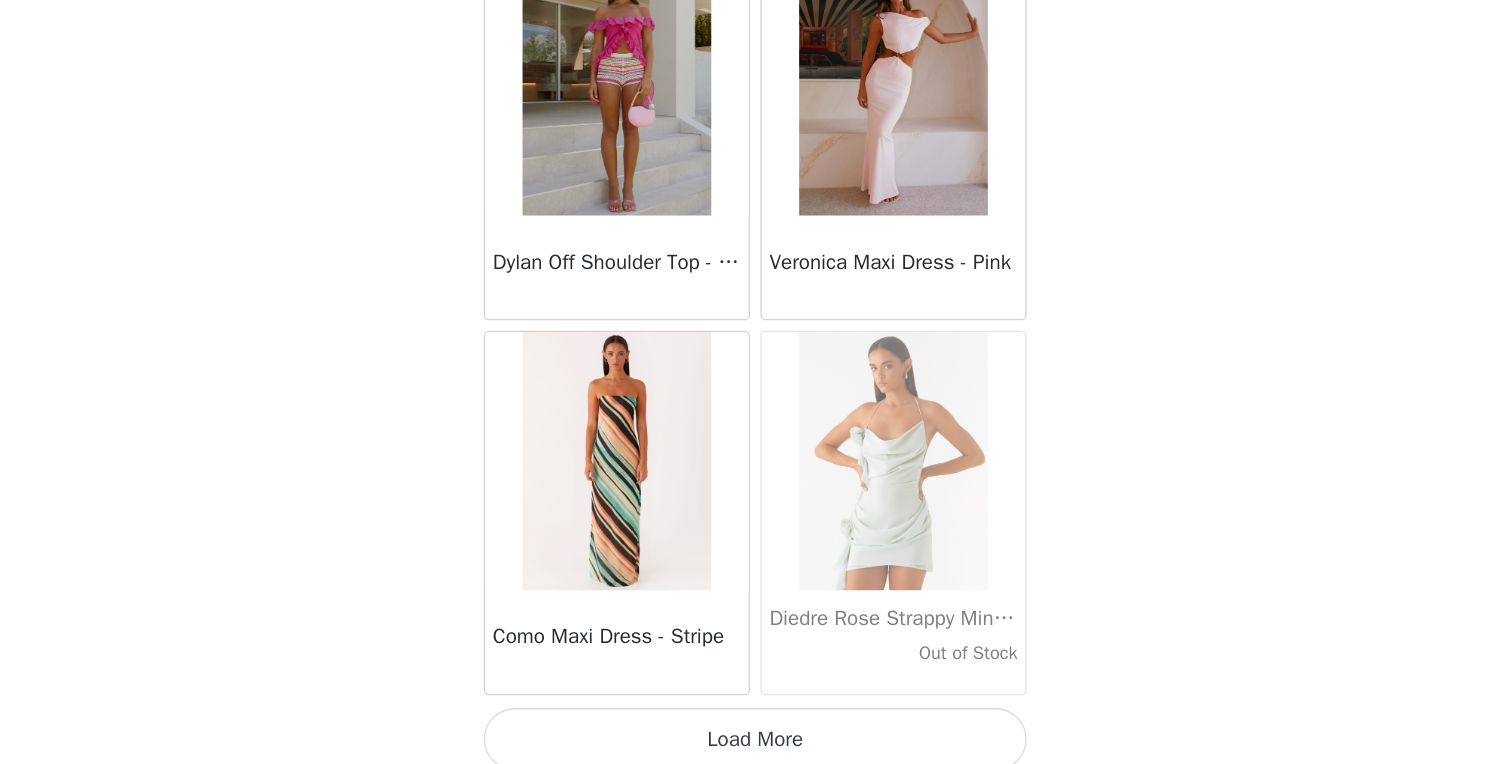 scroll, scrollTop: 28396, scrollLeft: 0, axis: vertical 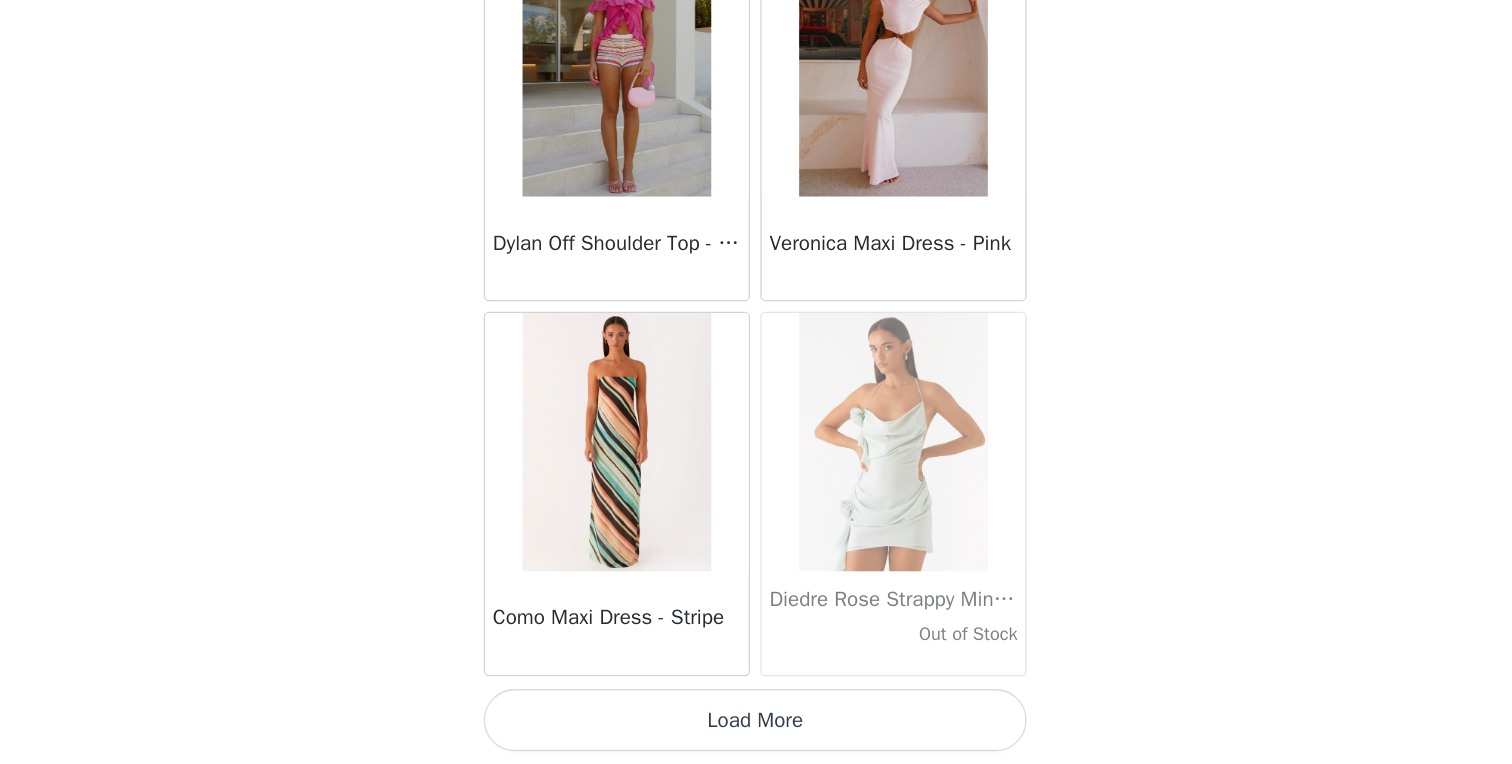 click on "Load More" at bounding box center (756, 730) 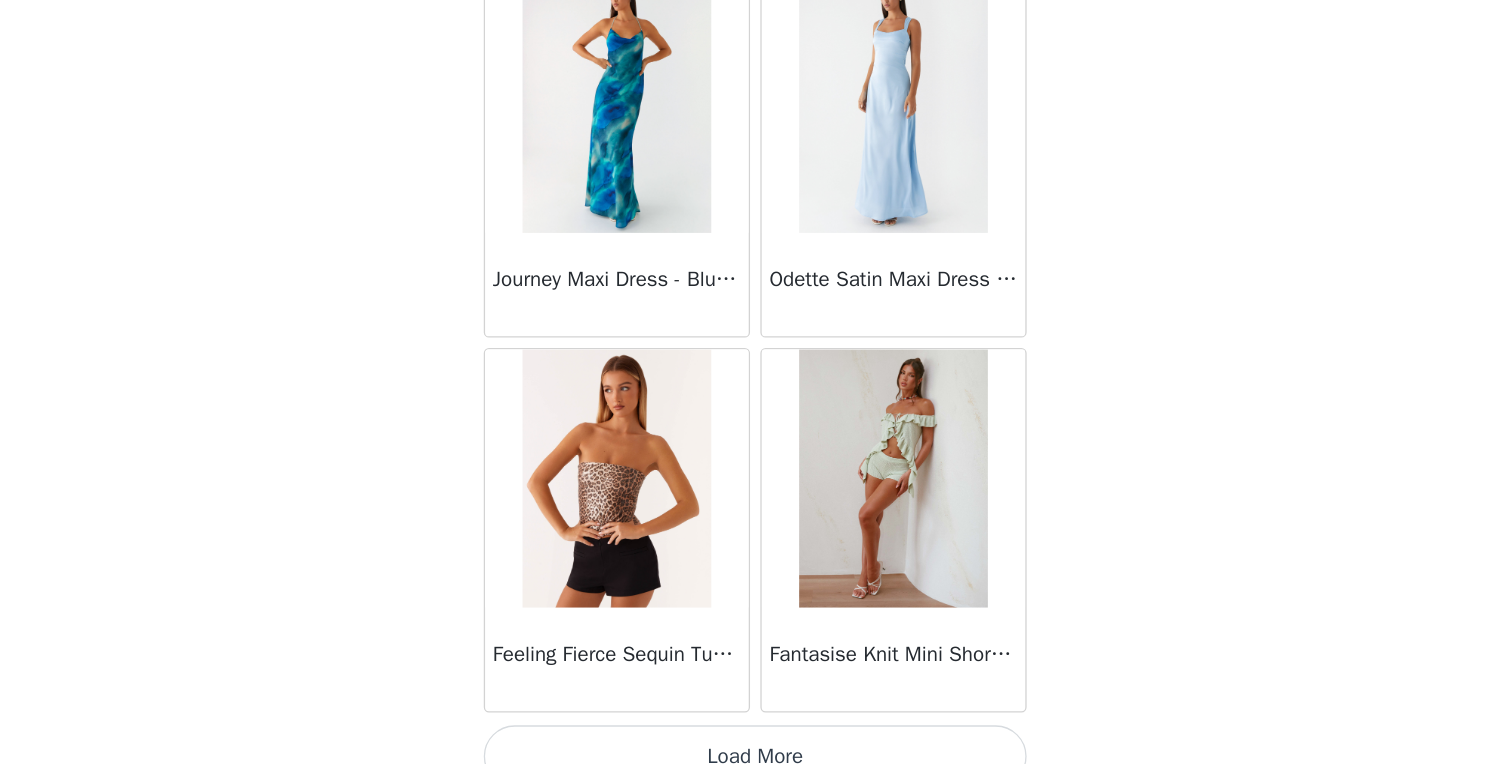 scroll, scrollTop: 31296, scrollLeft: 0, axis: vertical 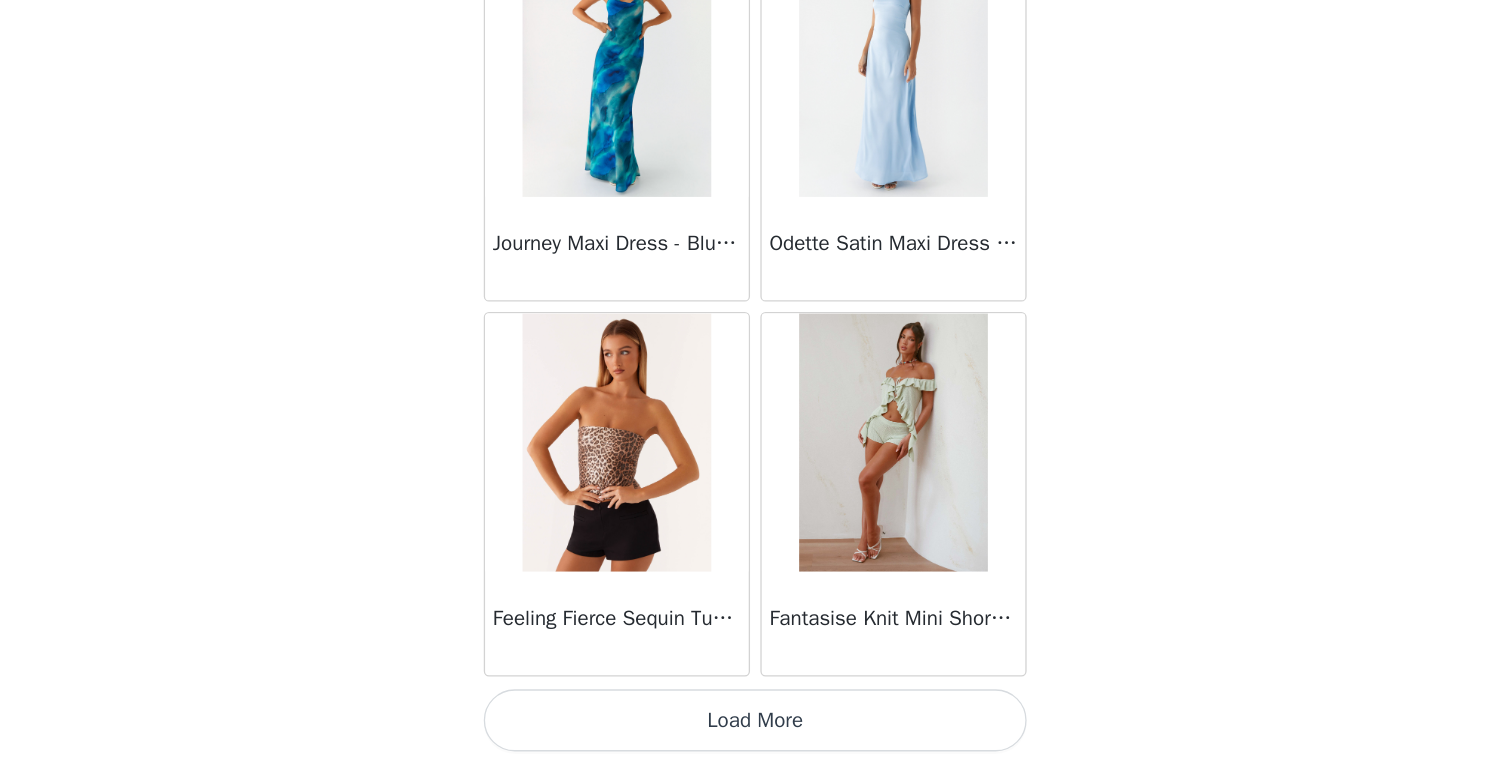 click on "Load More" at bounding box center [756, 730] 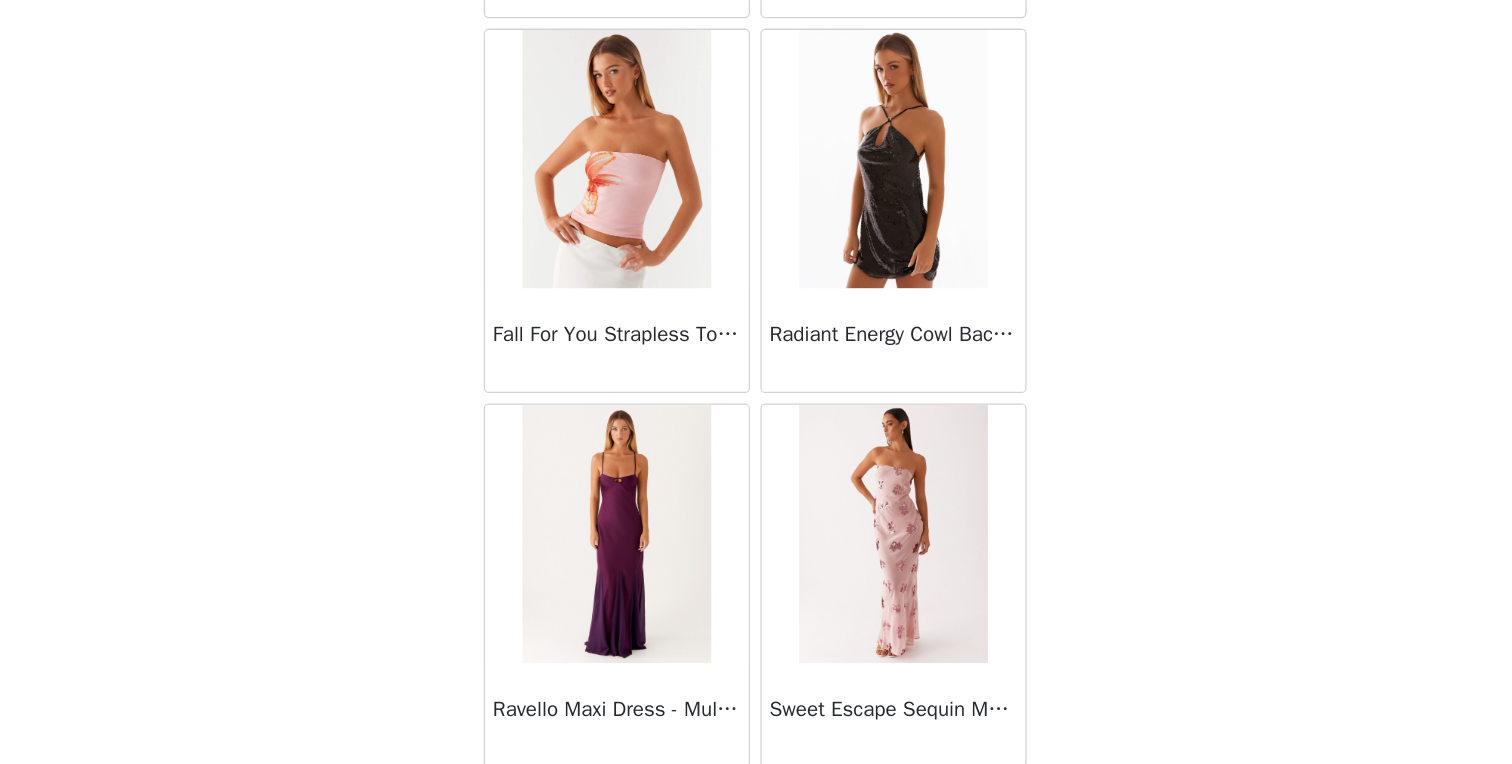 scroll, scrollTop: 32098, scrollLeft: 0, axis: vertical 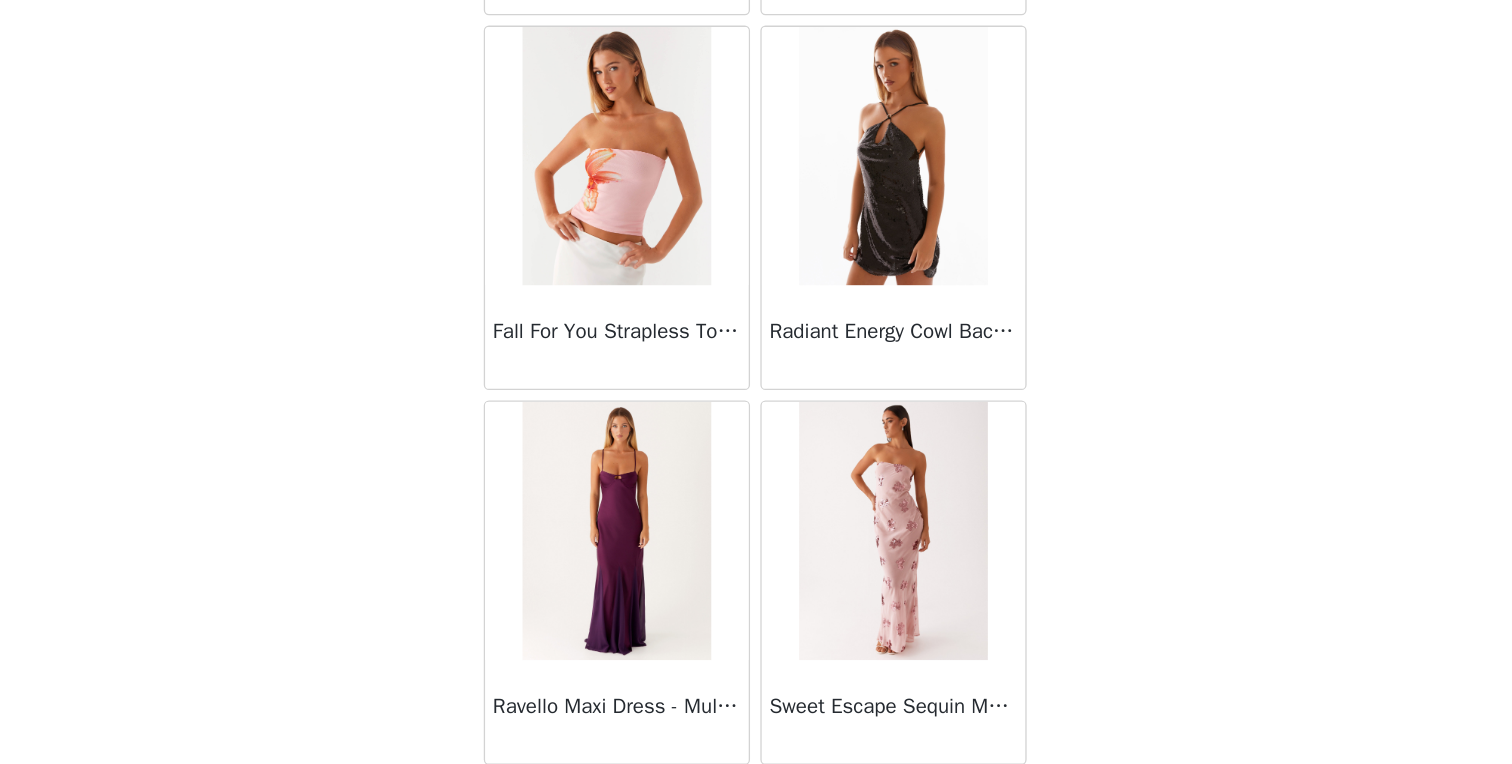 click on "STEP 1 OF 4
Select your styles!
You will receive 4 products.       2/4 Selected           Zion Beaded Mini Dress - Sage           Sage, [STATE] [ZIP]       Edit   Remove     Simply Yours Mini Dress - White           White, [STATE] [ZIP]       Edit   Remove     Add Product       Back       Manuka Ruffle Mini Dress - Yellow       Heart Of Glass Satin Maxi Dress - Blue       Ronnie Maxi Dress - Blue       Nicola Maxi Dress - Pink       Imani Maxi Dress - Pink       Liana Cowl Maxi Dress - Print       Cherry Skies Midi Dress - White       Crystal Clear Lace Midi Skirt - Ivory       Crystal Clear Lace Top - Ivory       Clayton Top - Black Gingham       Wish You Luck Denim Top - Dark Blue       Raphaela Mini Dress - Navy       Maloney Maxi Dress - White       Franco Tie Back Top - Blue       Frida Denim Shorts - Vintage Wash Blue       Consie Long Sleeve Mini Dress - Pale Blue       Mariella Linen Maxi Skirt - Pink" at bounding box center [756, 285] 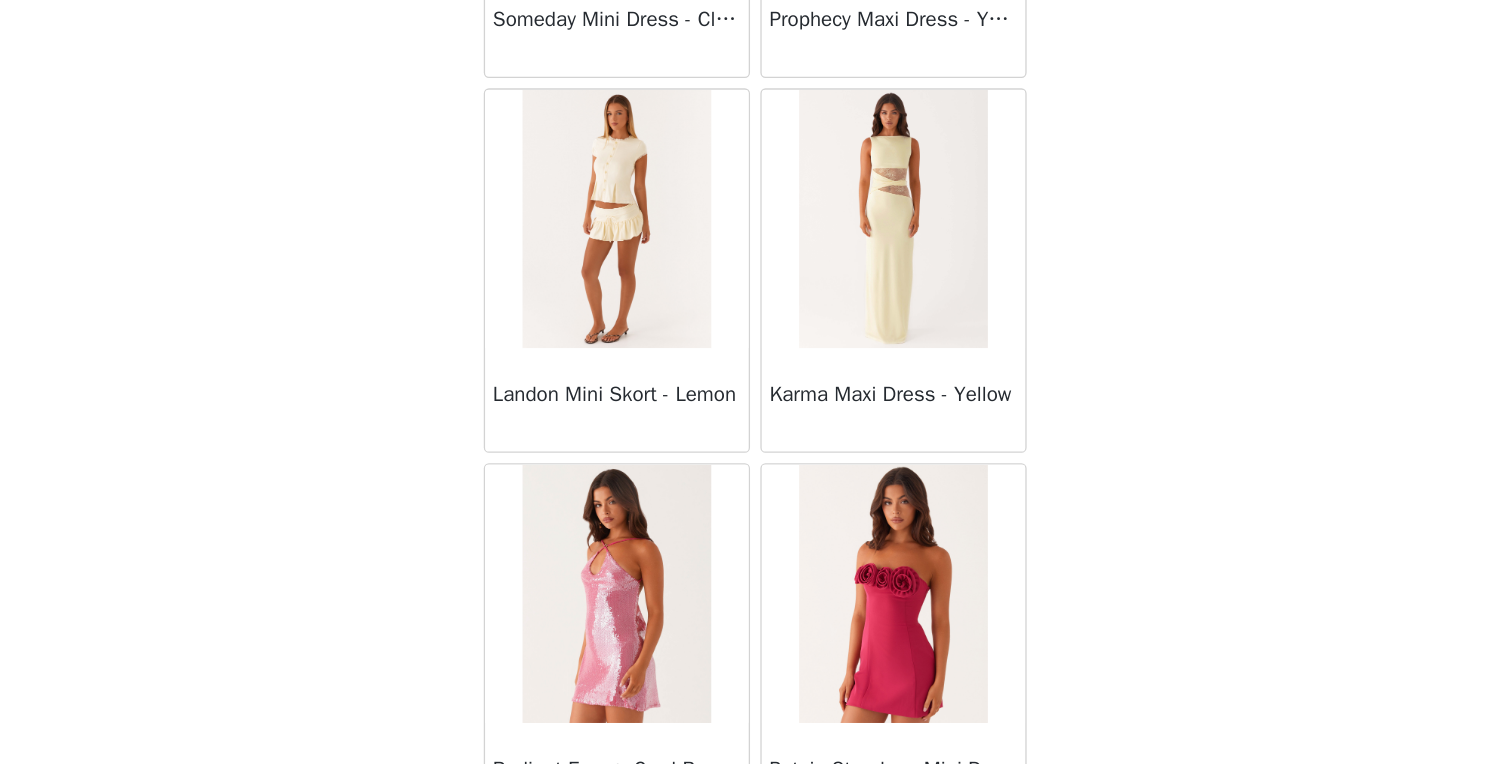 scroll, scrollTop: 34196, scrollLeft: 0, axis: vertical 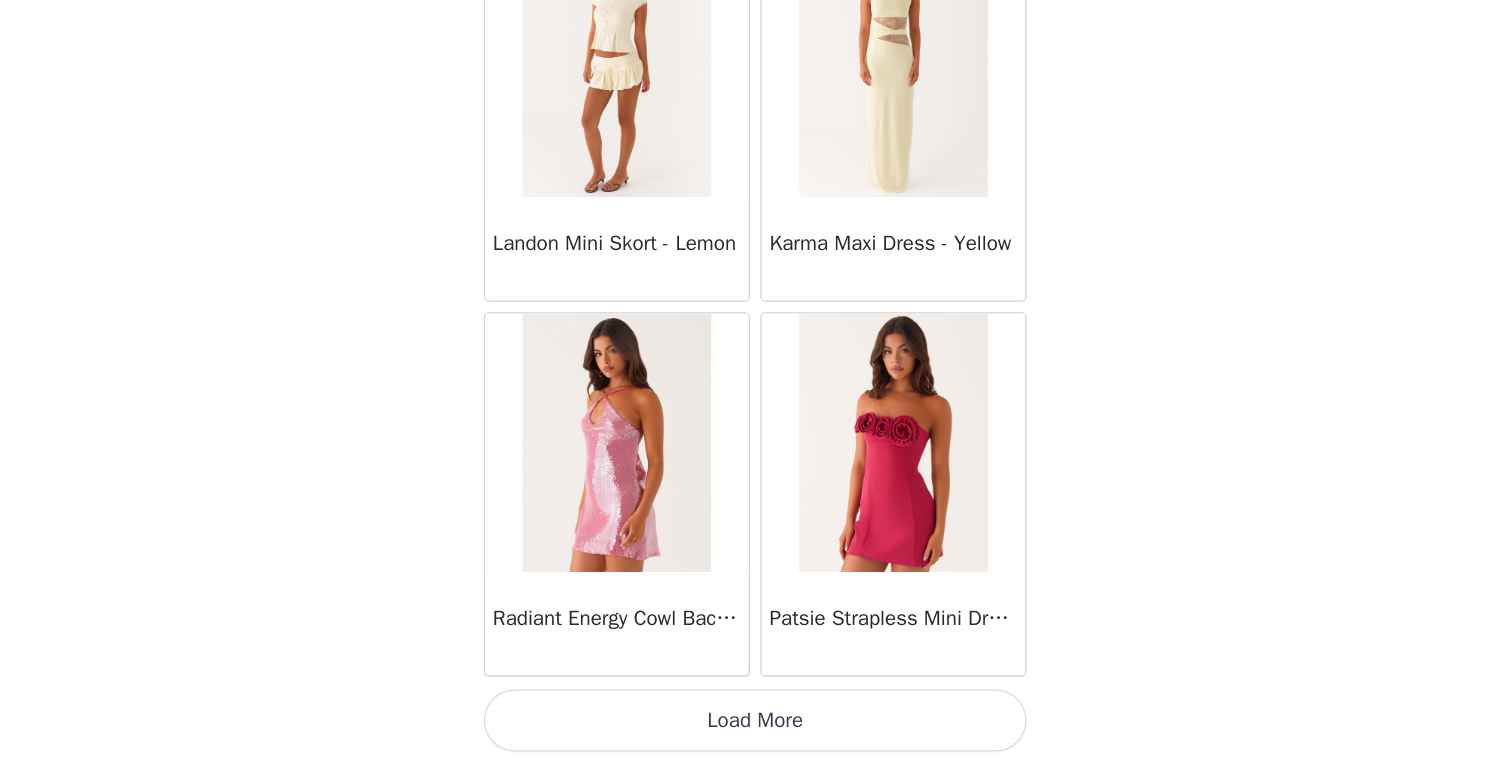 click on "Load More" at bounding box center [756, 730] 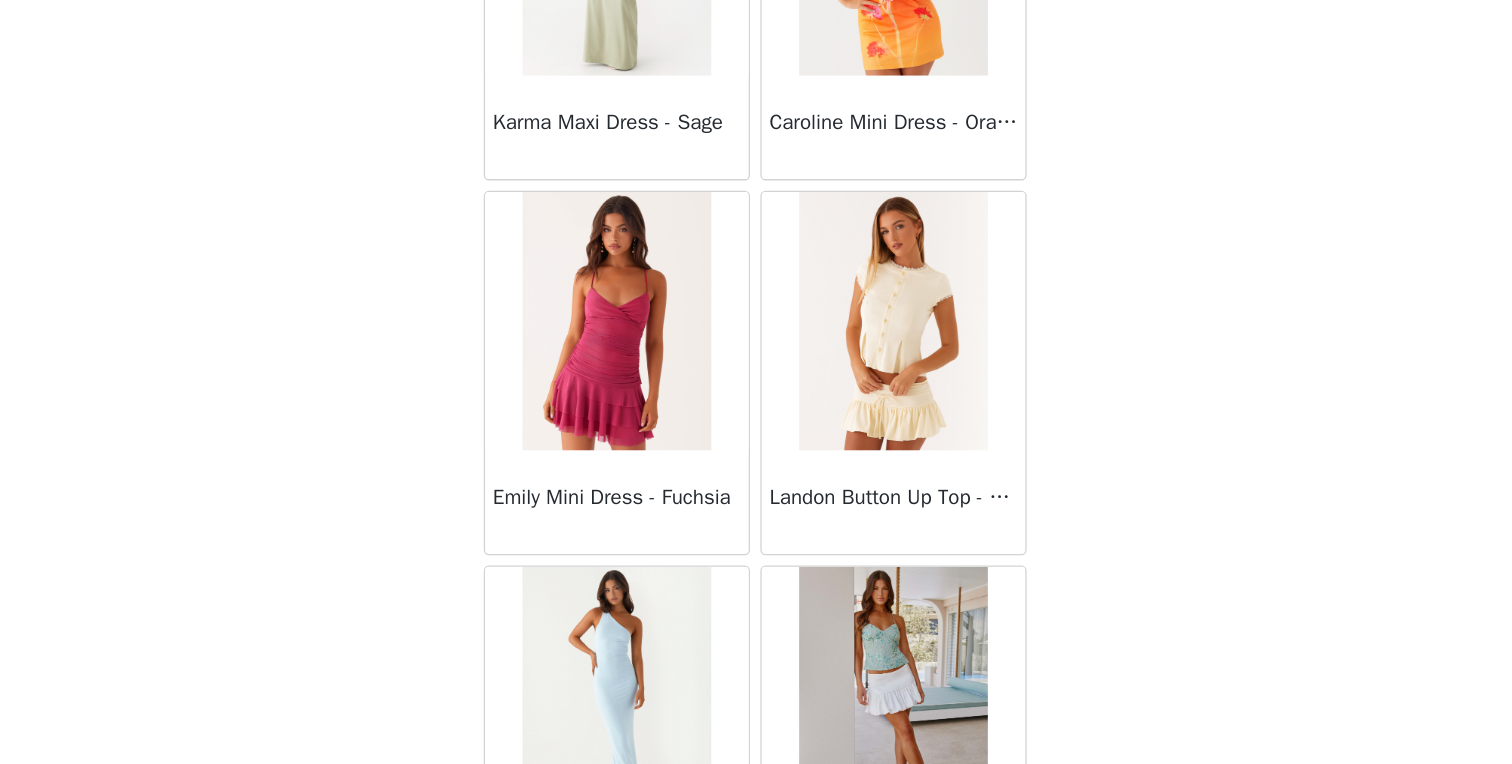 scroll, scrollTop: 36612, scrollLeft: 0, axis: vertical 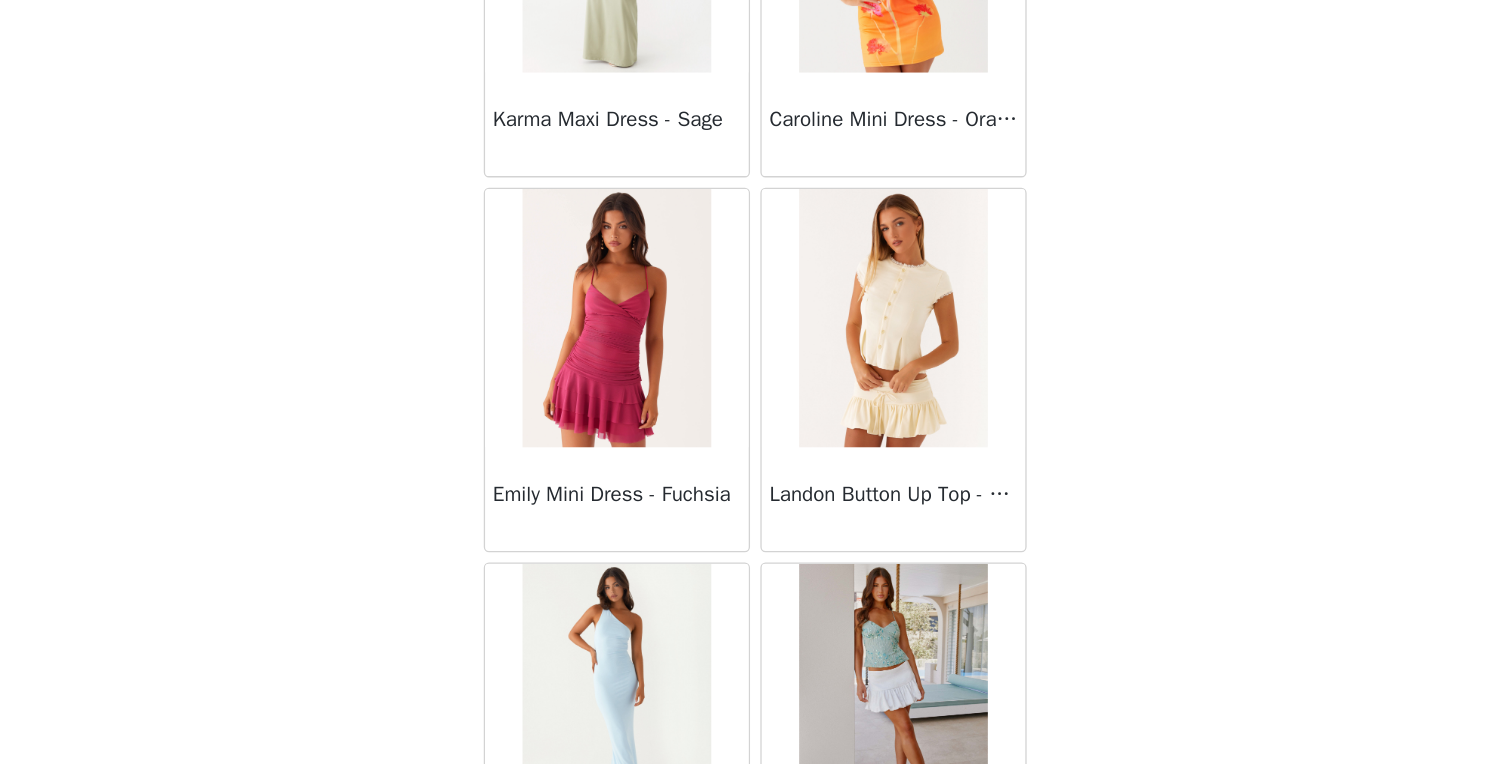 click at bounding box center (862, 419) 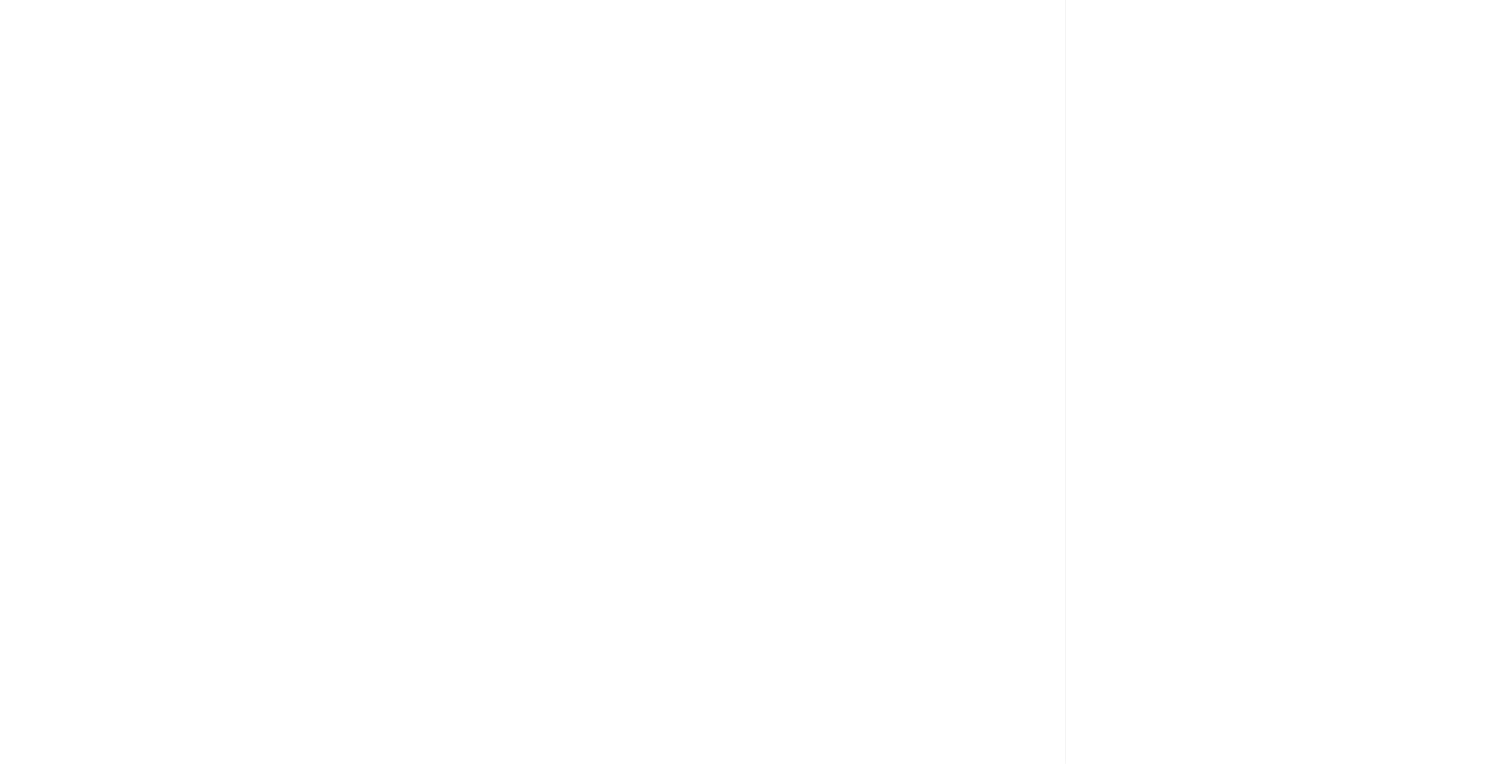 scroll, scrollTop: 311, scrollLeft: 0, axis: vertical 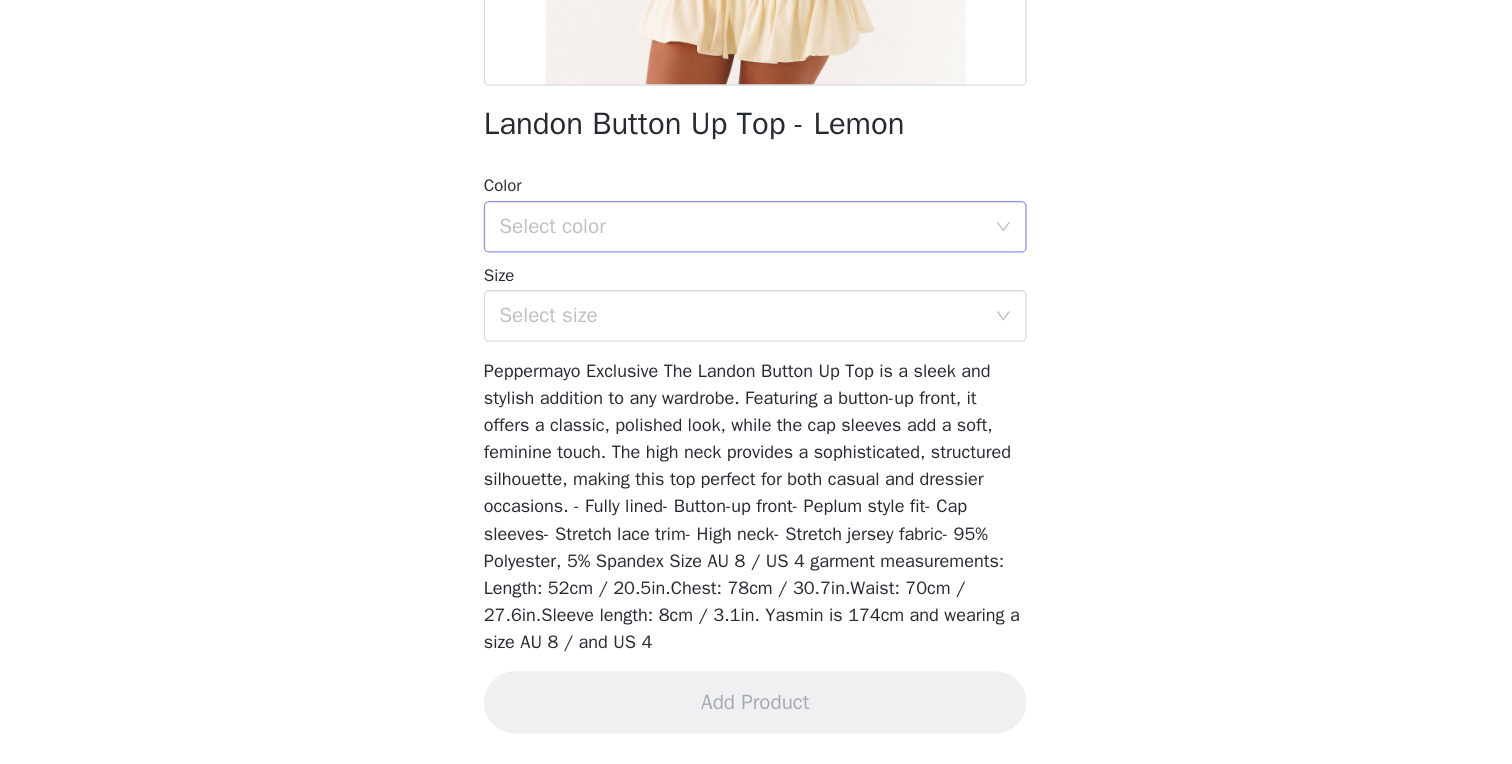 click on "Select color" at bounding box center [745, 348] 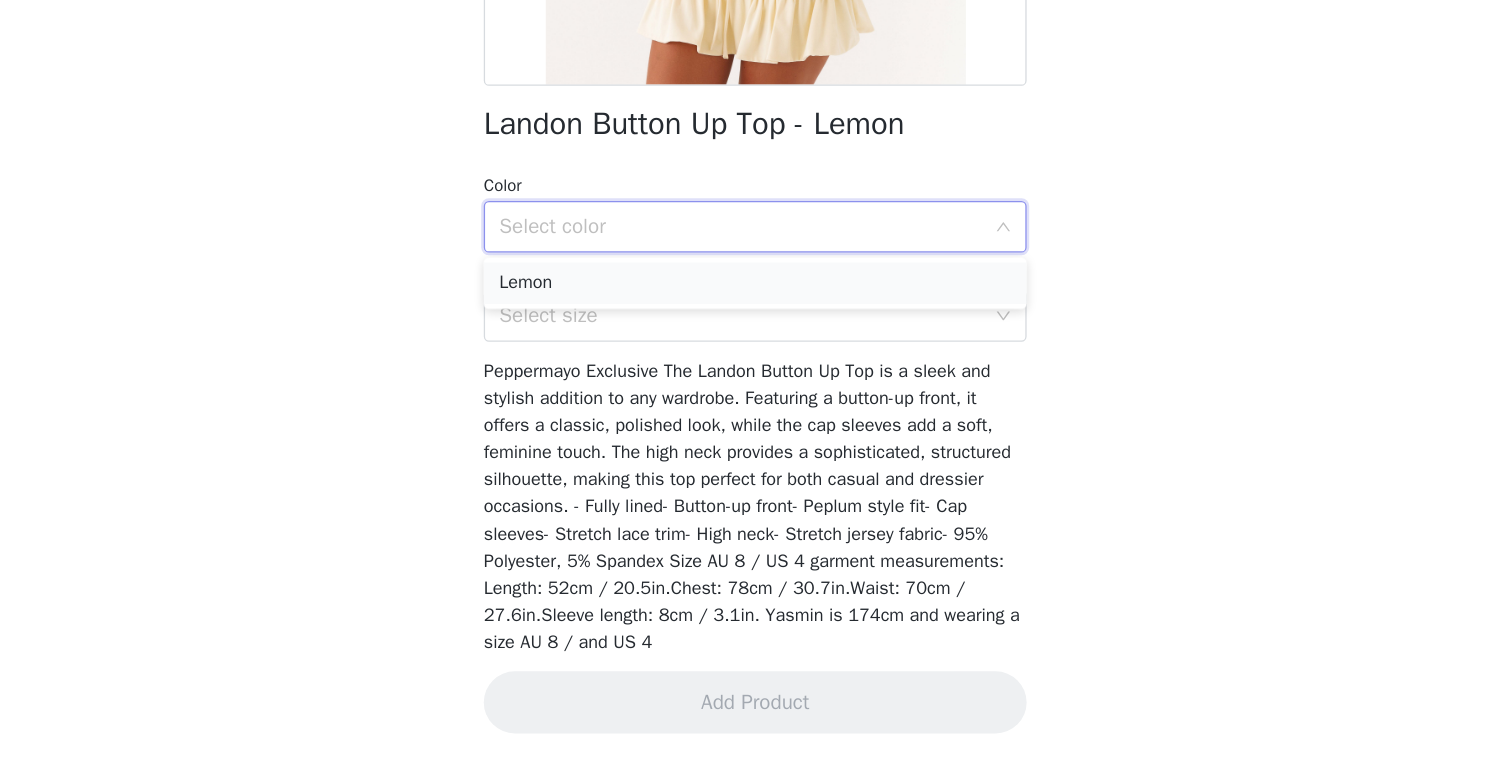 click on "Lemon" at bounding box center [756, 392] 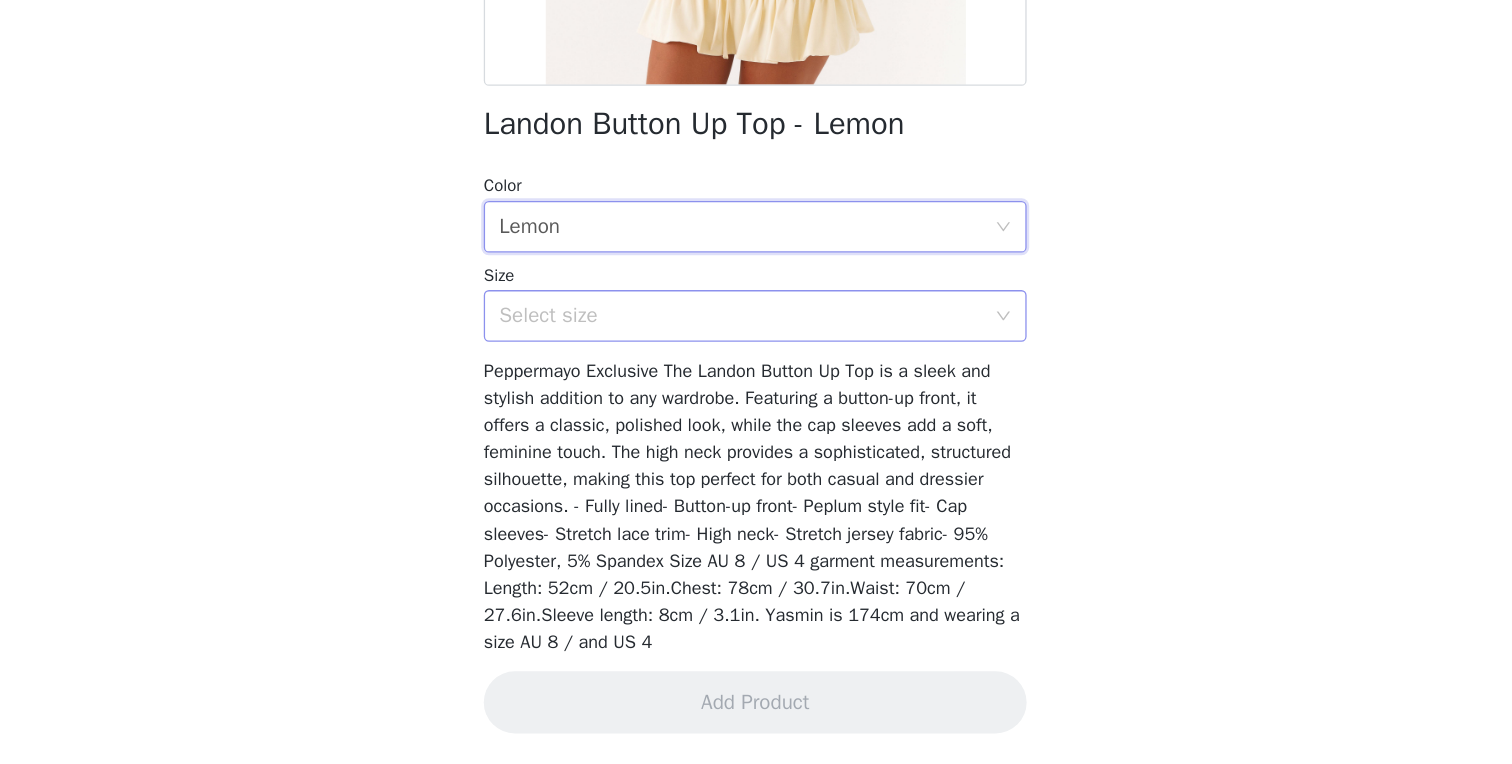 click on "Select size" at bounding box center [745, 417] 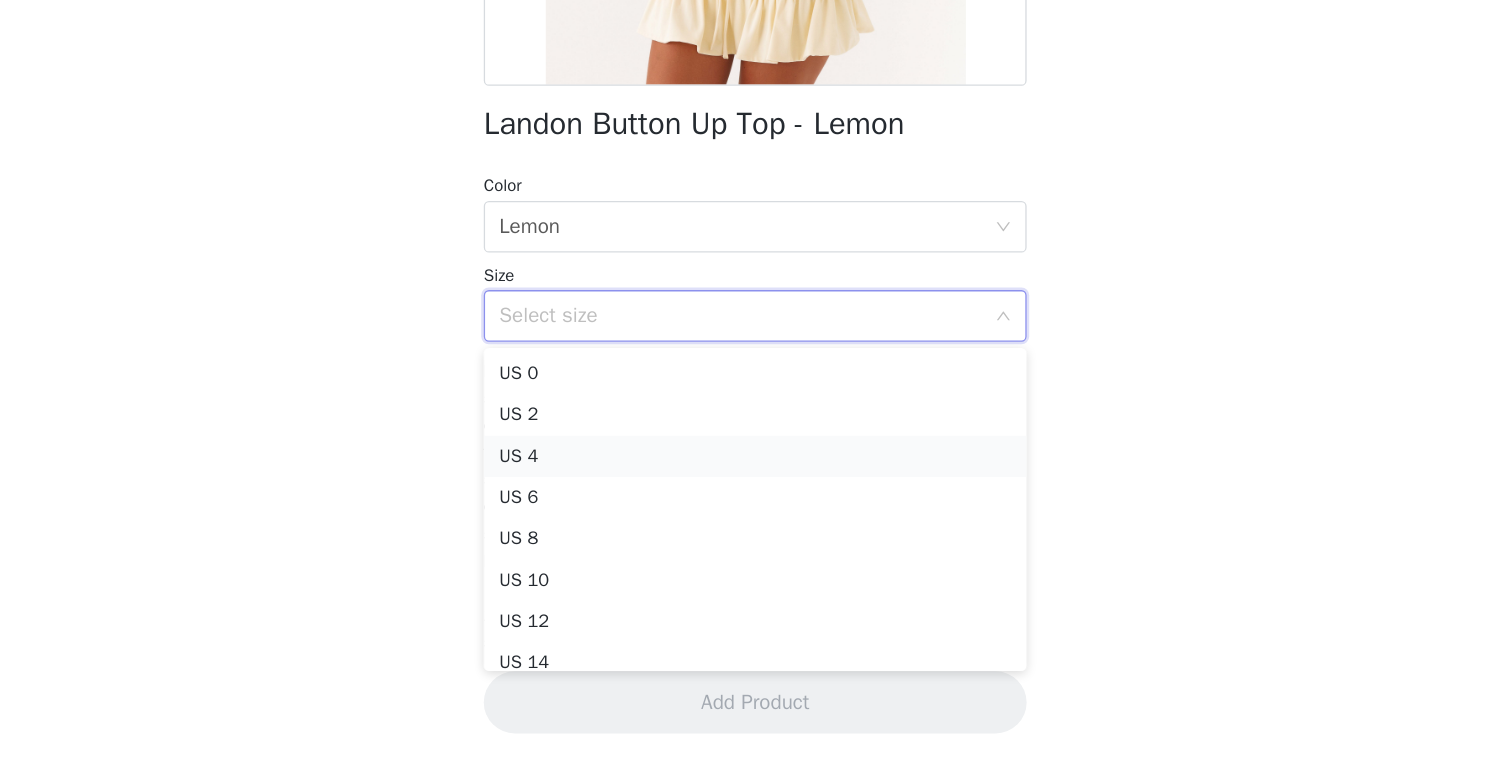 click on "US 4" at bounding box center [756, 526] 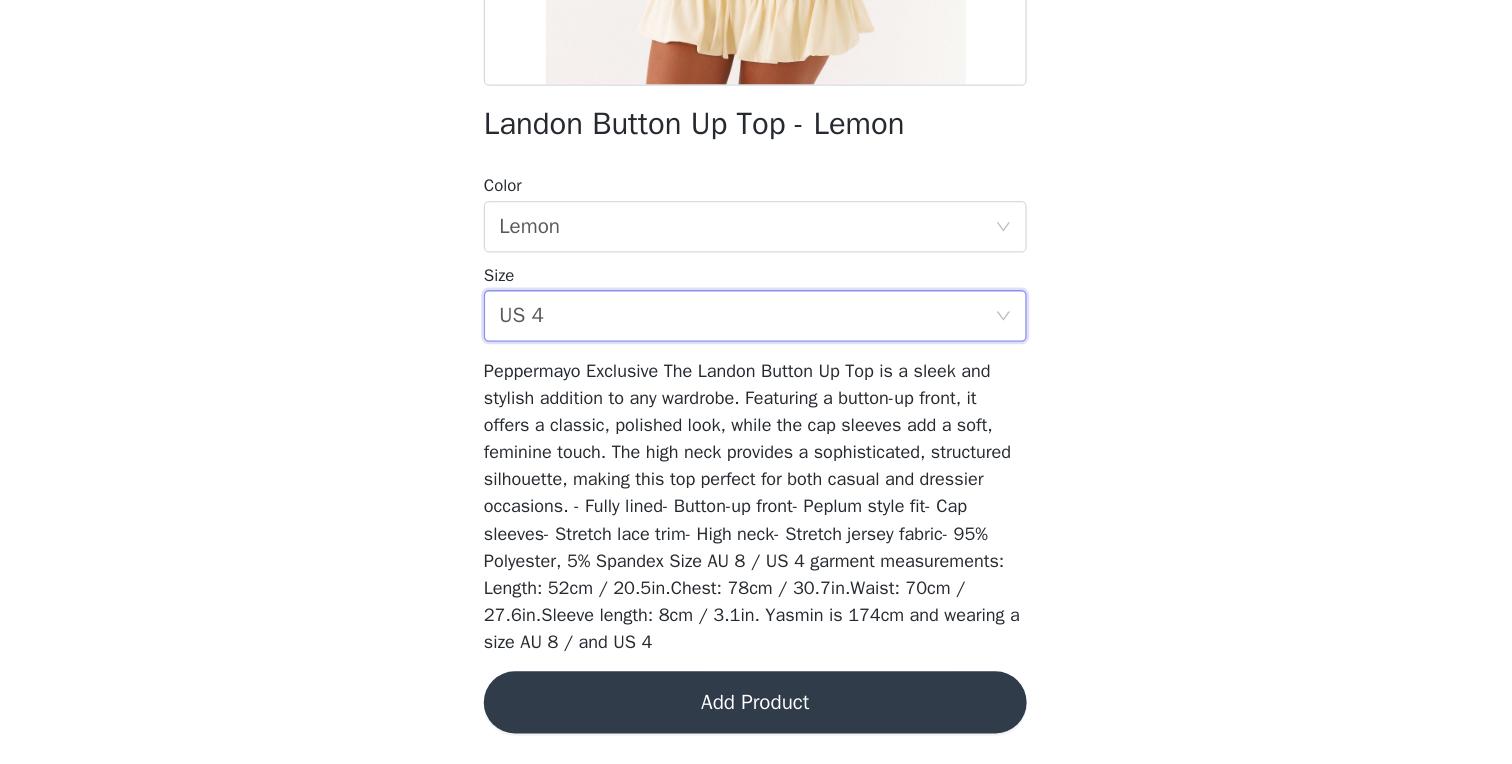 click on "Add Product" at bounding box center (756, 716) 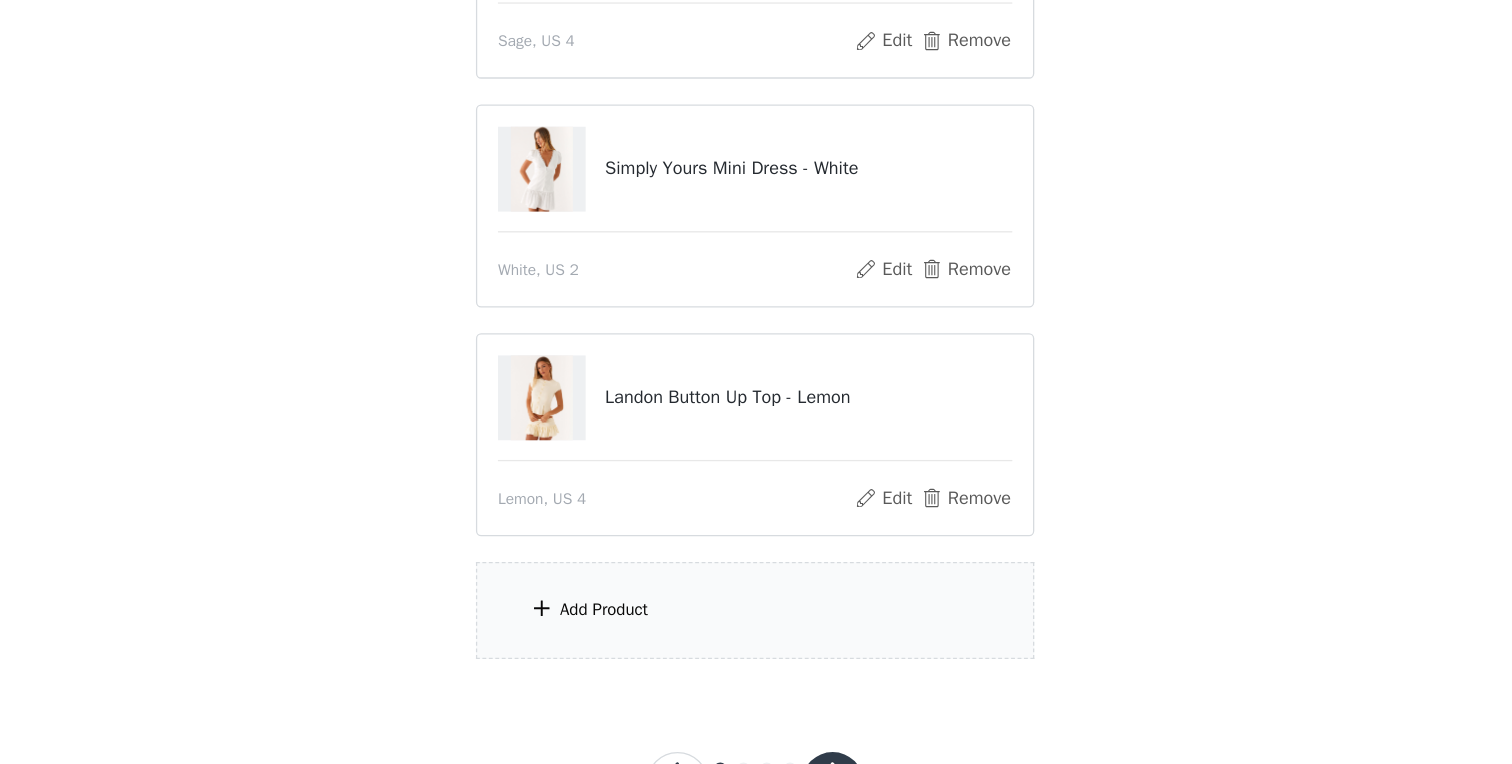 scroll, scrollTop: 203, scrollLeft: 0, axis: vertical 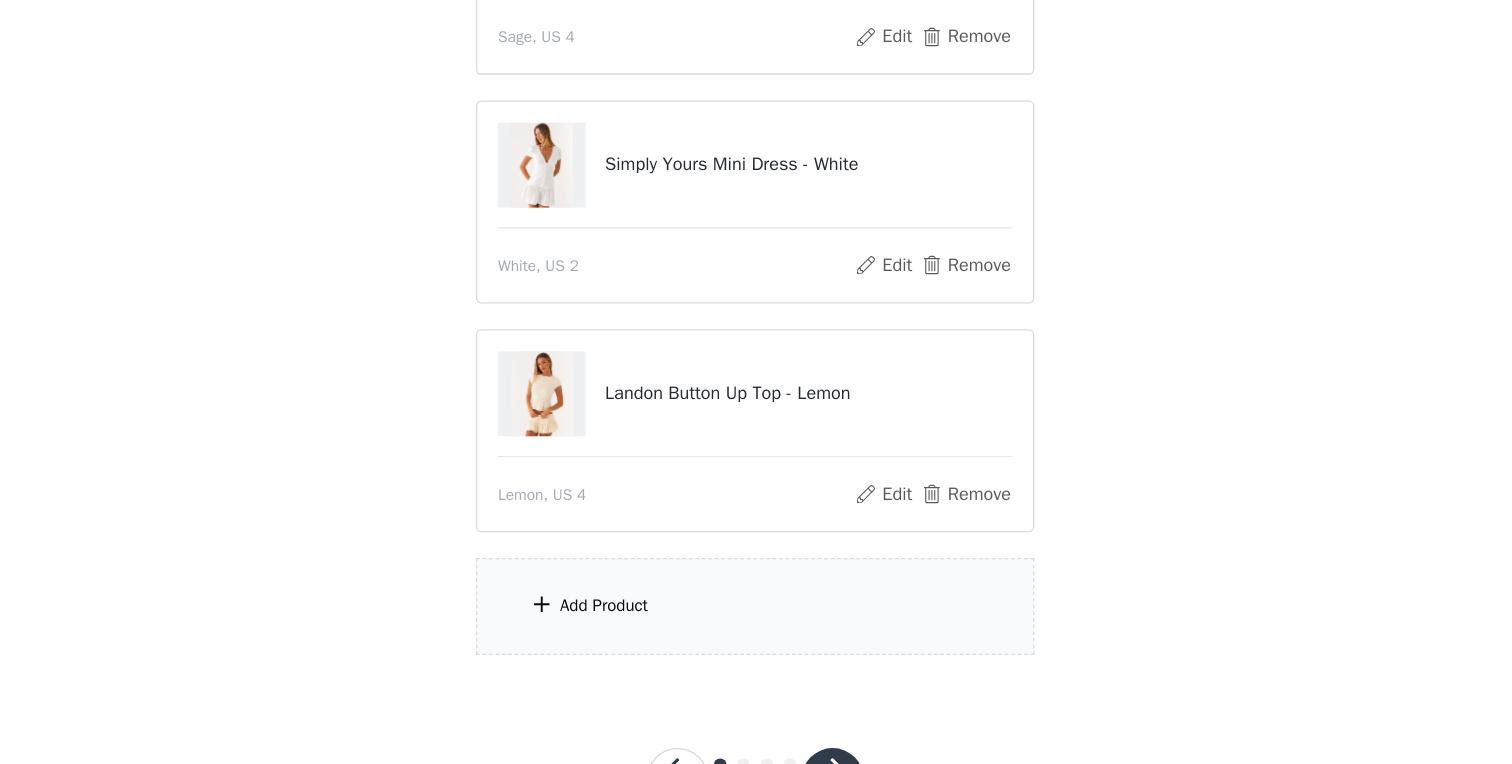 click on "Add Product" at bounding box center [639, 641] 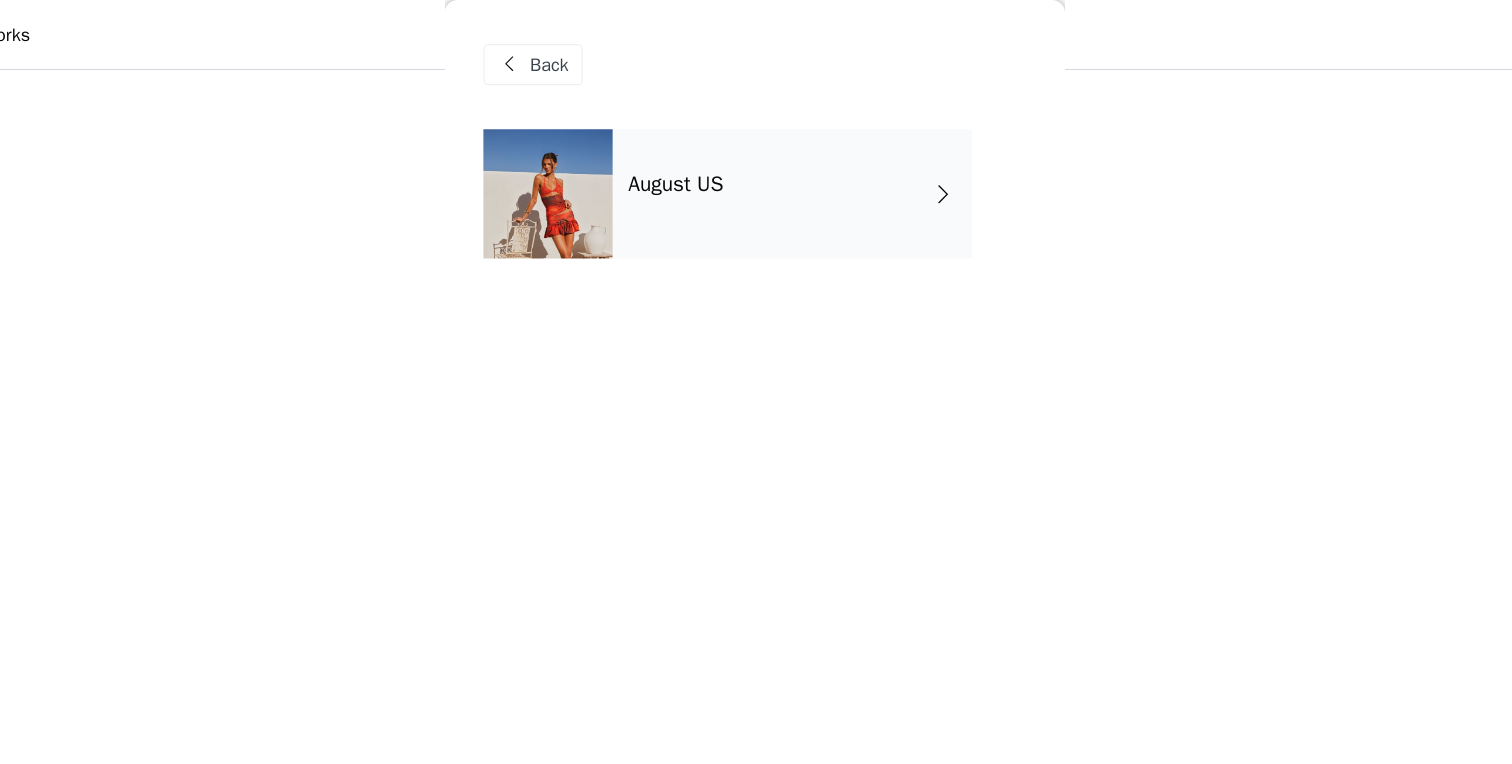 scroll, scrollTop: 146, scrollLeft: 0, axis: vertical 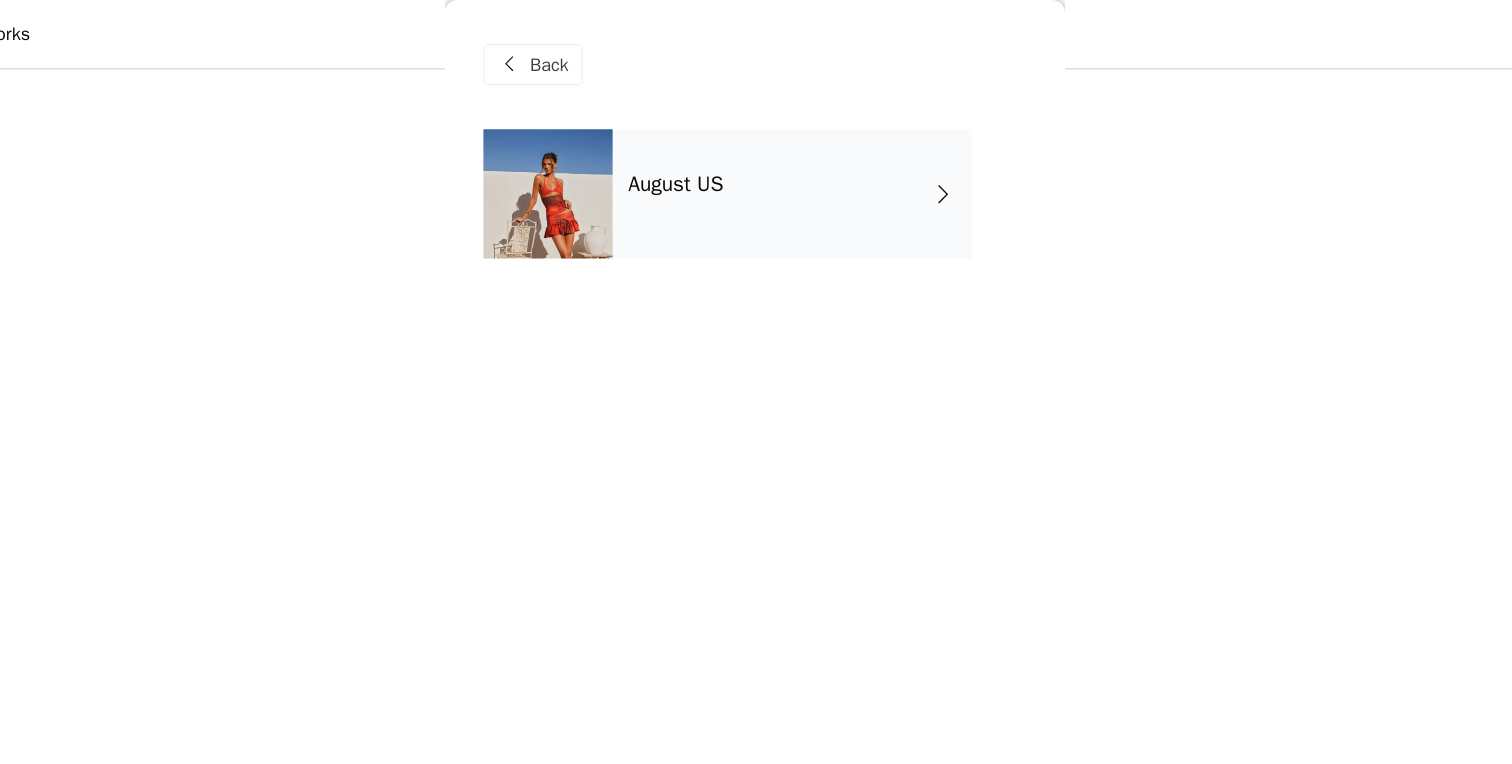 click on "August US" at bounding box center [695, 143] 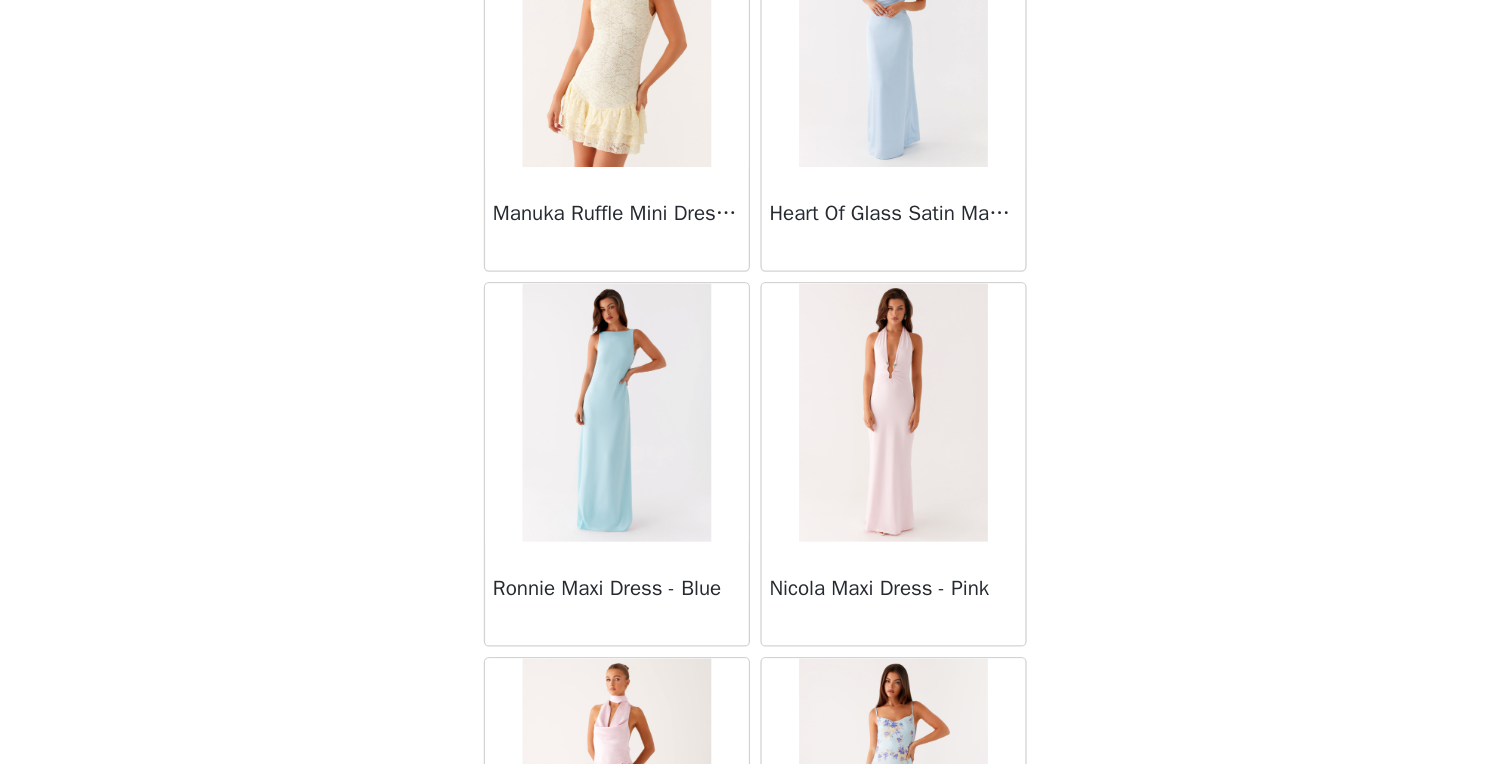 scroll, scrollTop: 285, scrollLeft: 0, axis: vertical 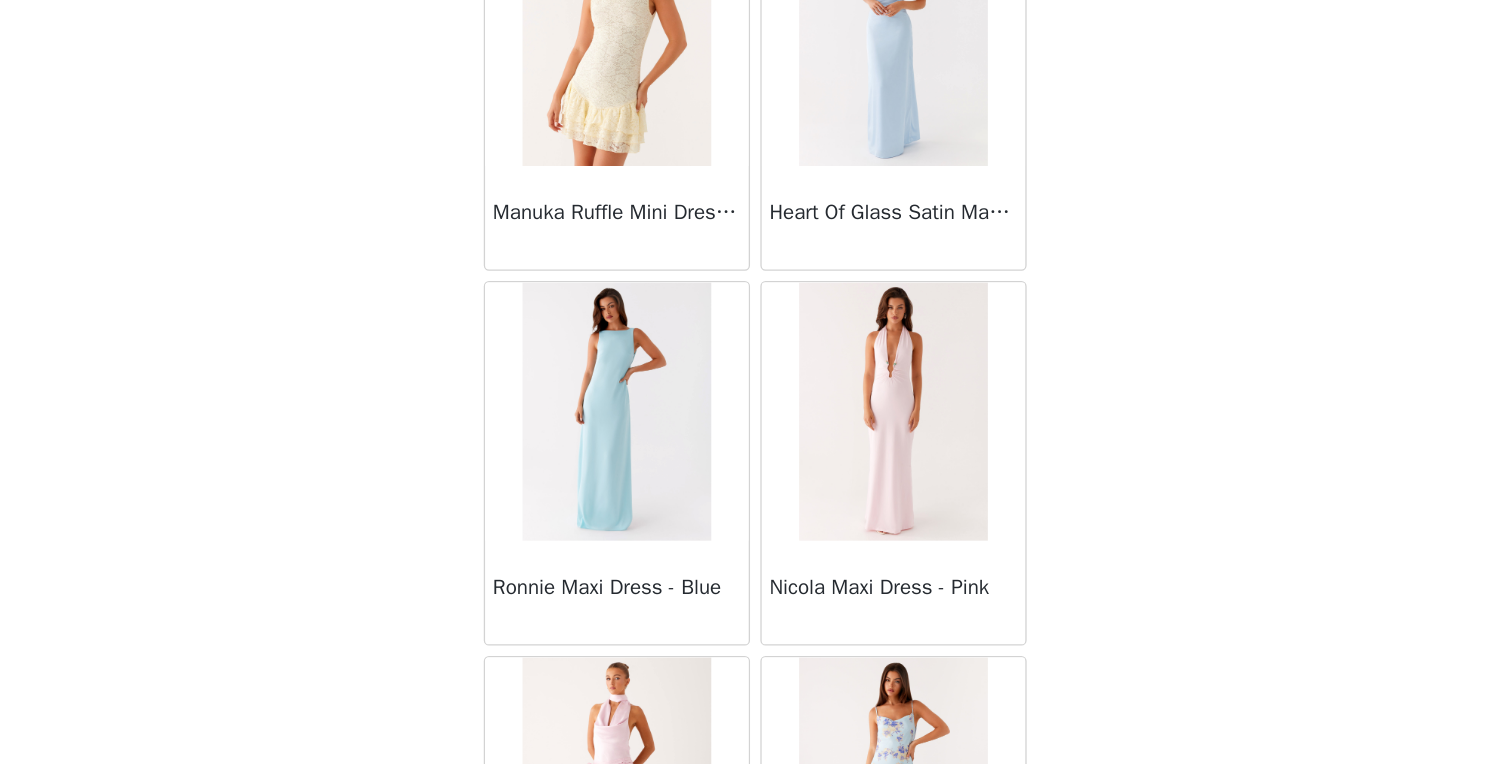 click on "STEP 1 OF 4
Select your styles!
You will receive 4 products.       3/4 Selected           Zion Beaded Mini Dress - Sage           Sage, [STATE] [ZIP]       Edit   Remove     Simply Yours Mini Dress - White           White, [STATE] [ZIP]       Edit   Remove     Landon Button Up Top - Lemon           Lemon, [STATE] [ZIP]       Edit   Remove     Add Product       Back       Manuka Ruffle Mini Dress - Yellow       Heart Of Glass Satin Maxi Dress - Blue       Ronnie Maxi Dress - Blue       Nicola Maxi Dress - Pink       Imani Maxi Dress - Pink       Liana Cowl Maxi Dress - Print       Cherry Skies Midi Dress - White       Crystal Clear Lace Midi Skirt - Ivory       Crystal Clear Lace Top - Ivory       Clayton Top - Black Gingham       Wish You Luck Denim Top - Dark Blue       Raphaela Mini Dress - Navy       Maloney Maxi Dress - White       Franco Tie Back Top - Blue       Frida Denim Shorts - Vintage Wash Blue" at bounding box center [756, 197] 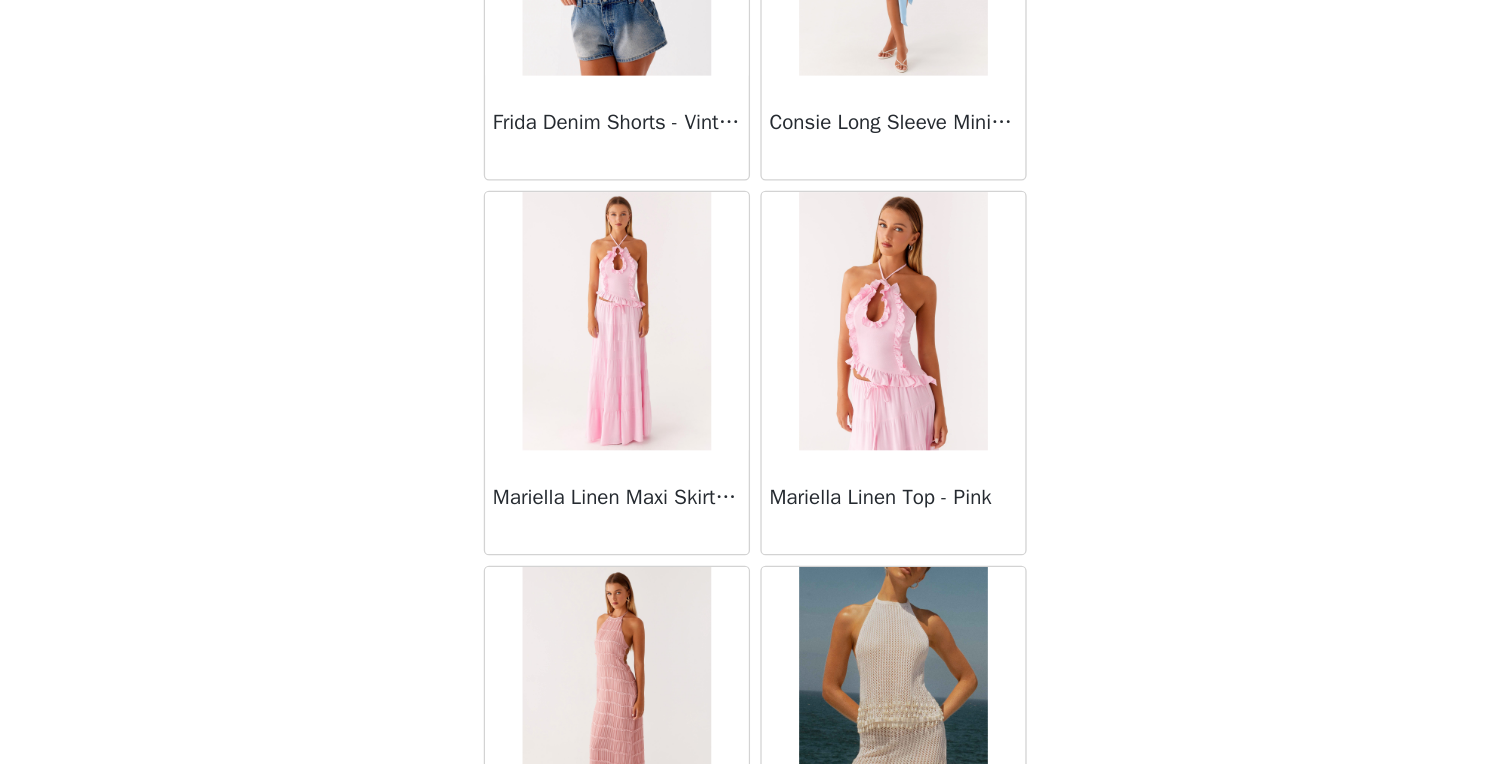 scroll, scrollTop: 2296, scrollLeft: 0, axis: vertical 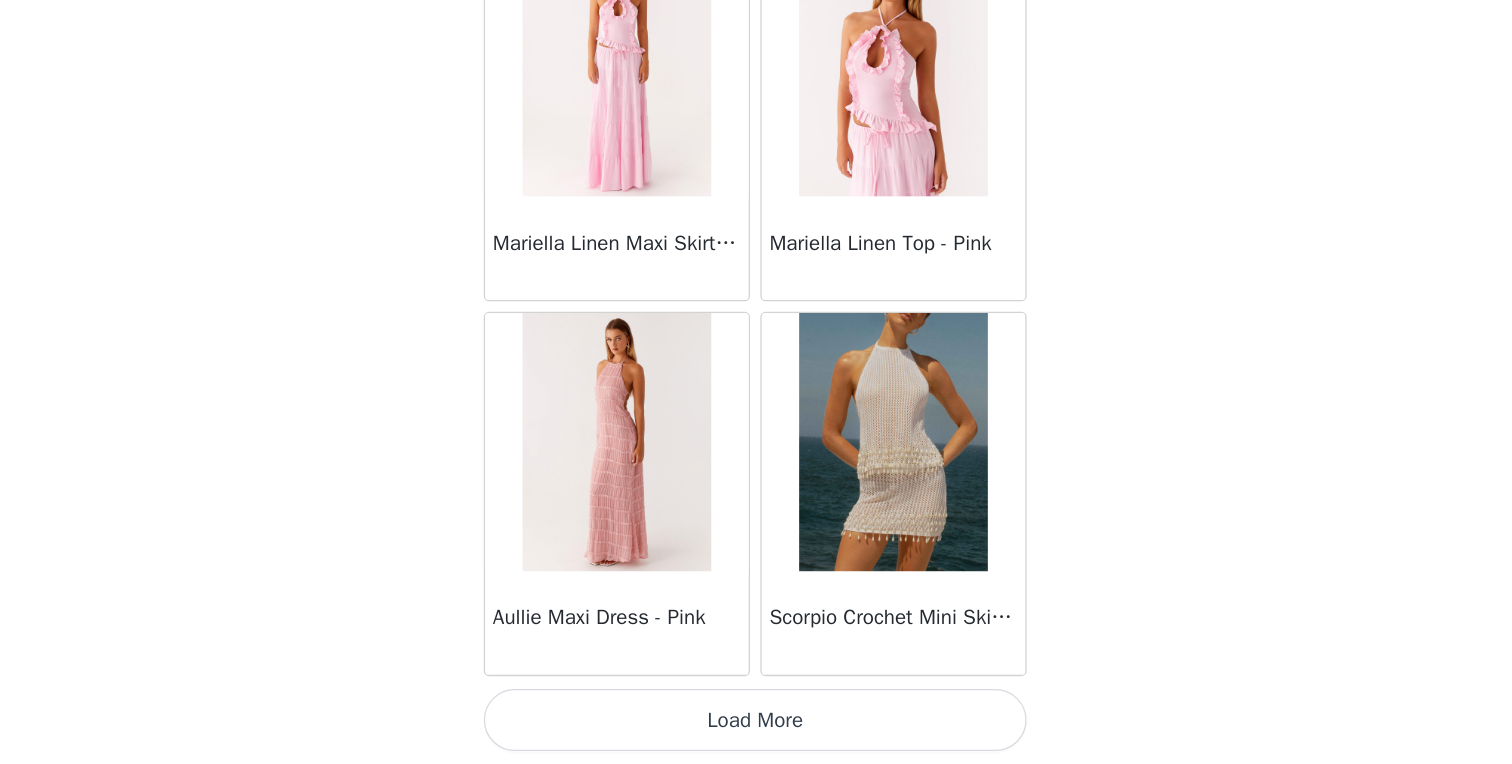 click on "Load More" at bounding box center (756, 730) 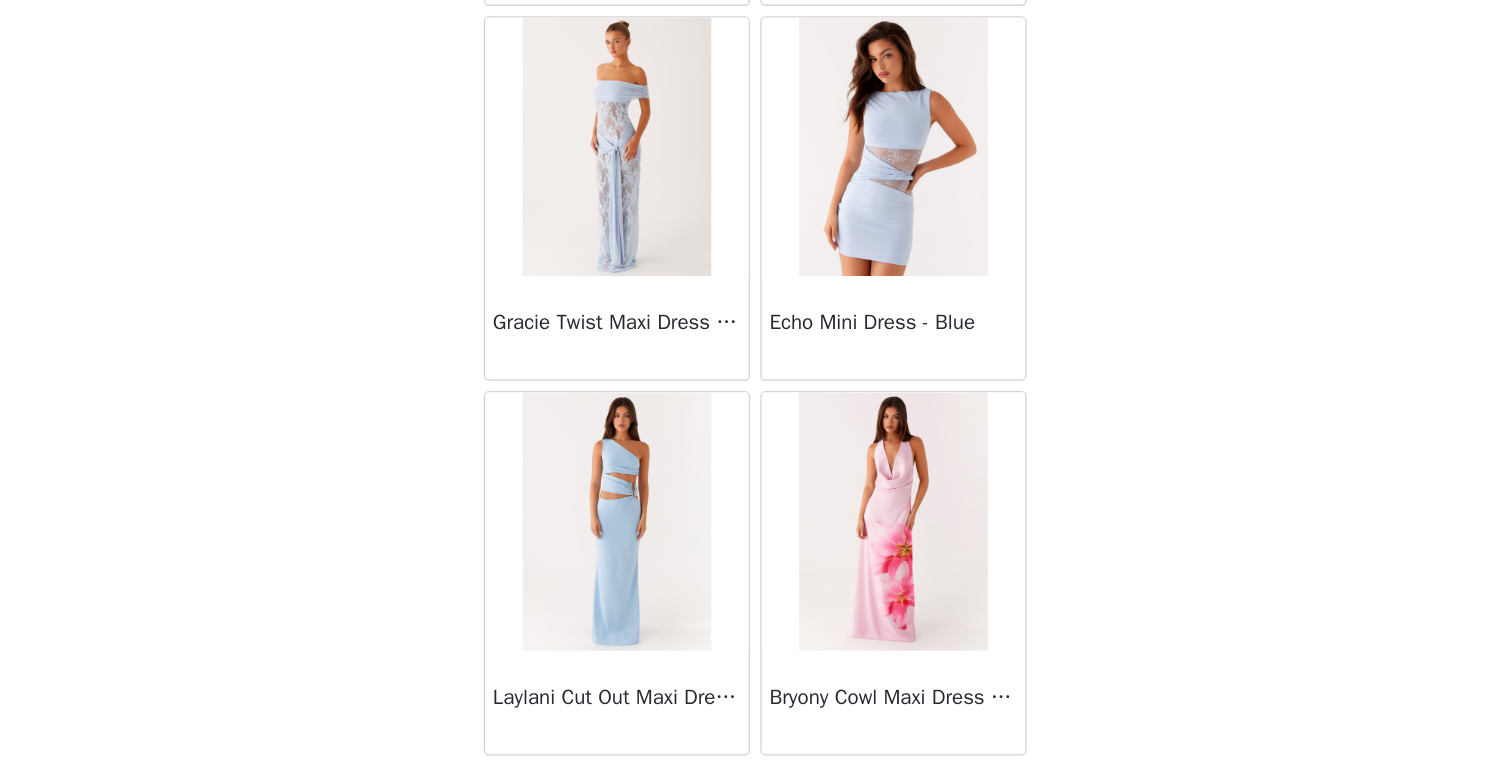 scroll, scrollTop: 5196, scrollLeft: 0, axis: vertical 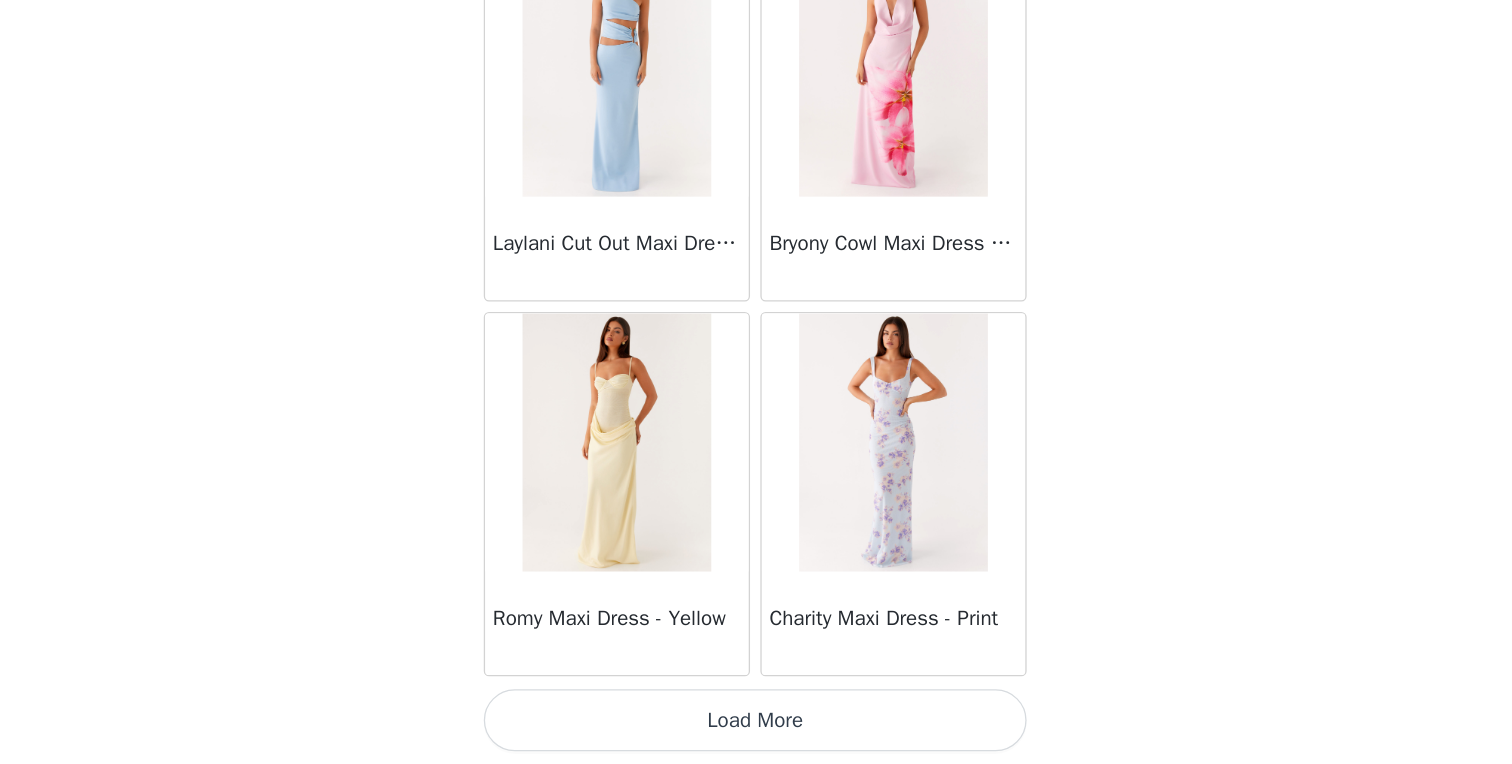 click on "Load More" at bounding box center [756, 730] 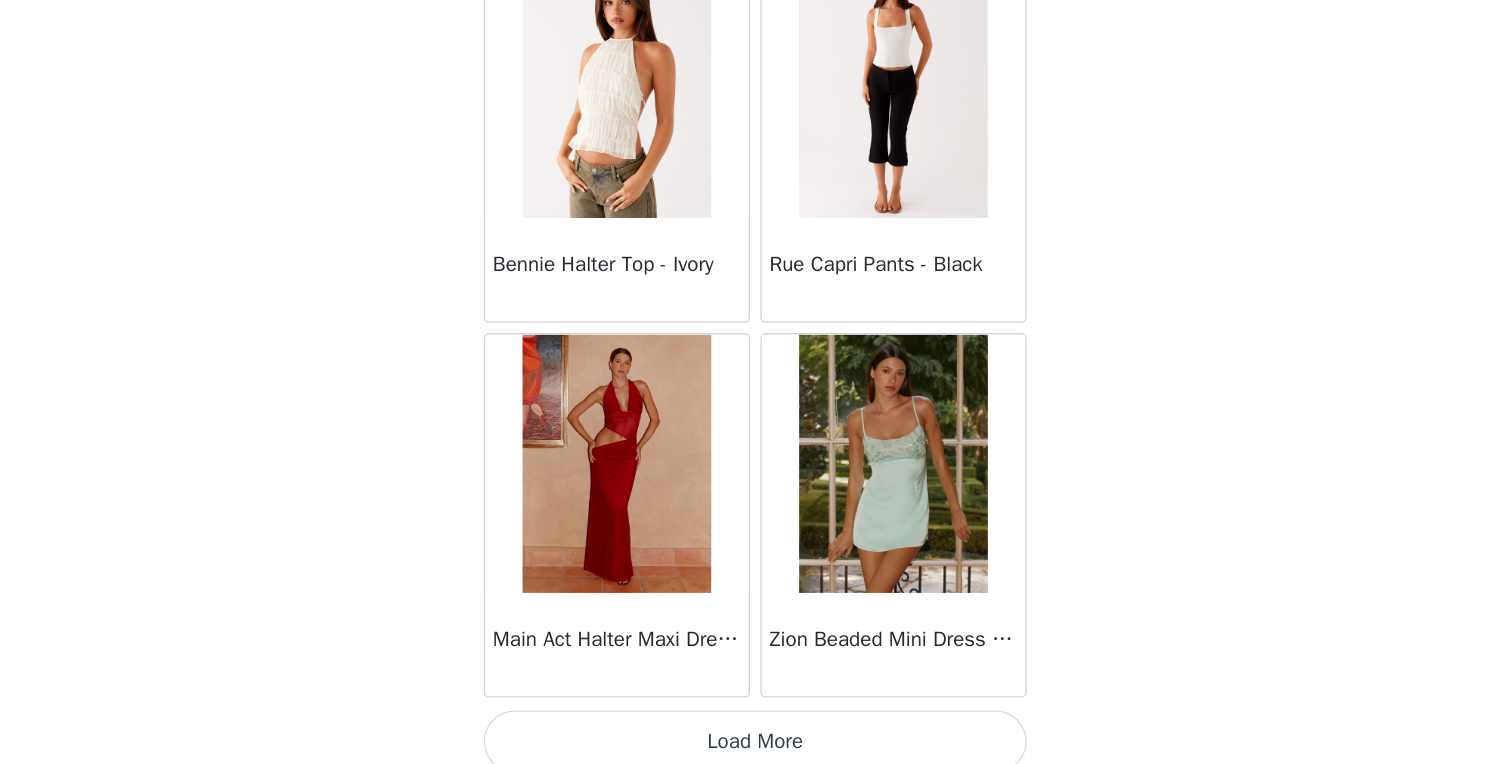 scroll, scrollTop: 8096, scrollLeft: 0, axis: vertical 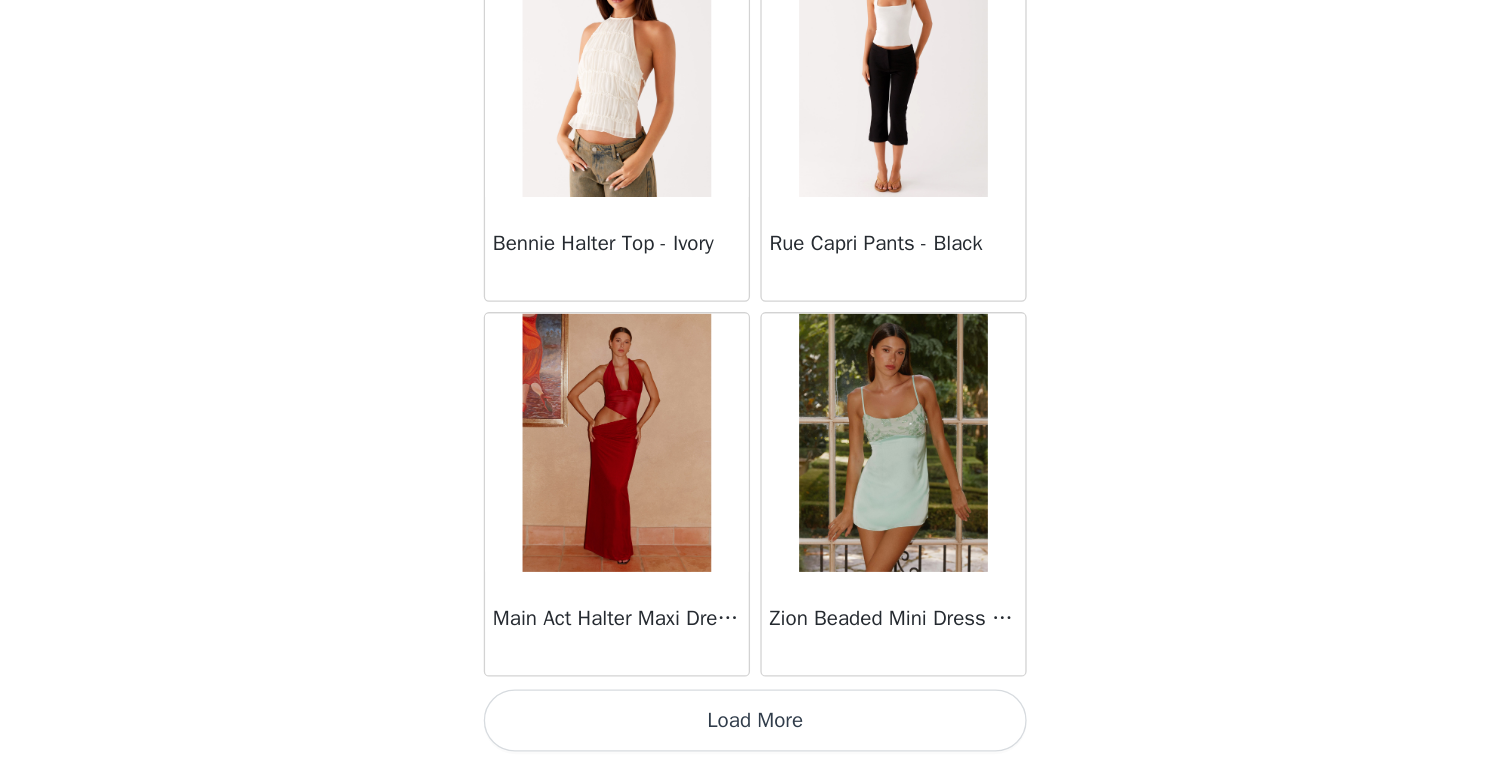 click on "Load More" at bounding box center [756, 730] 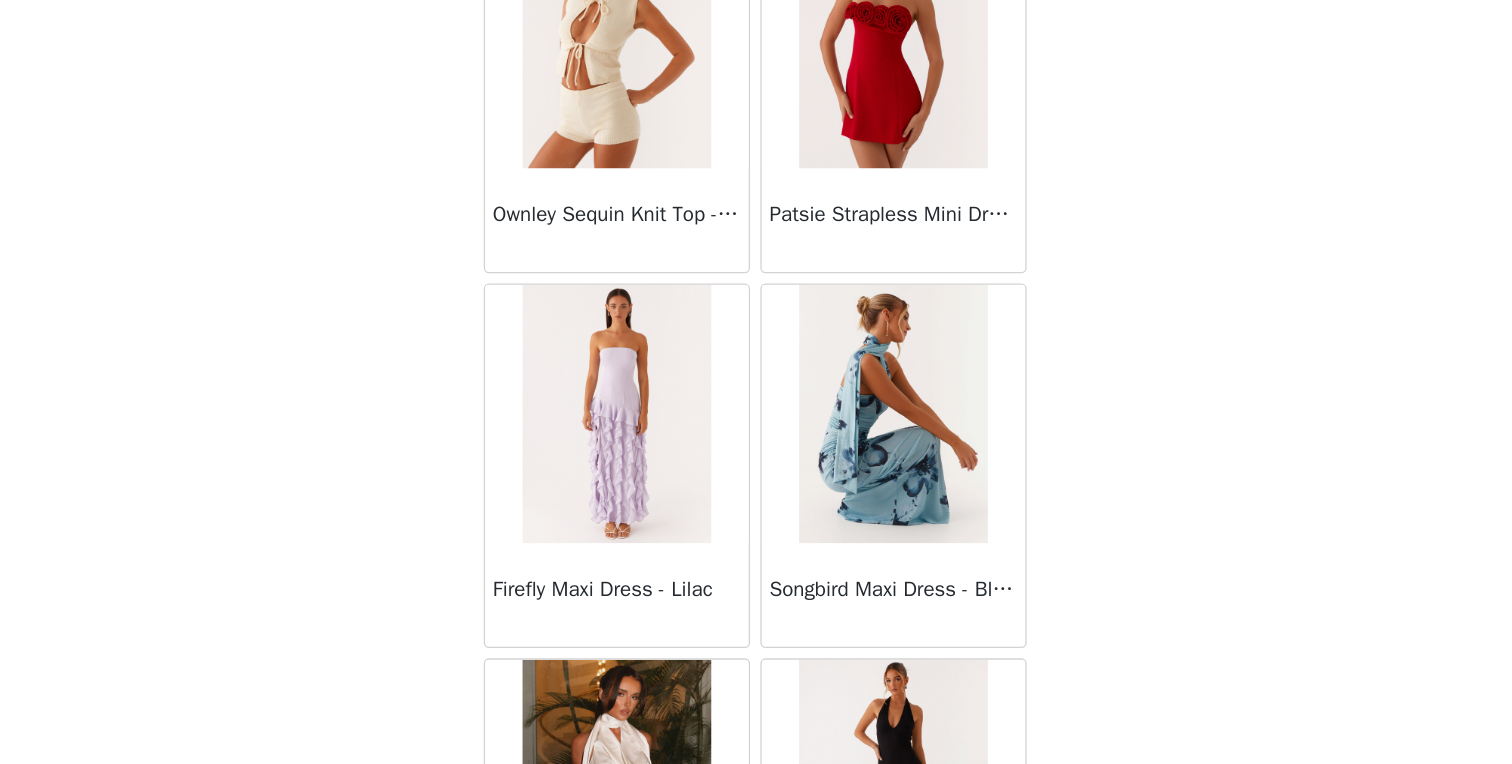 scroll, scrollTop: 10996, scrollLeft: 0, axis: vertical 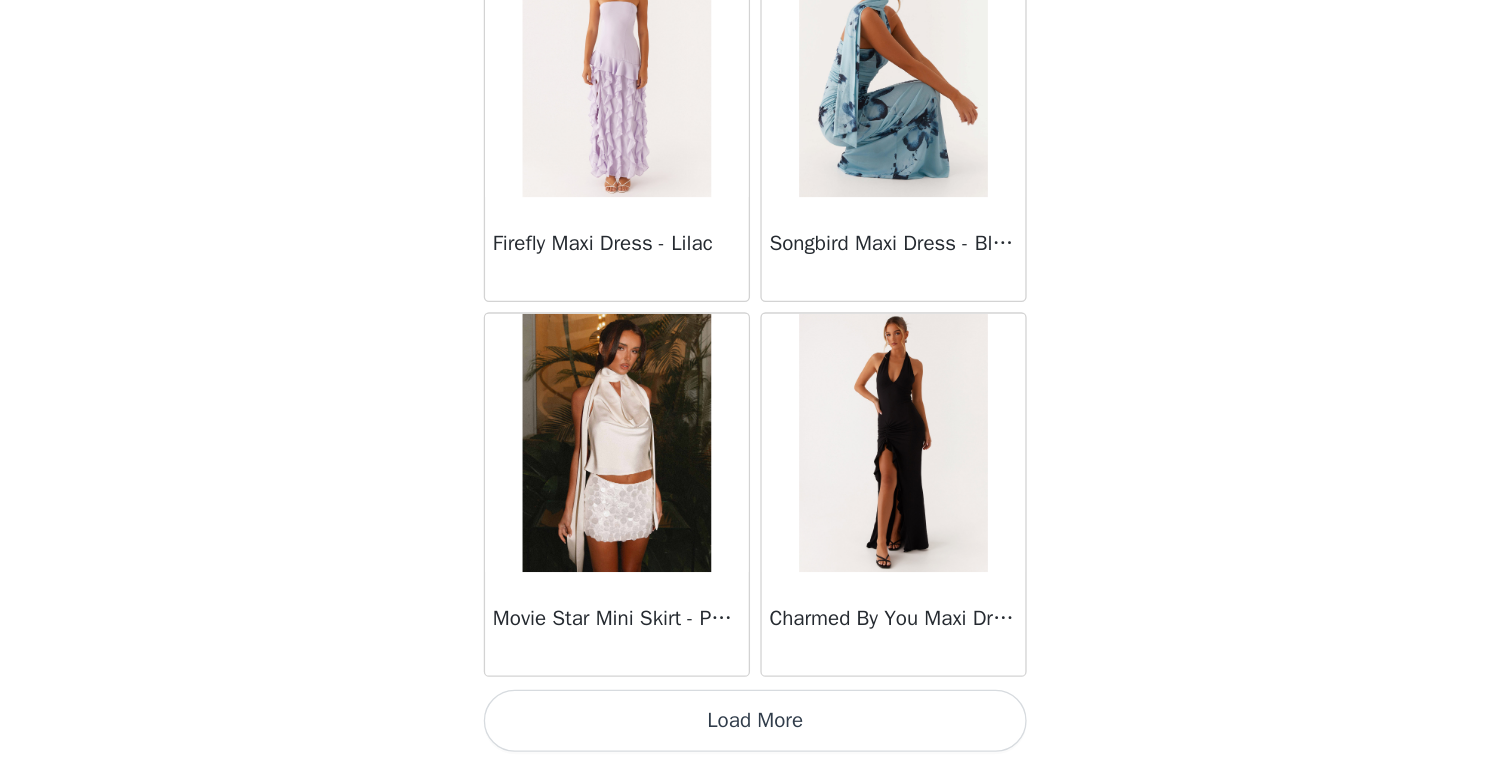 click on "Load More" at bounding box center [756, 730] 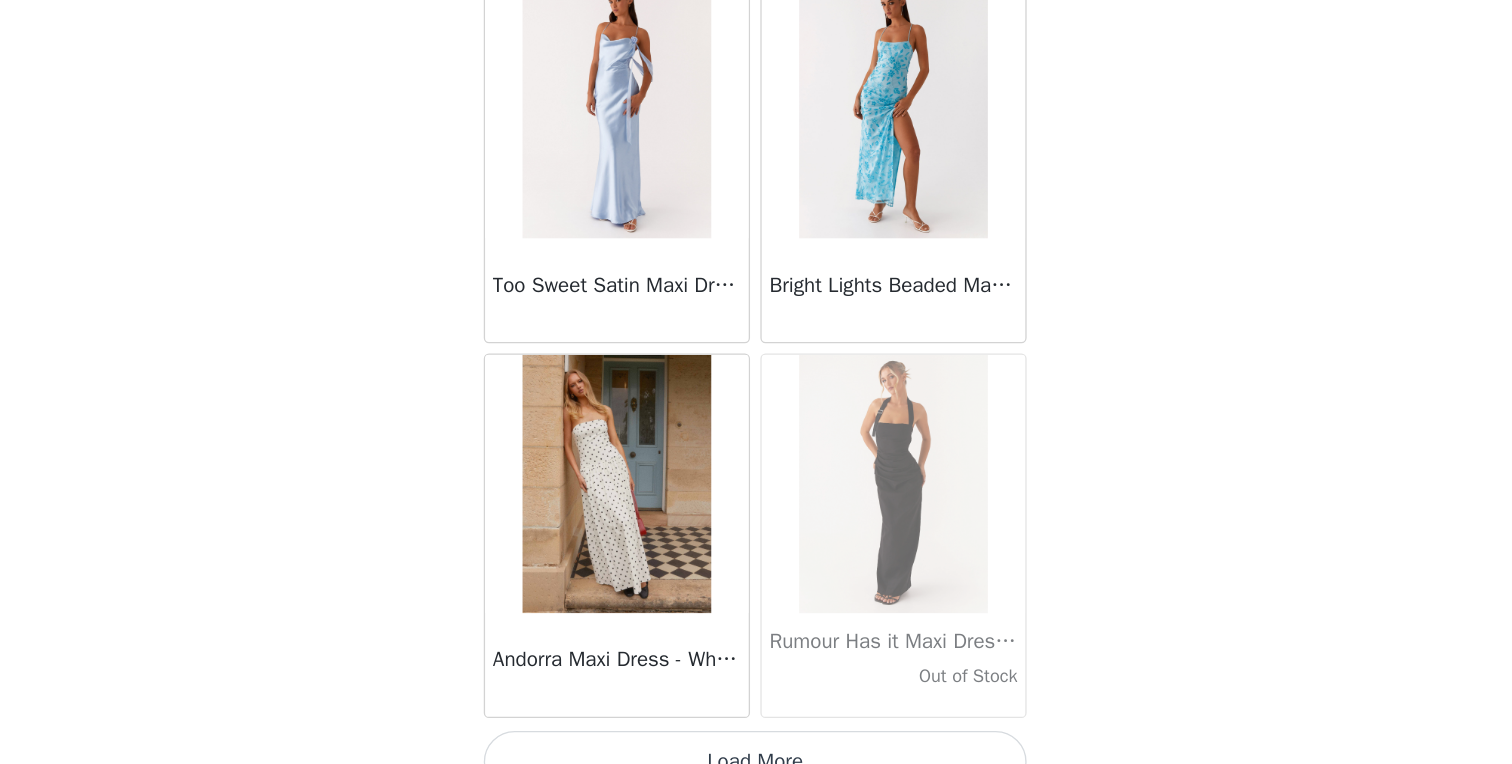scroll, scrollTop: 13896, scrollLeft: 0, axis: vertical 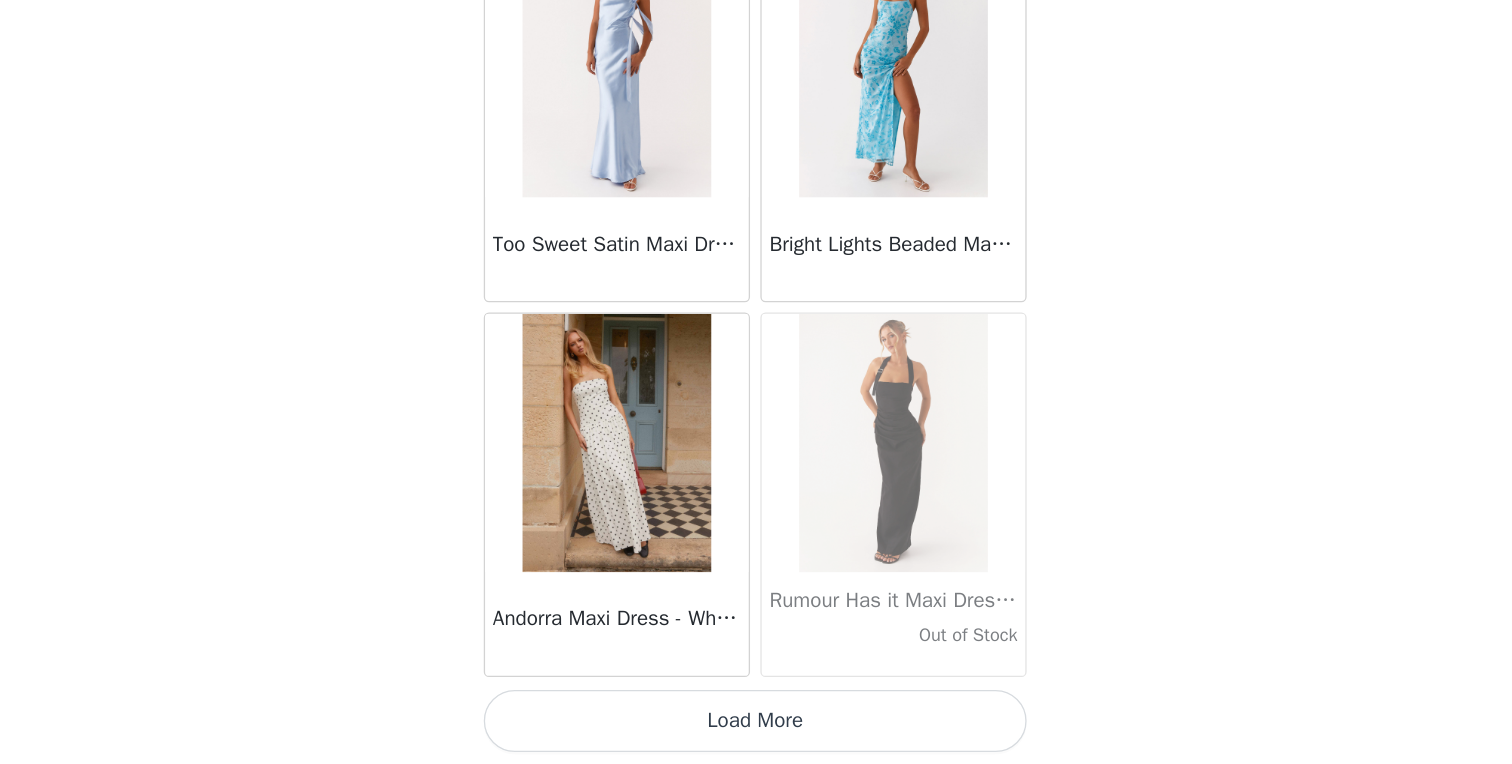 click on "Load More" at bounding box center [756, 730] 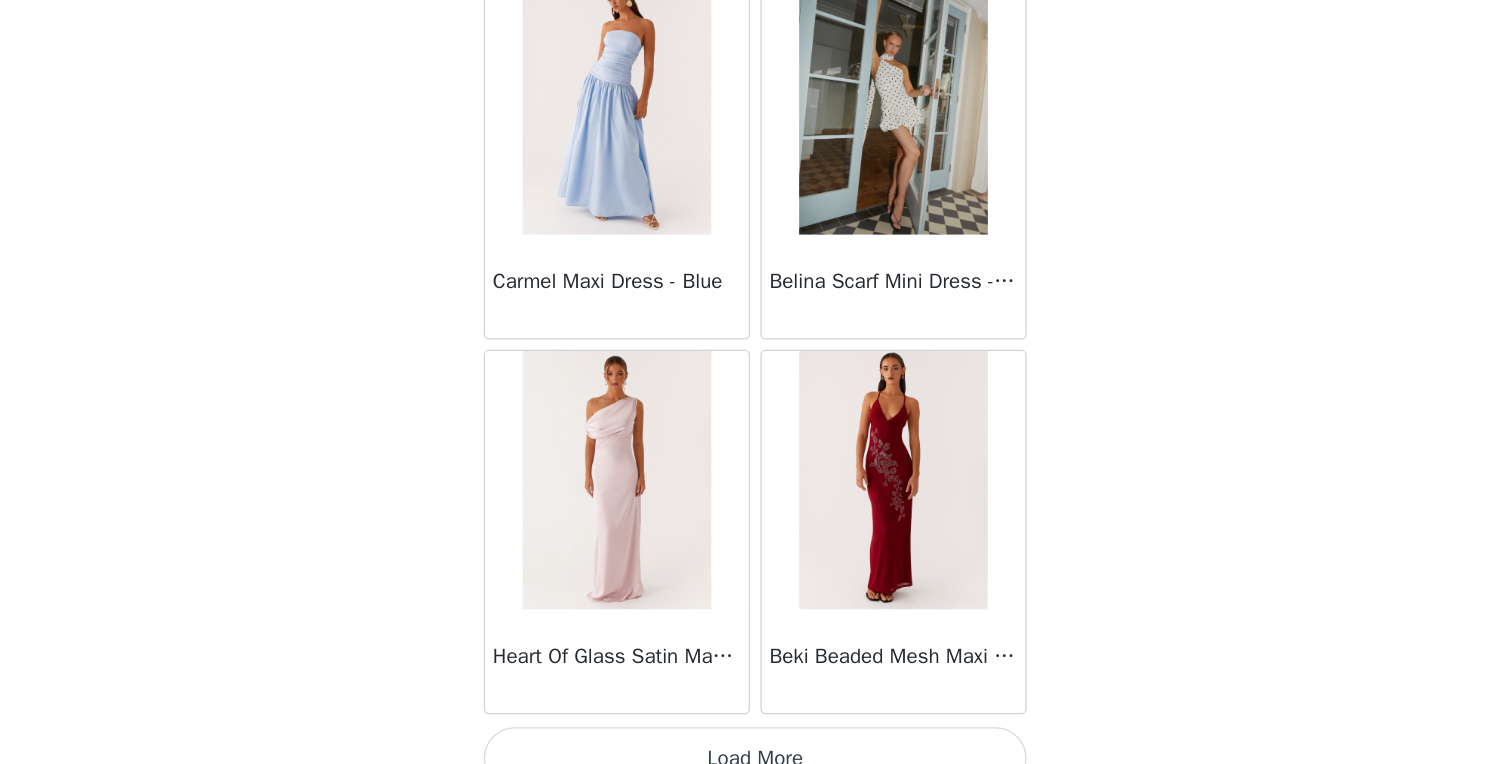 scroll, scrollTop: 16796, scrollLeft: 0, axis: vertical 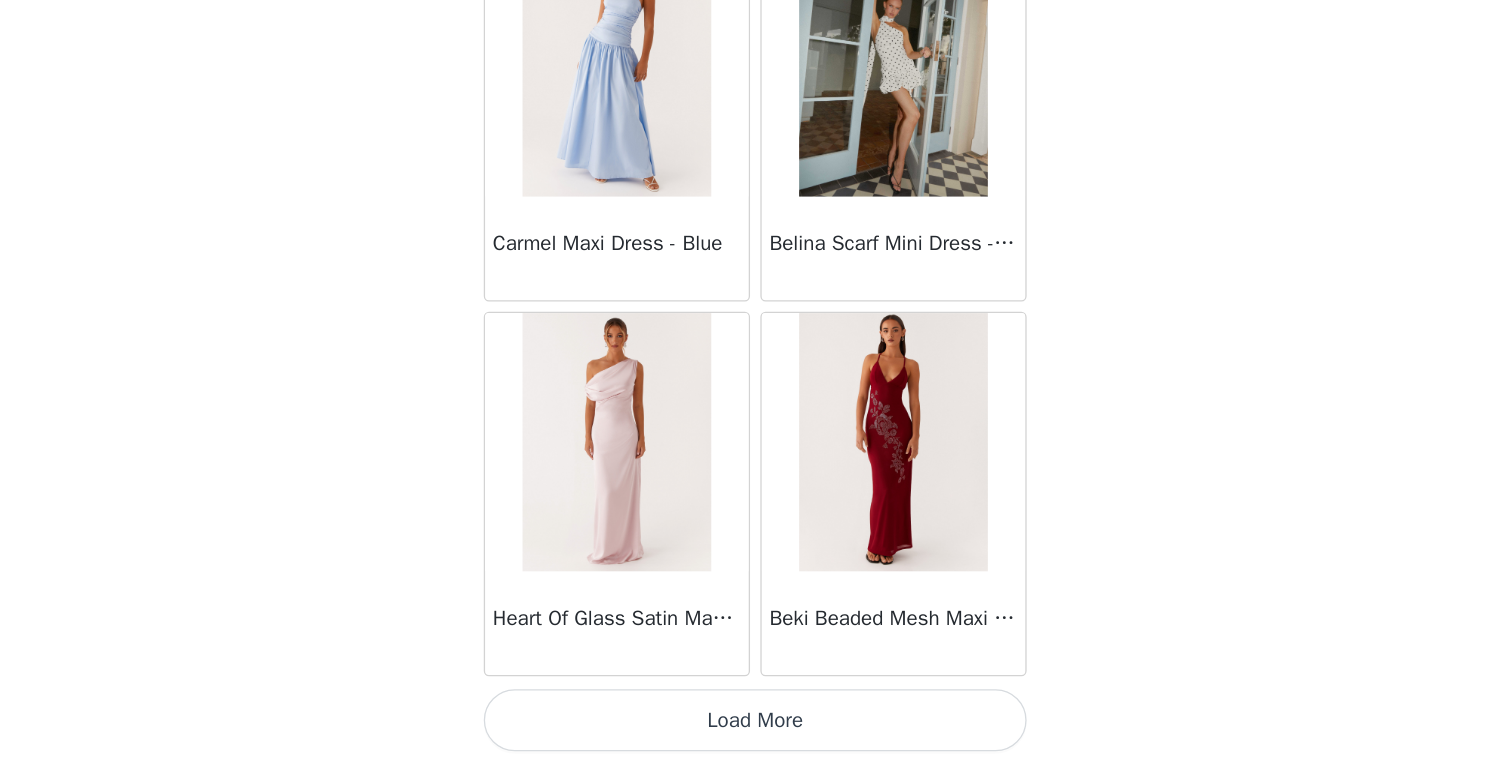 click on "Load More" at bounding box center [756, 730] 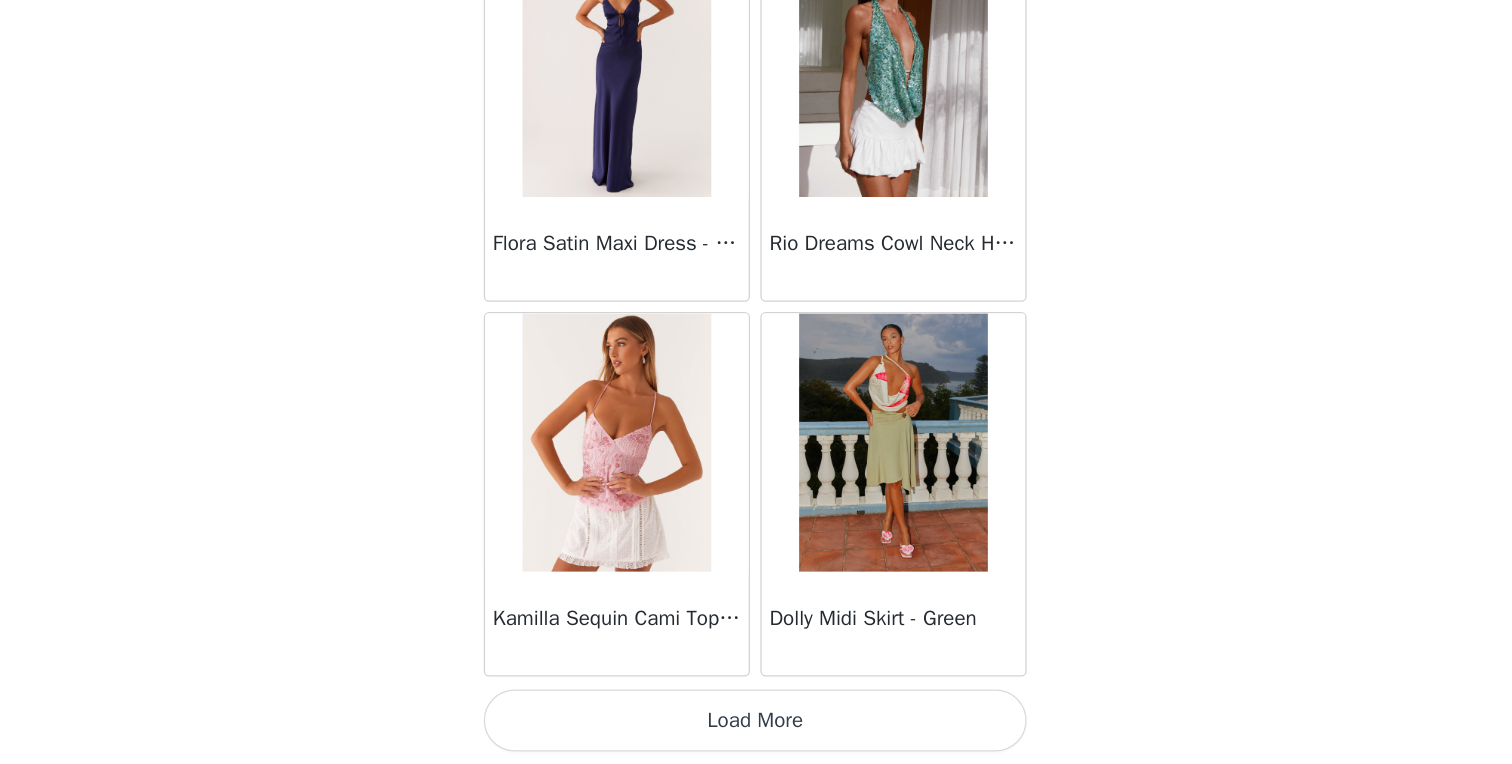 click on "Load More" at bounding box center (756, 730) 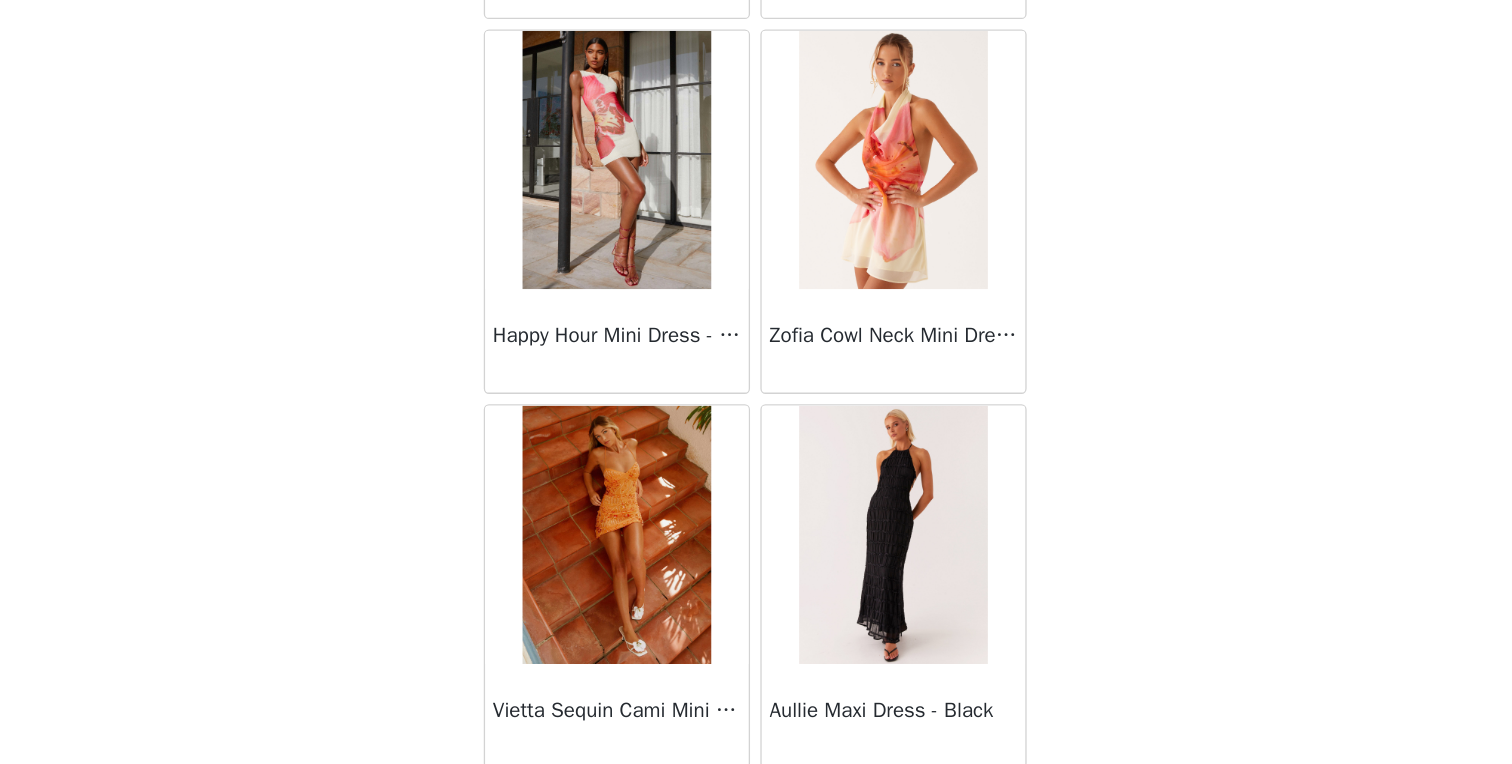 scroll, scrollTop: 22596, scrollLeft: 0, axis: vertical 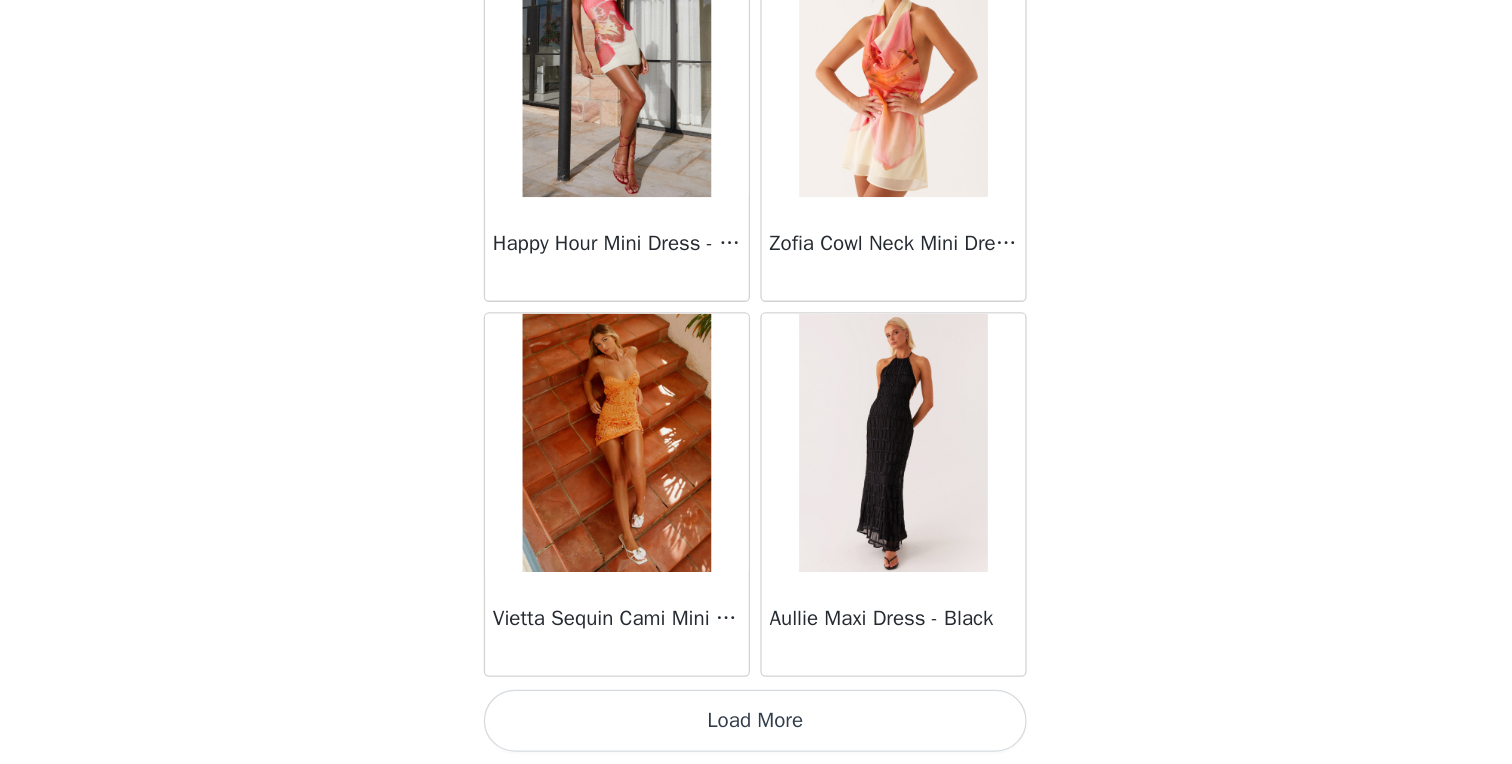 click on "Load More" at bounding box center [756, 730] 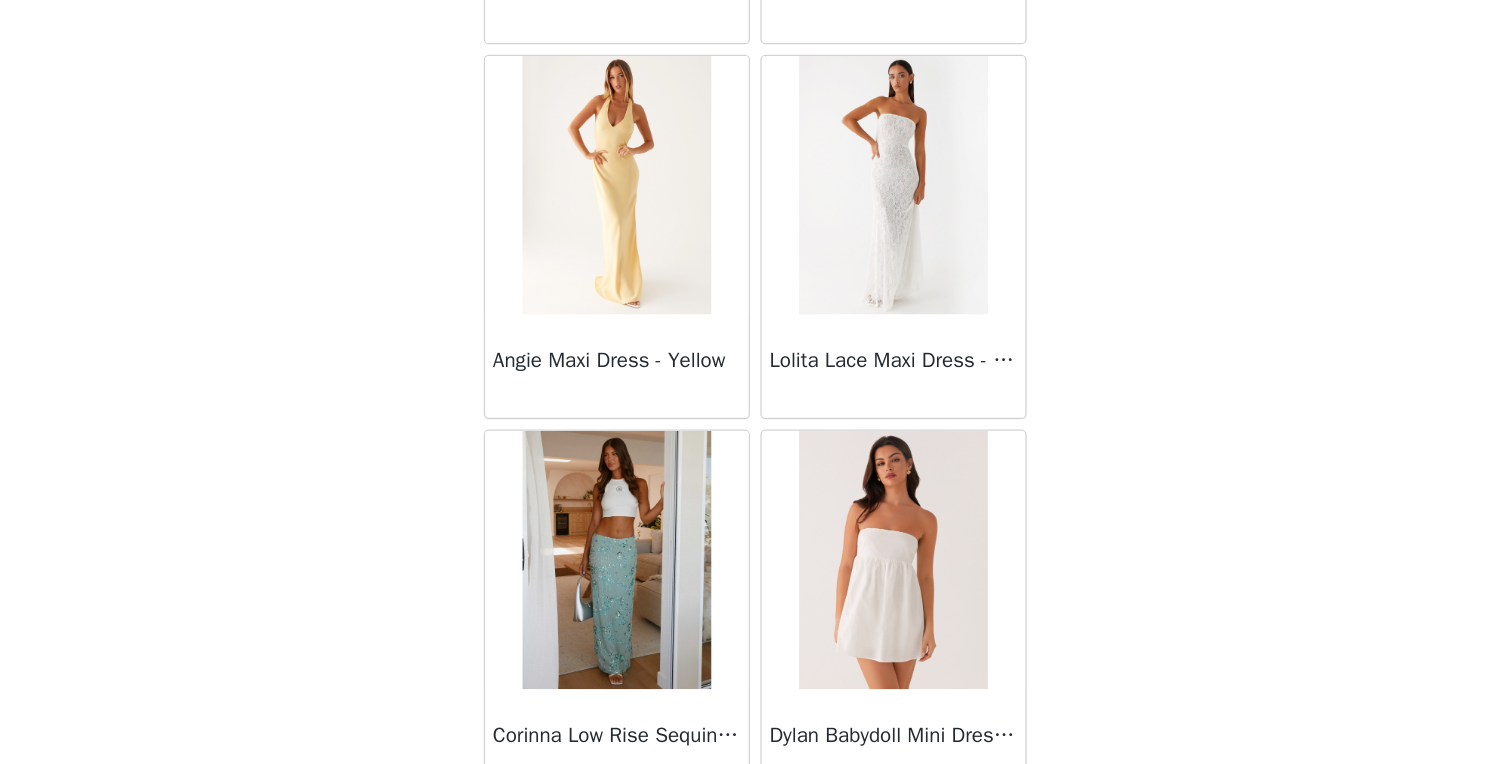 scroll, scrollTop: 25496, scrollLeft: 0, axis: vertical 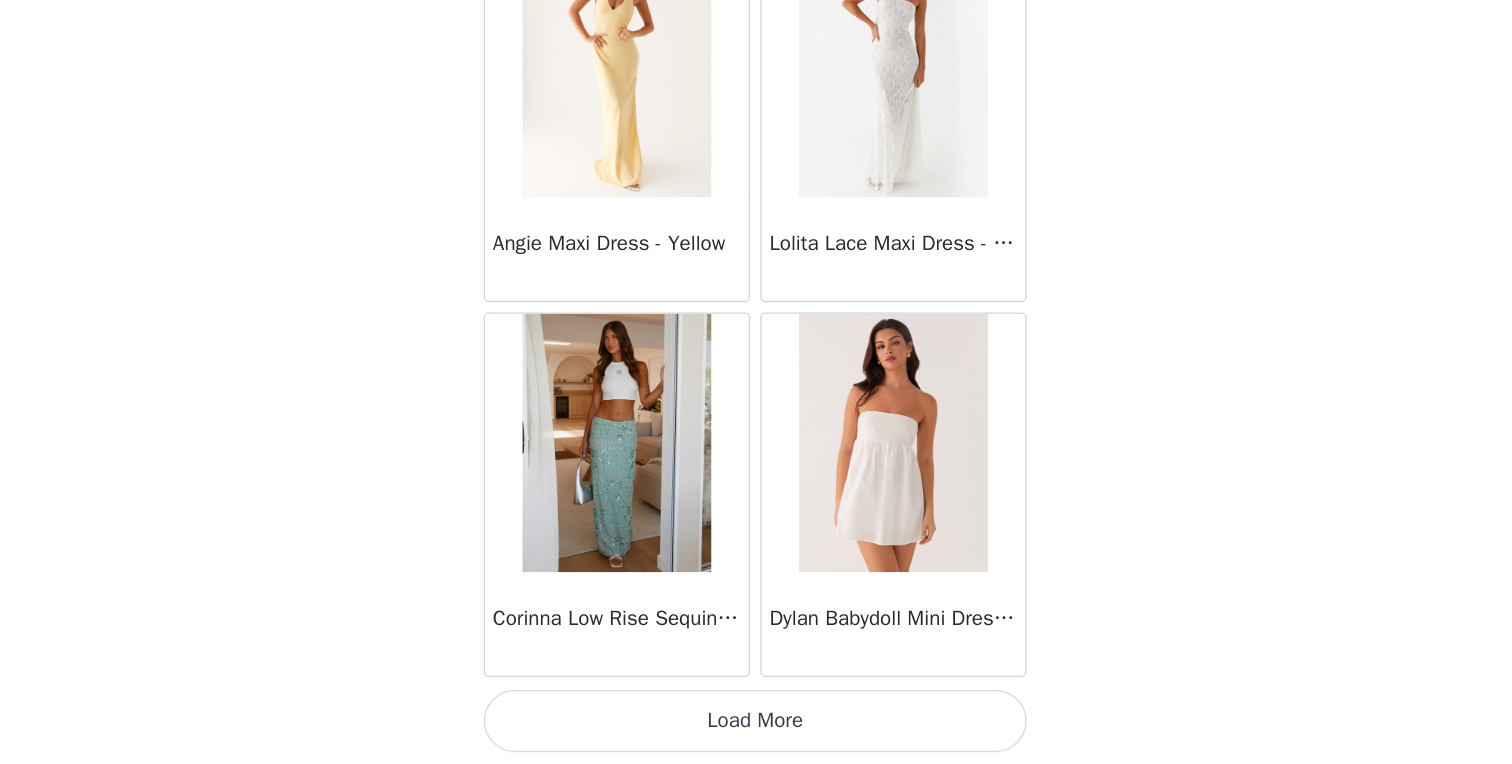 click on "Load More" at bounding box center (756, 730) 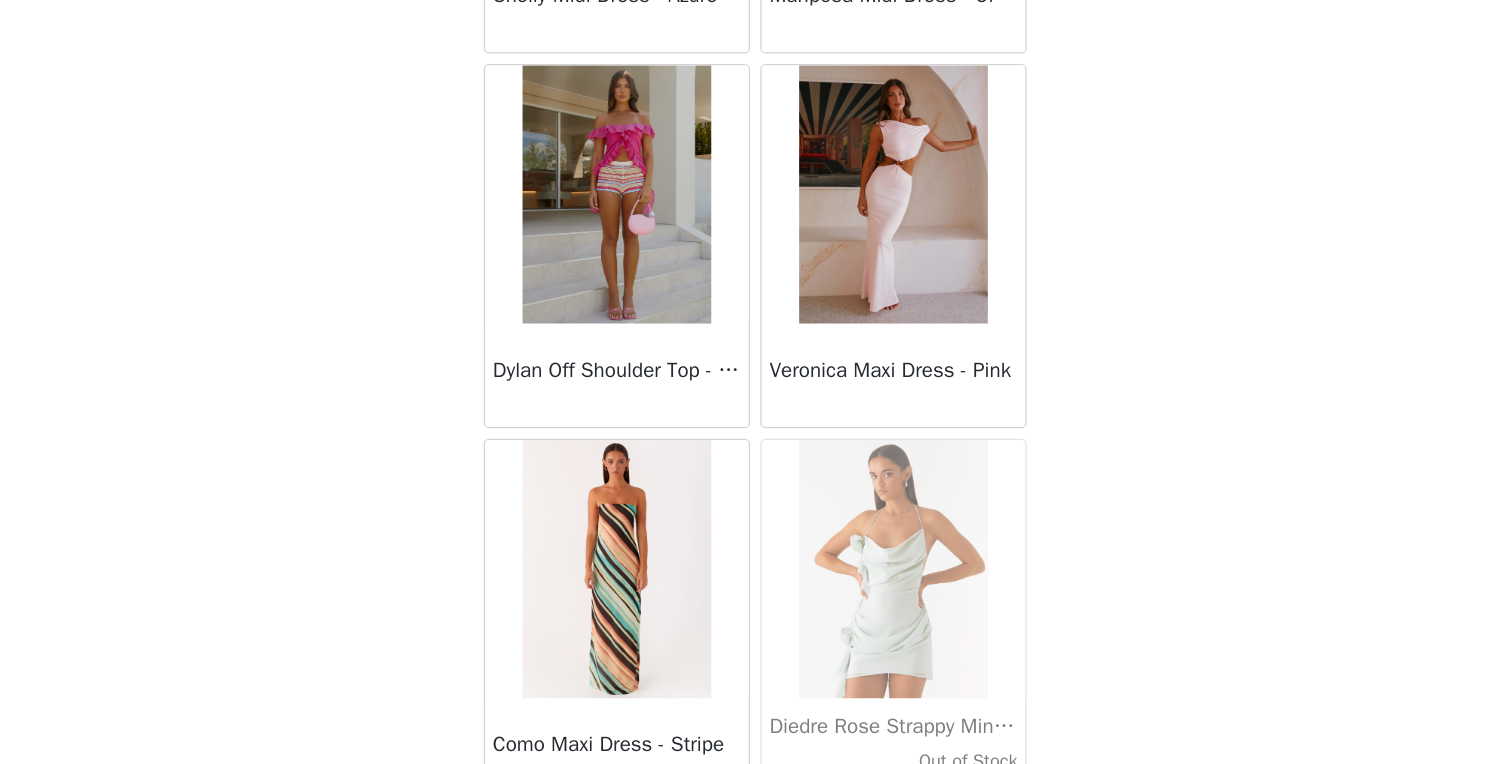 scroll, scrollTop: 28396, scrollLeft: 0, axis: vertical 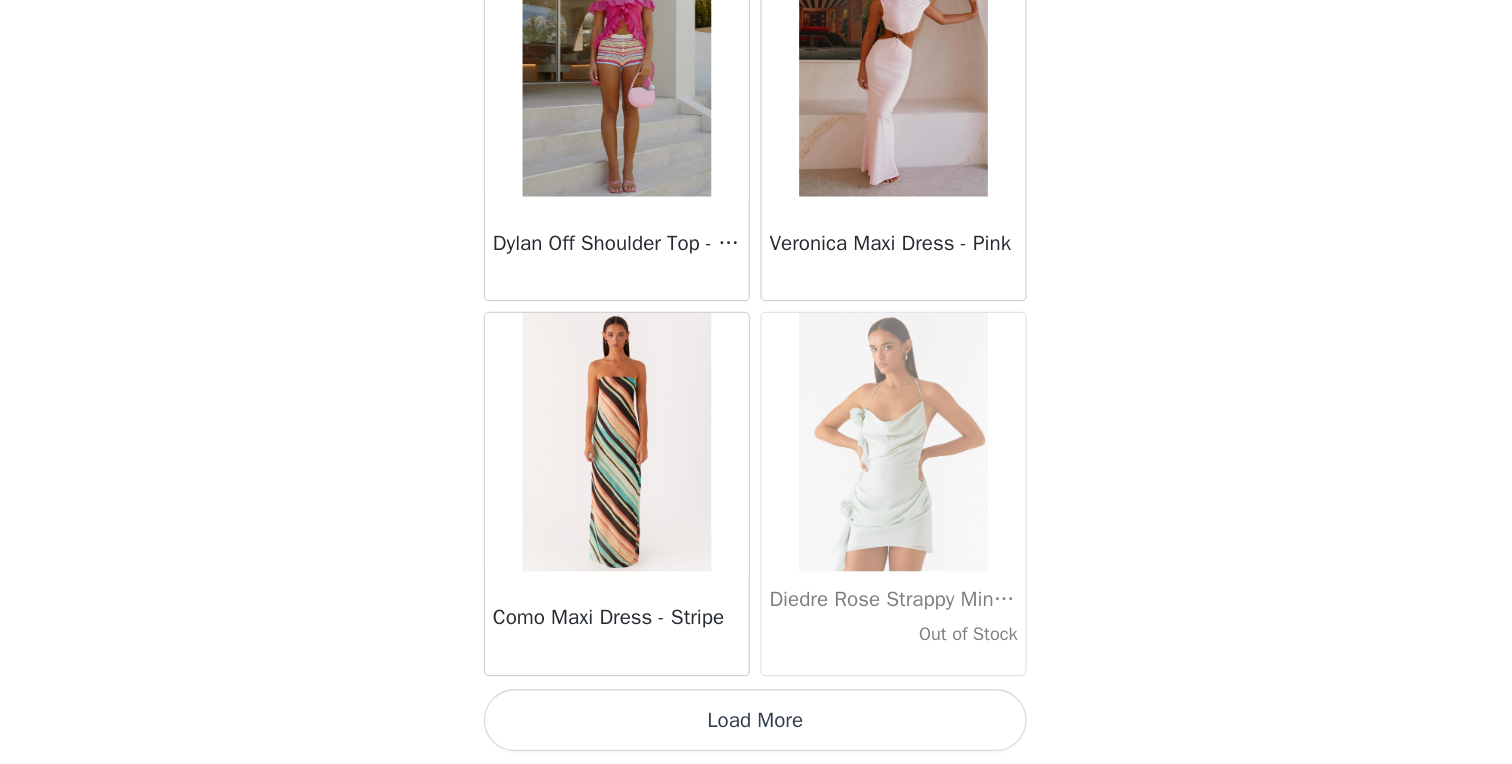 click on "Load More" at bounding box center [756, 730] 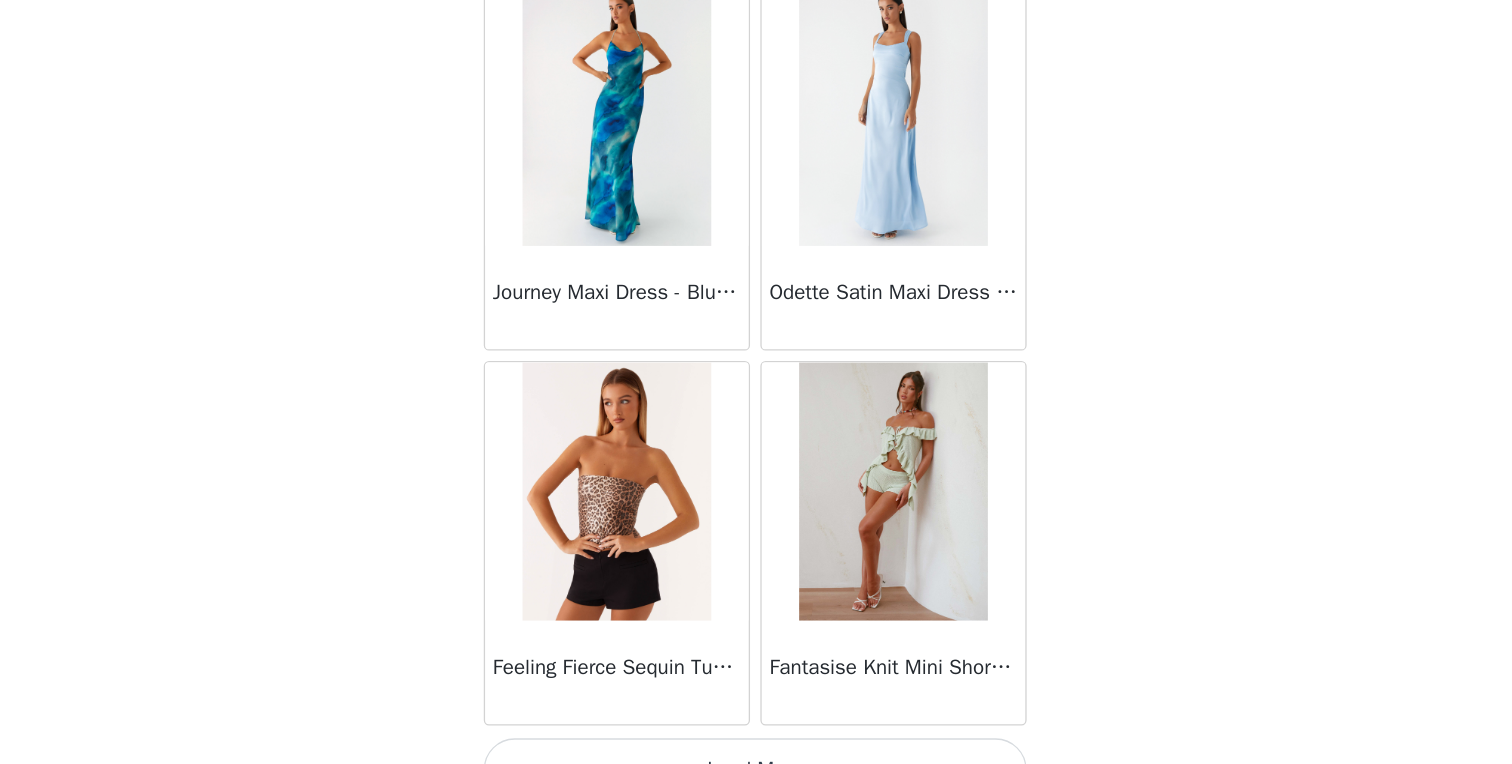 scroll, scrollTop: 31296, scrollLeft: 0, axis: vertical 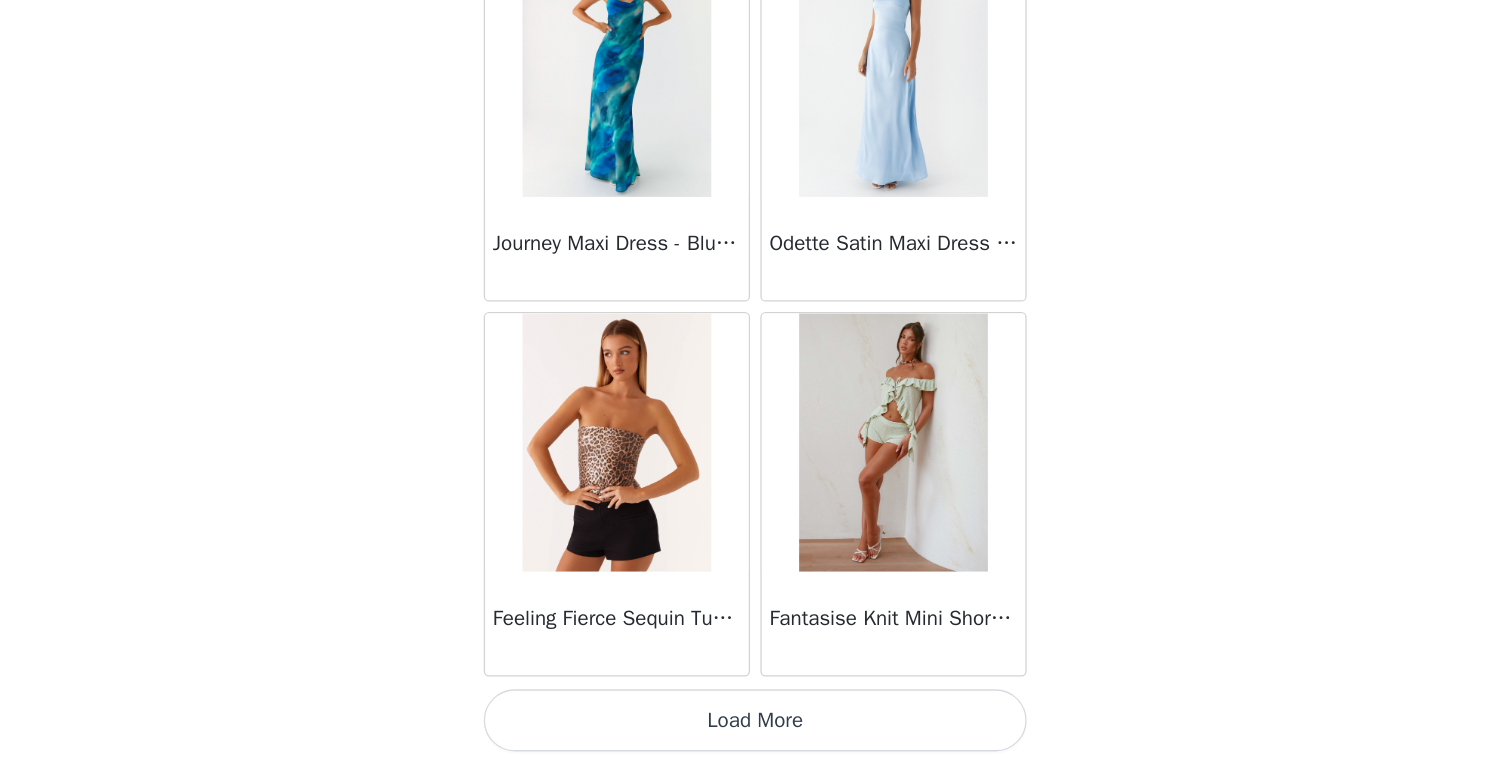 click on "Load More" at bounding box center [756, 730] 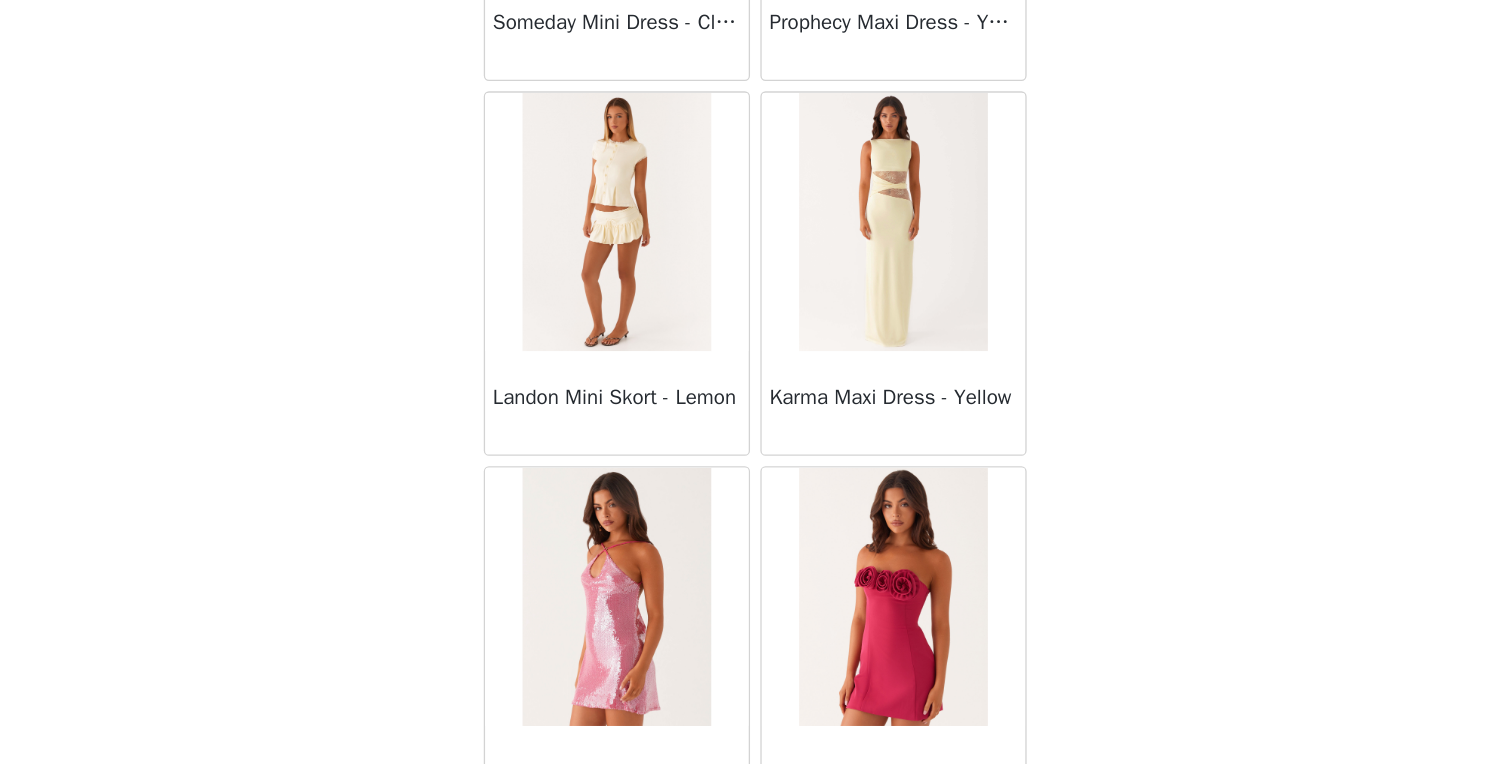 scroll, scrollTop: 34196, scrollLeft: 0, axis: vertical 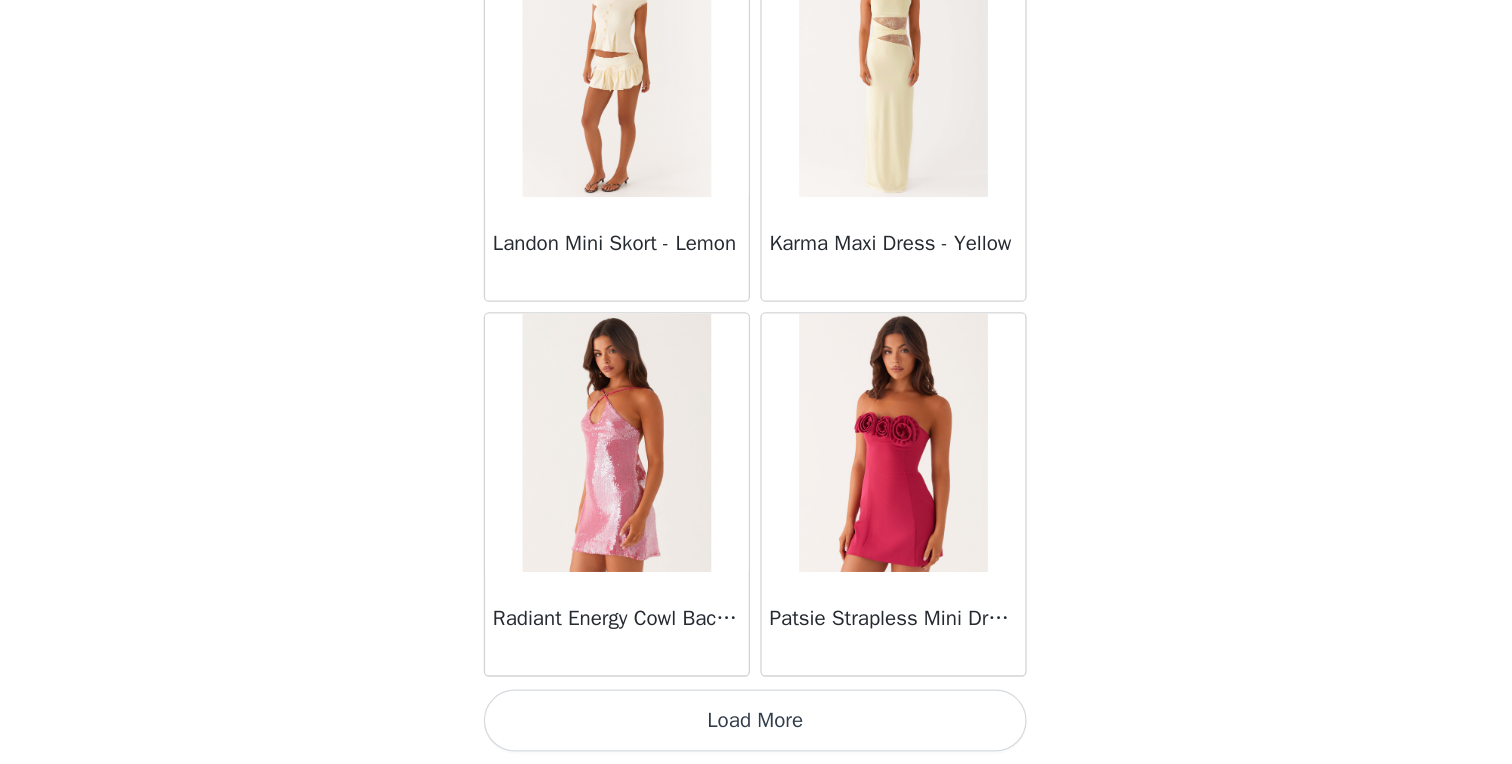 click on "Load More" at bounding box center (756, 730) 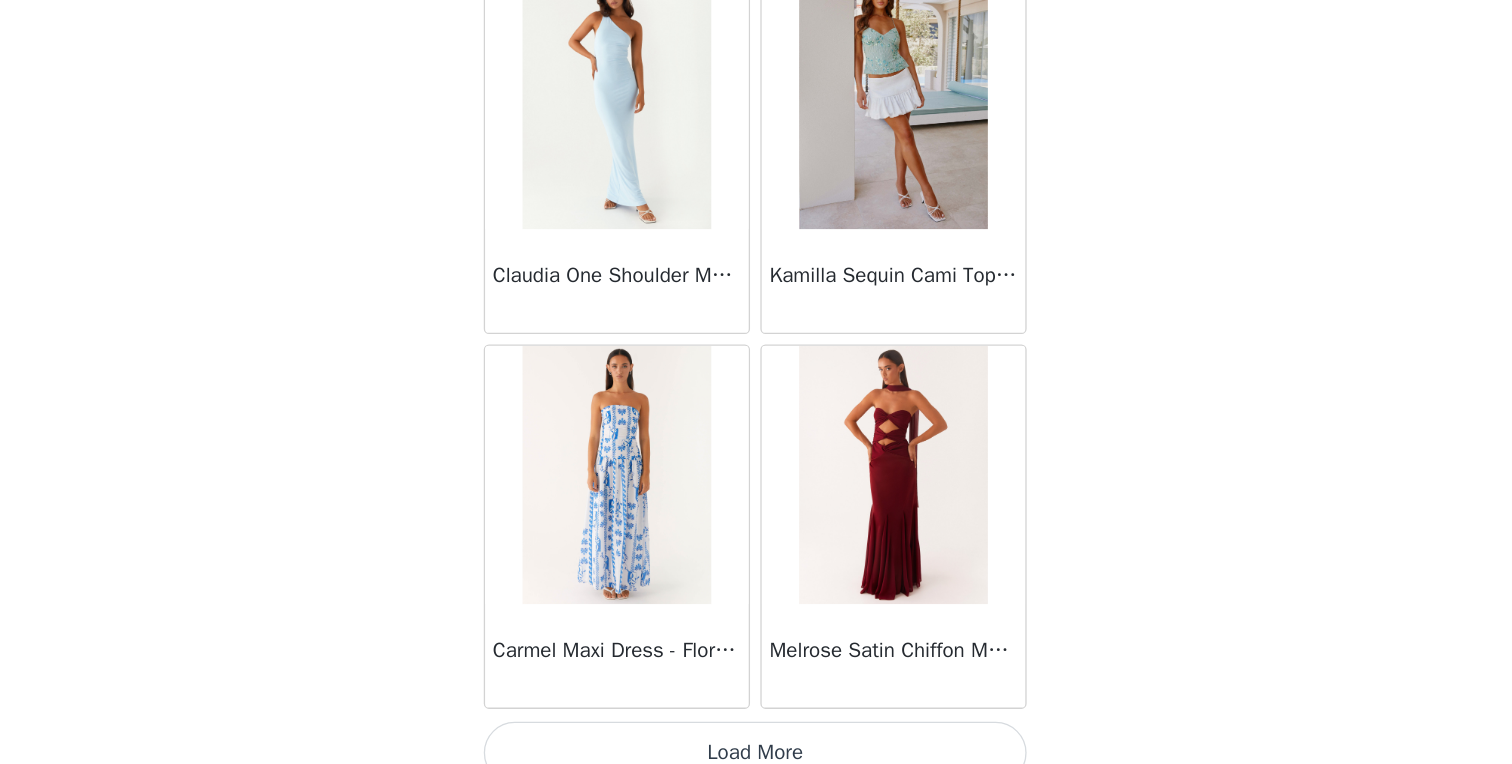scroll, scrollTop: 37096, scrollLeft: 0, axis: vertical 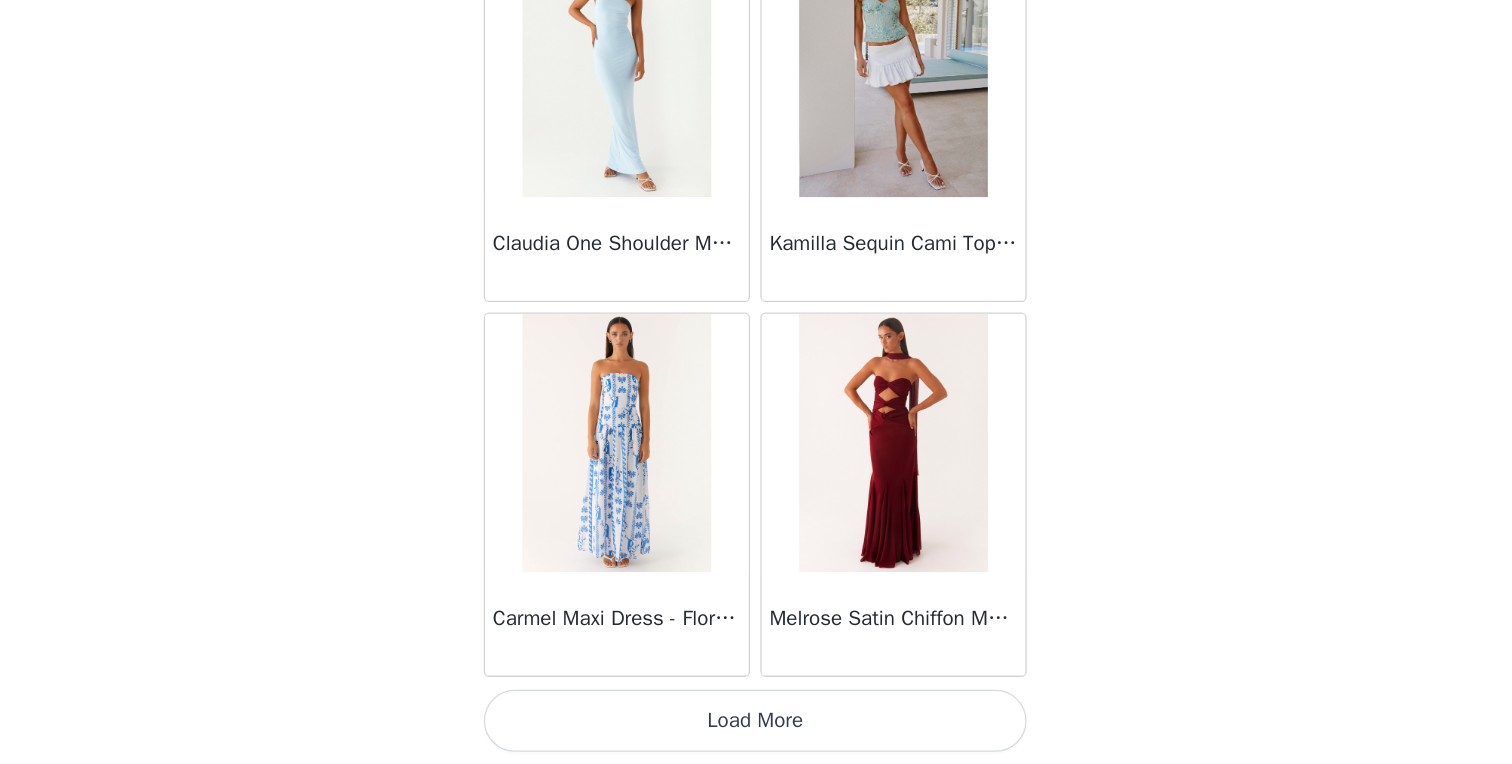 click on "Load More" at bounding box center [756, 730] 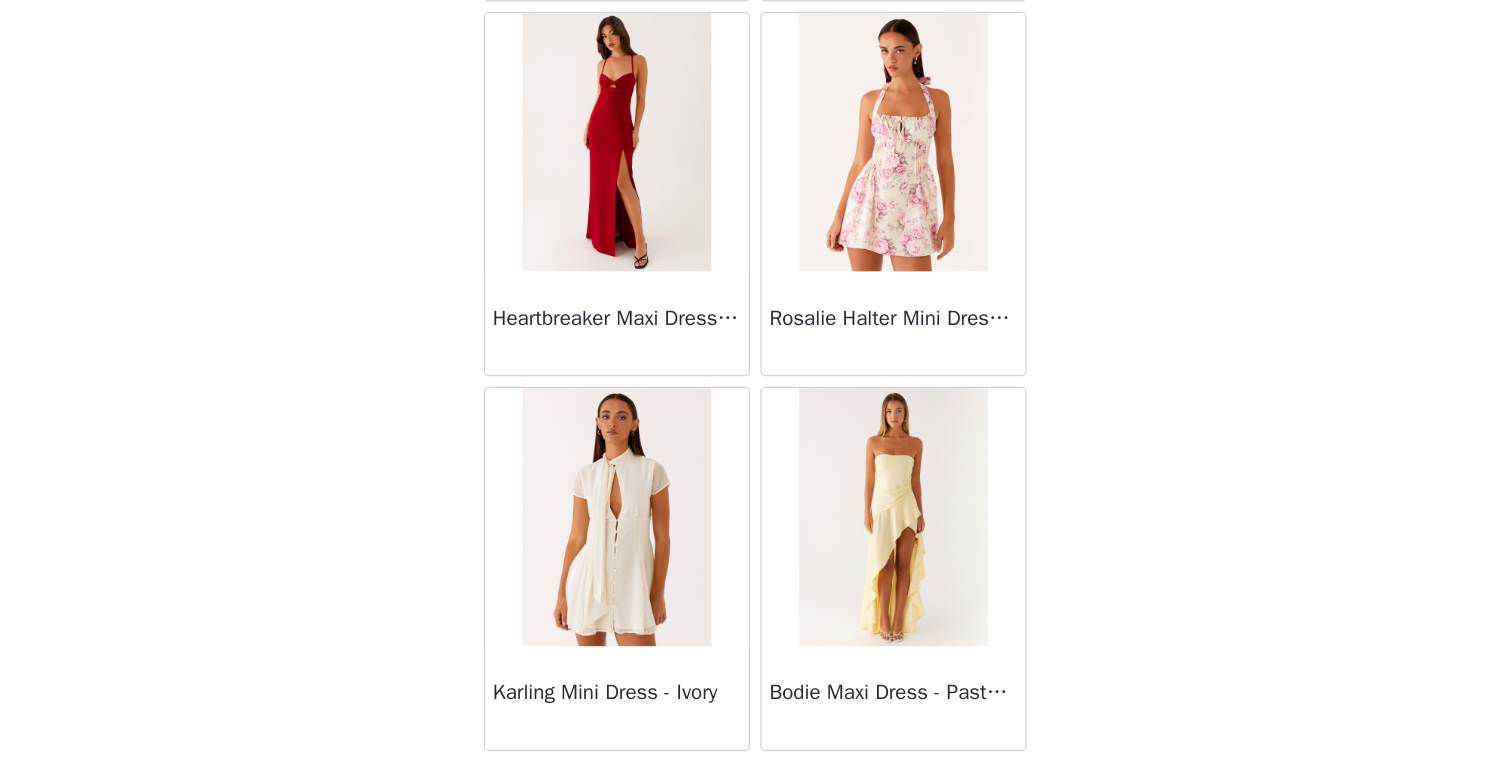 scroll, scrollTop: 39996, scrollLeft: 0, axis: vertical 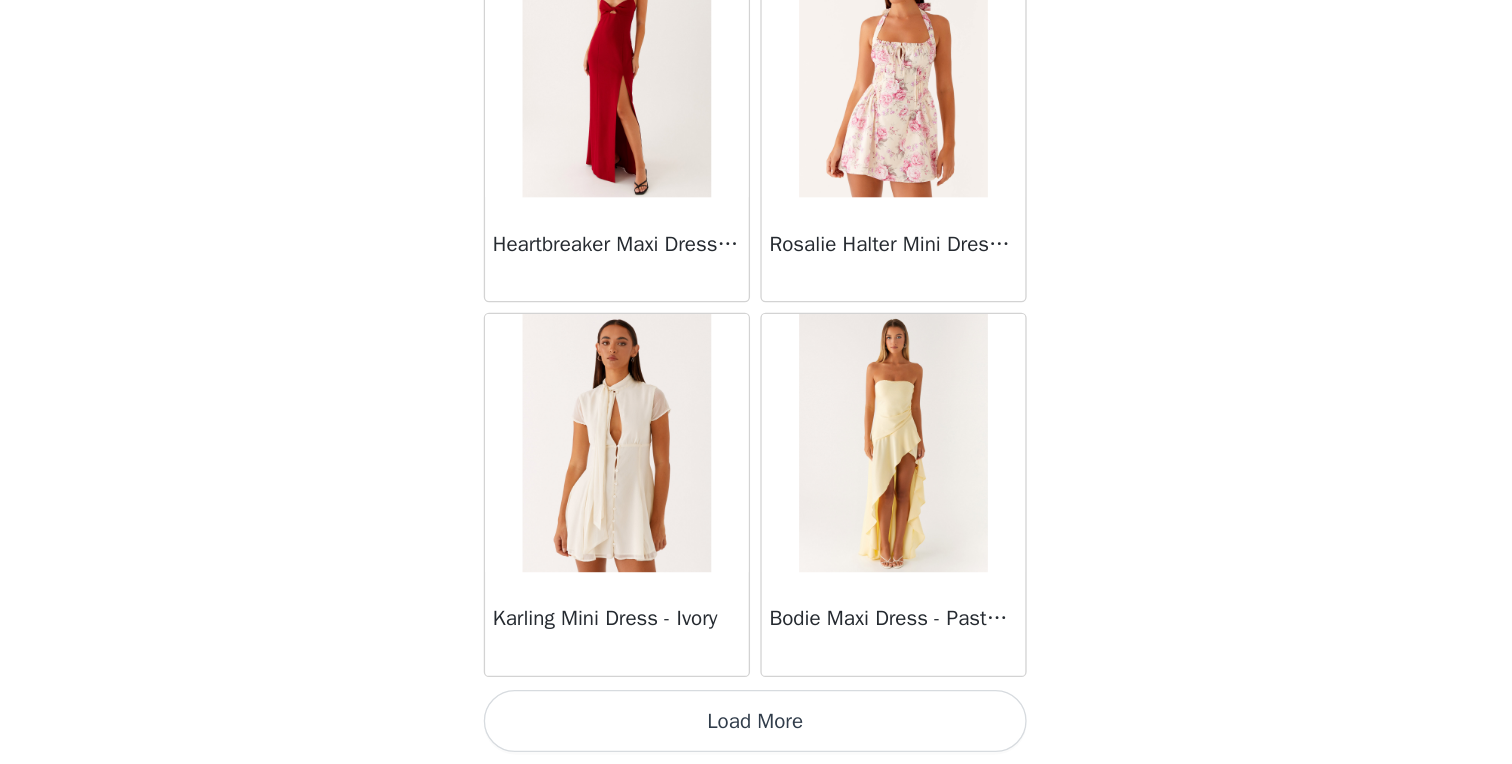 click on "Load More" at bounding box center (756, 730) 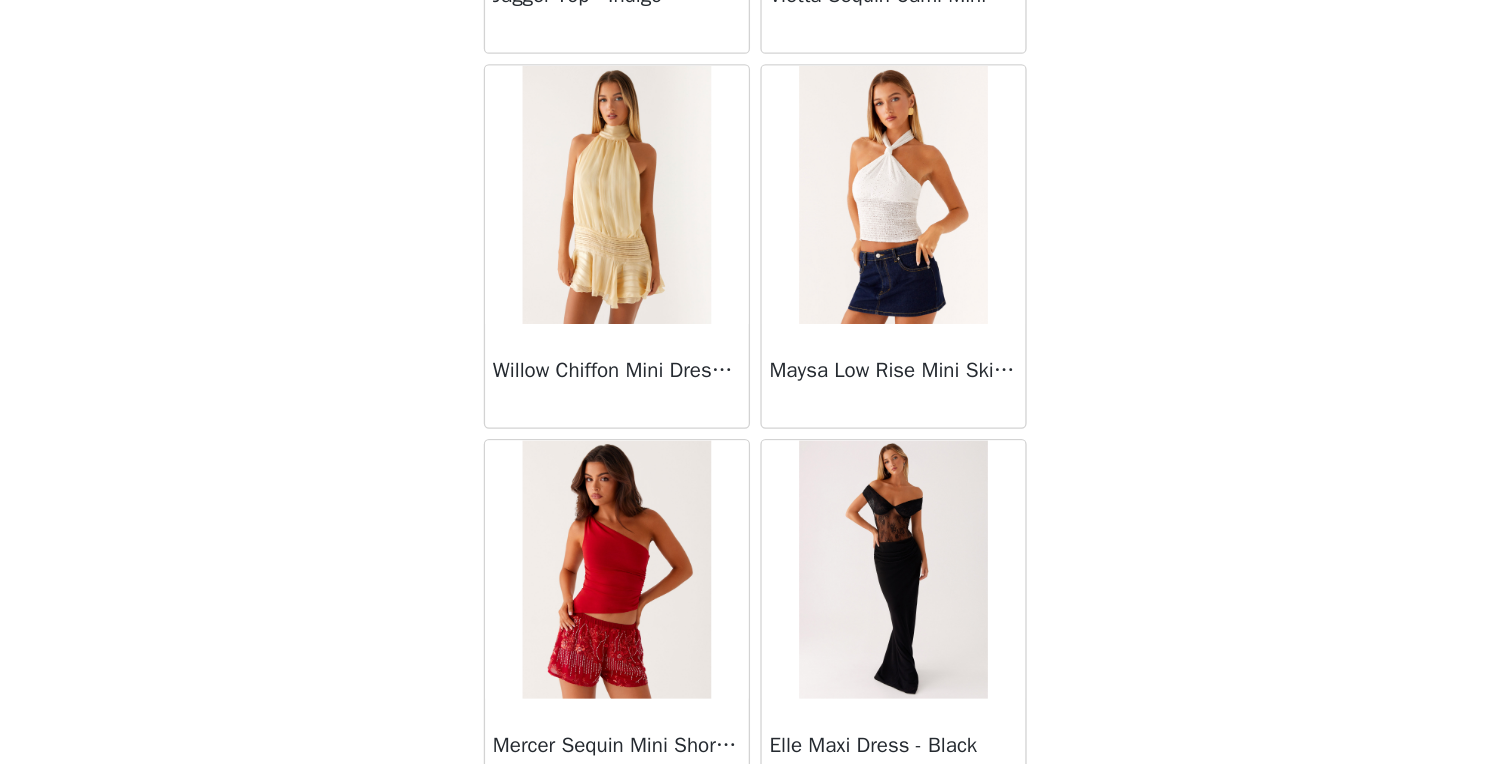 scroll, scrollTop: 42497, scrollLeft: 0, axis: vertical 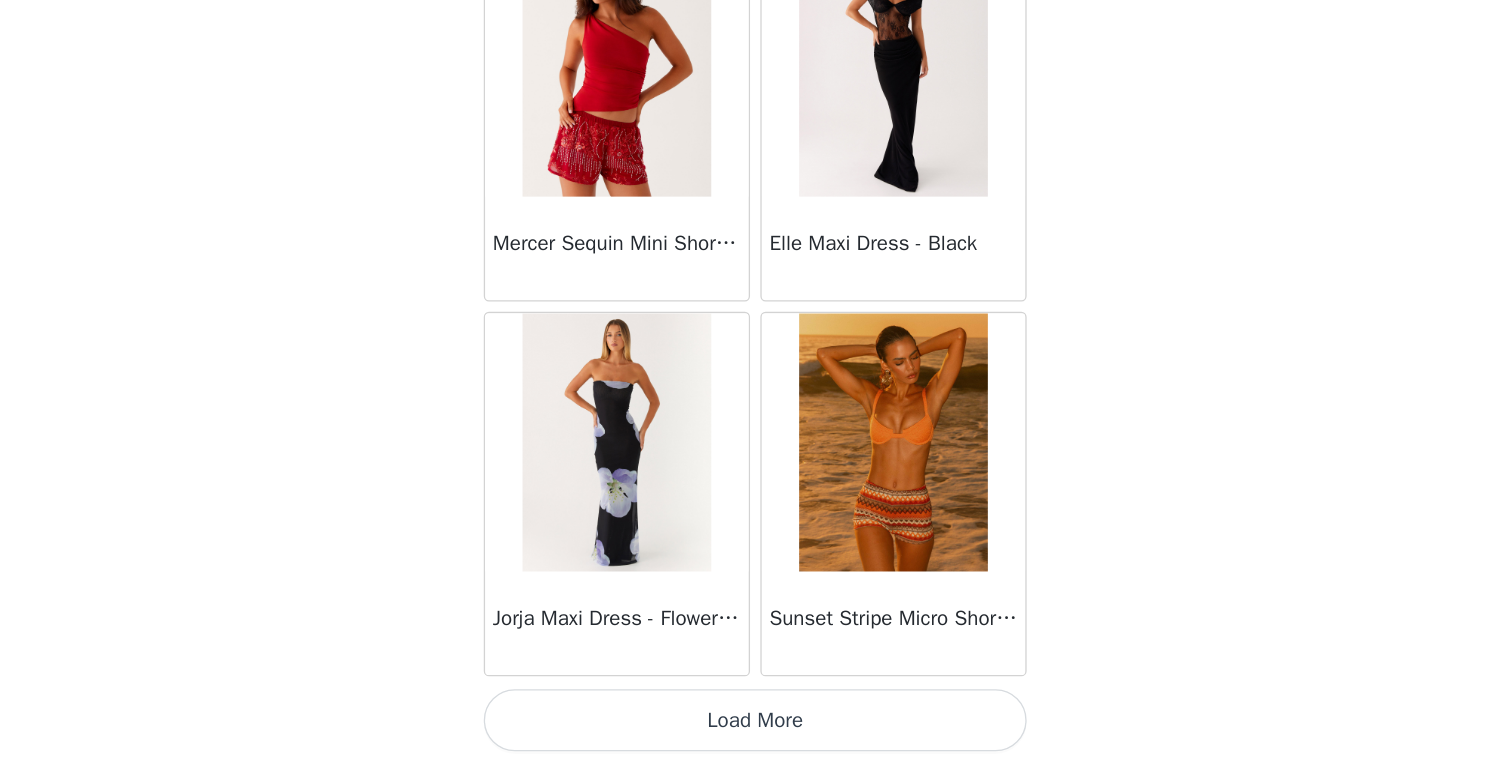 click on "Load More" at bounding box center [756, 730] 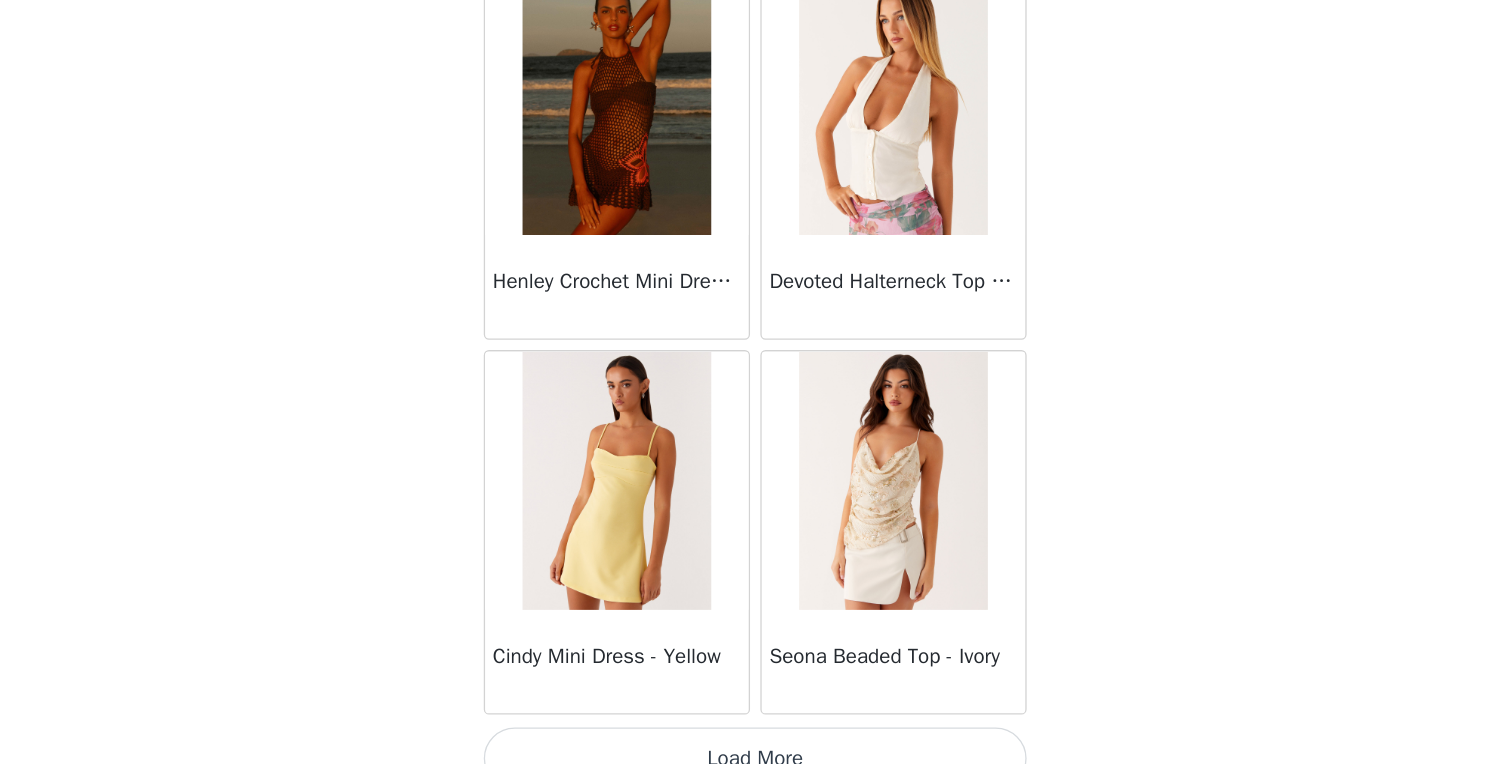 scroll, scrollTop: 45796, scrollLeft: 0, axis: vertical 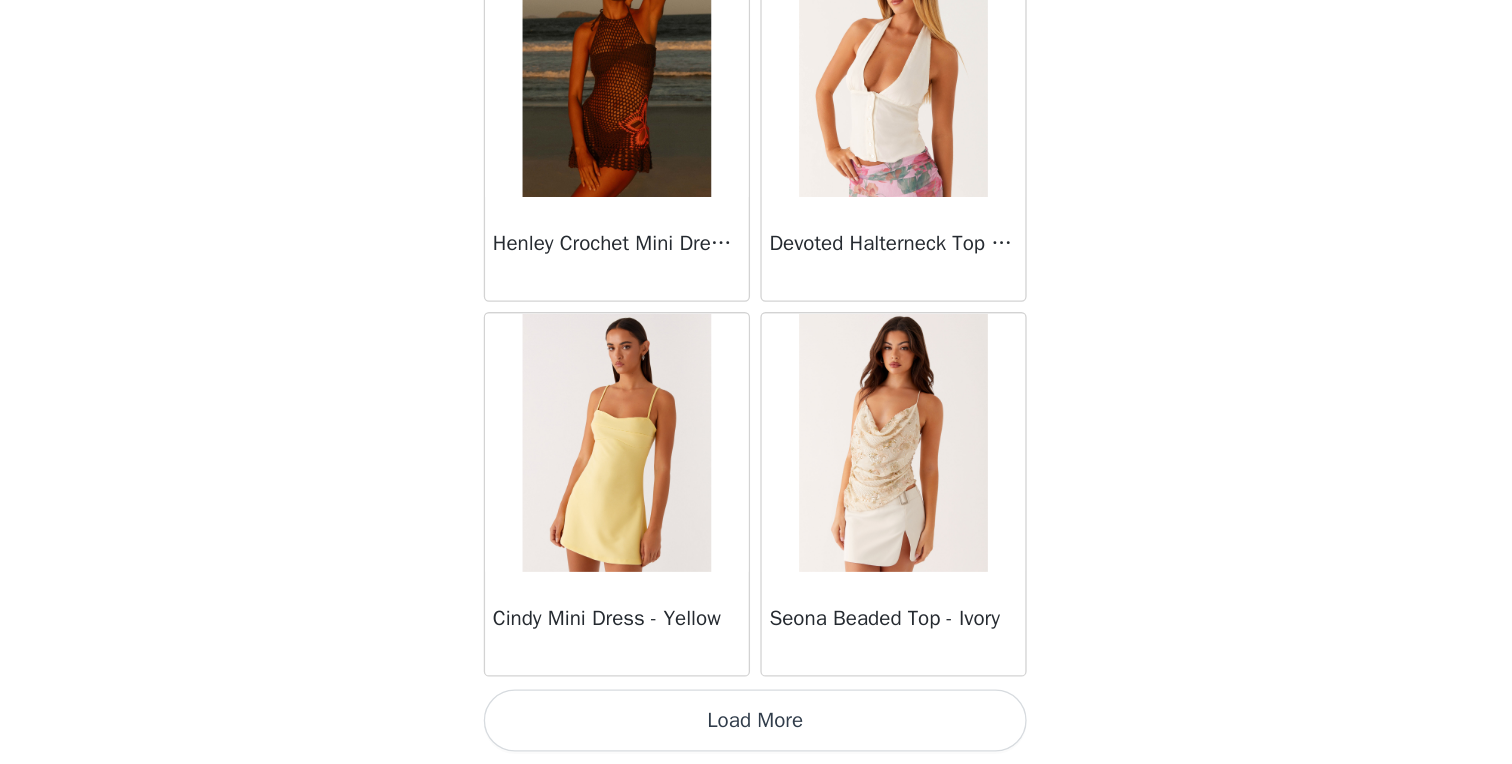 click on "Load More" at bounding box center (756, 730) 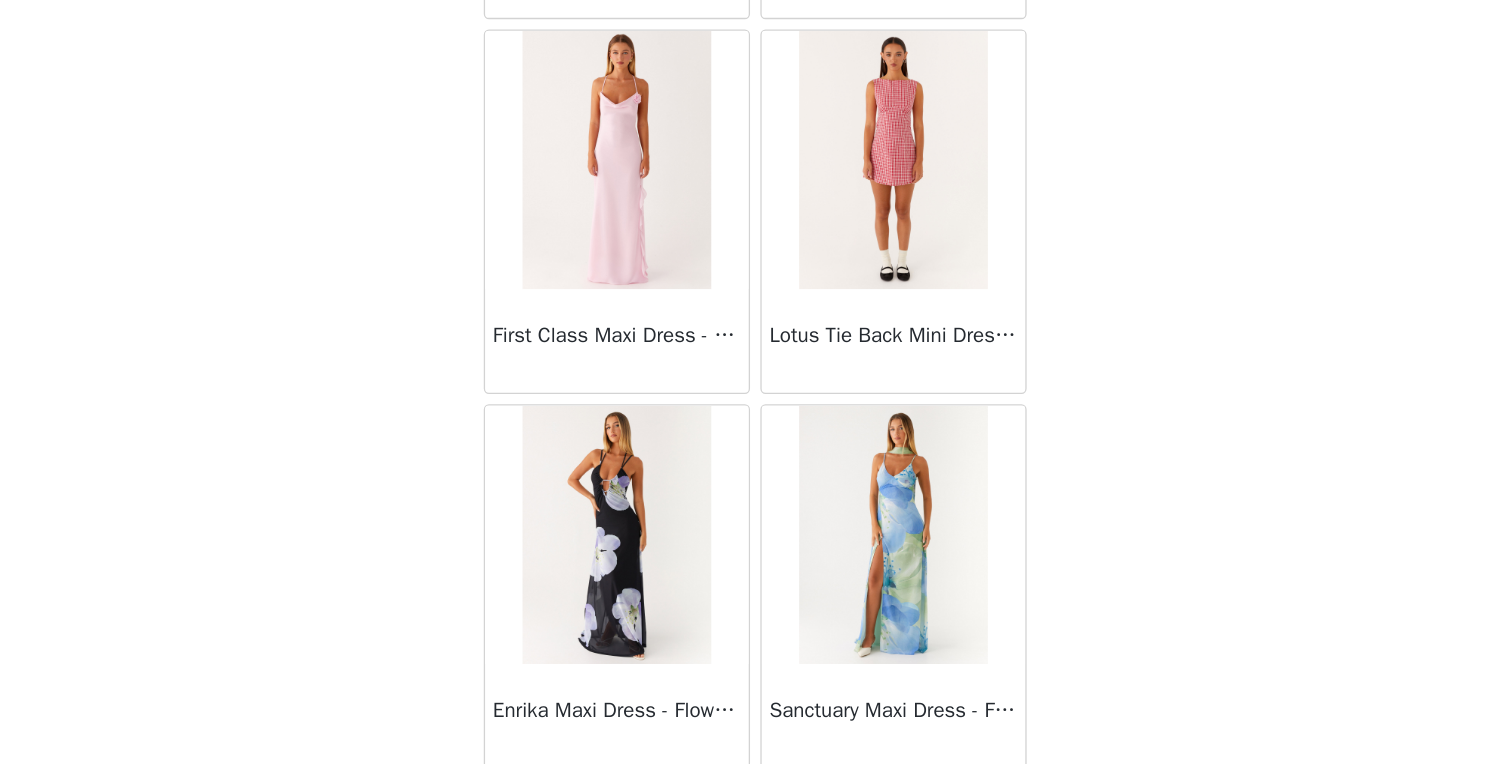 scroll, scrollTop: 48696, scrollLeft: 0, axis: vertical 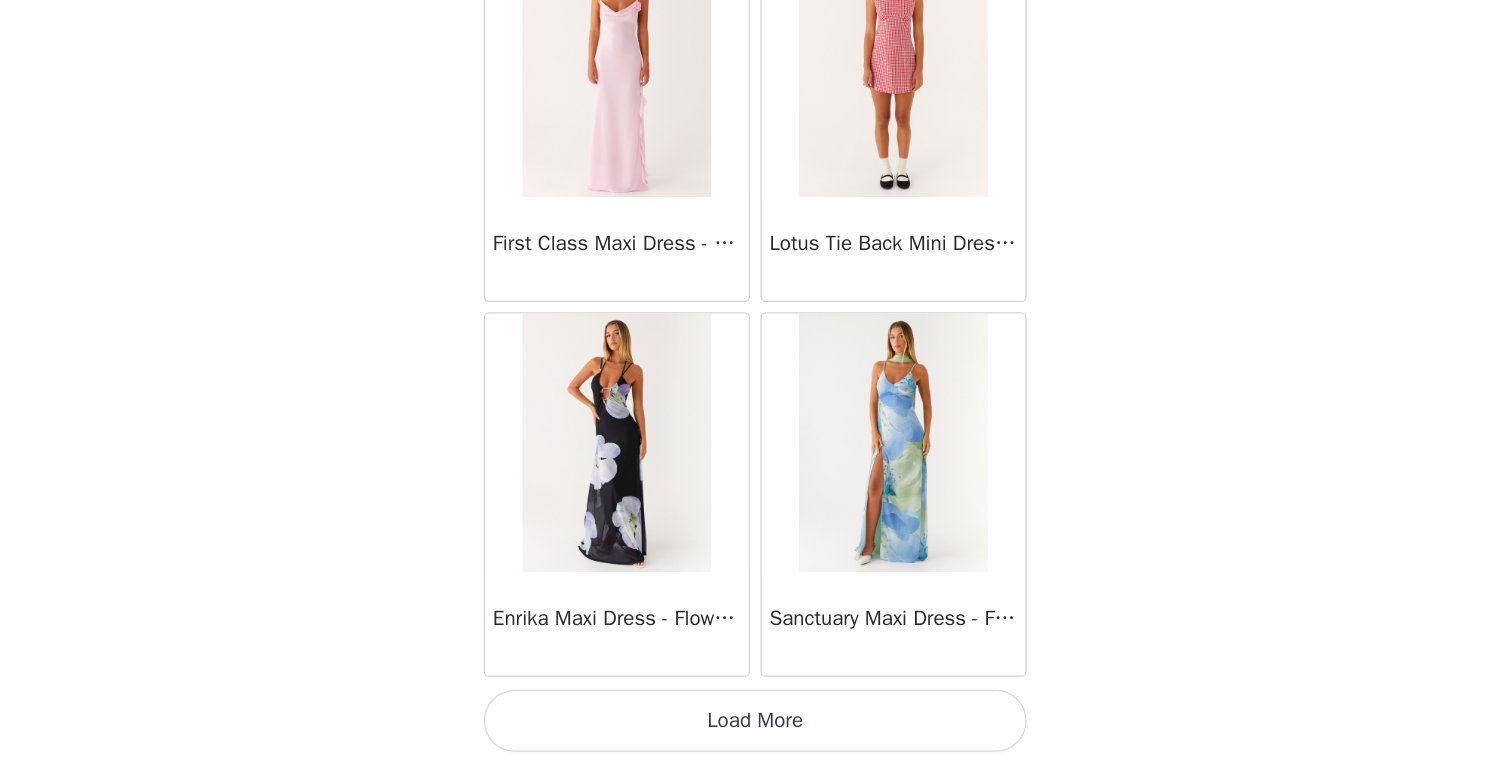 click on "Load More" at bounding box center (756, 730) 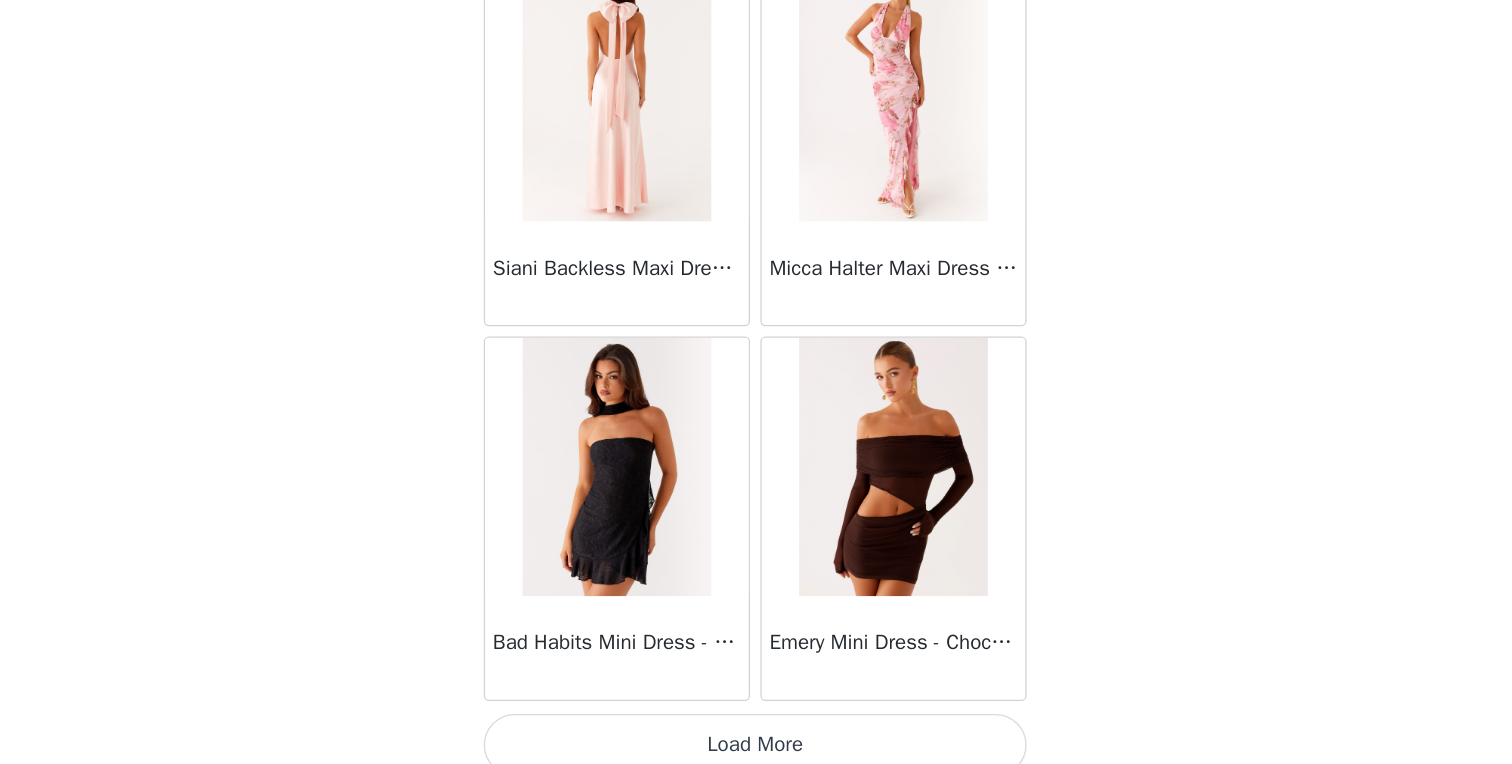 scroll, scrollTop: 51596, scrollLeft: 0, axis: vertical 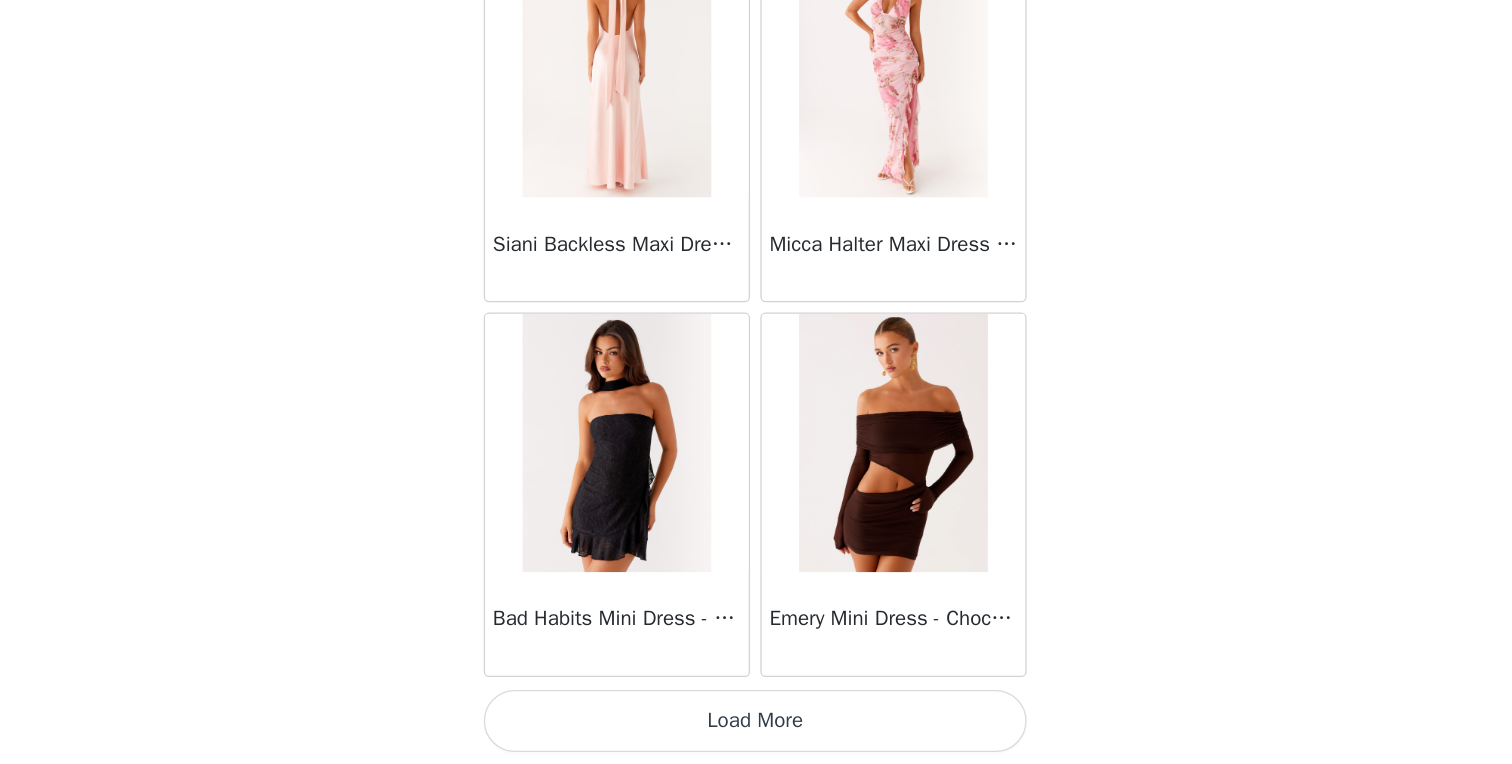 click on "Load More" at bounding box center [756, 730] 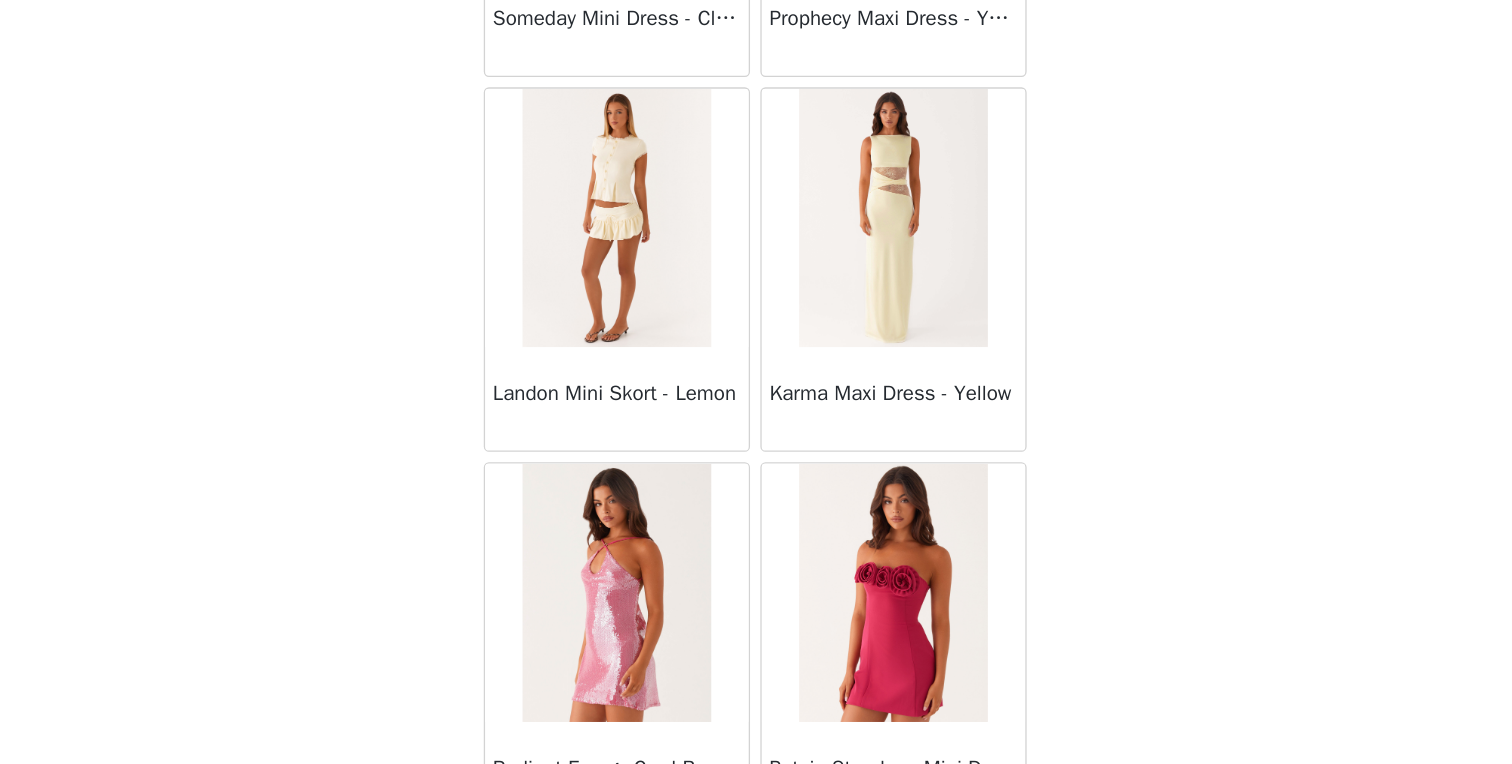 scroll, scrollTop: 34069, scrollLeft: 0, axis: vertical 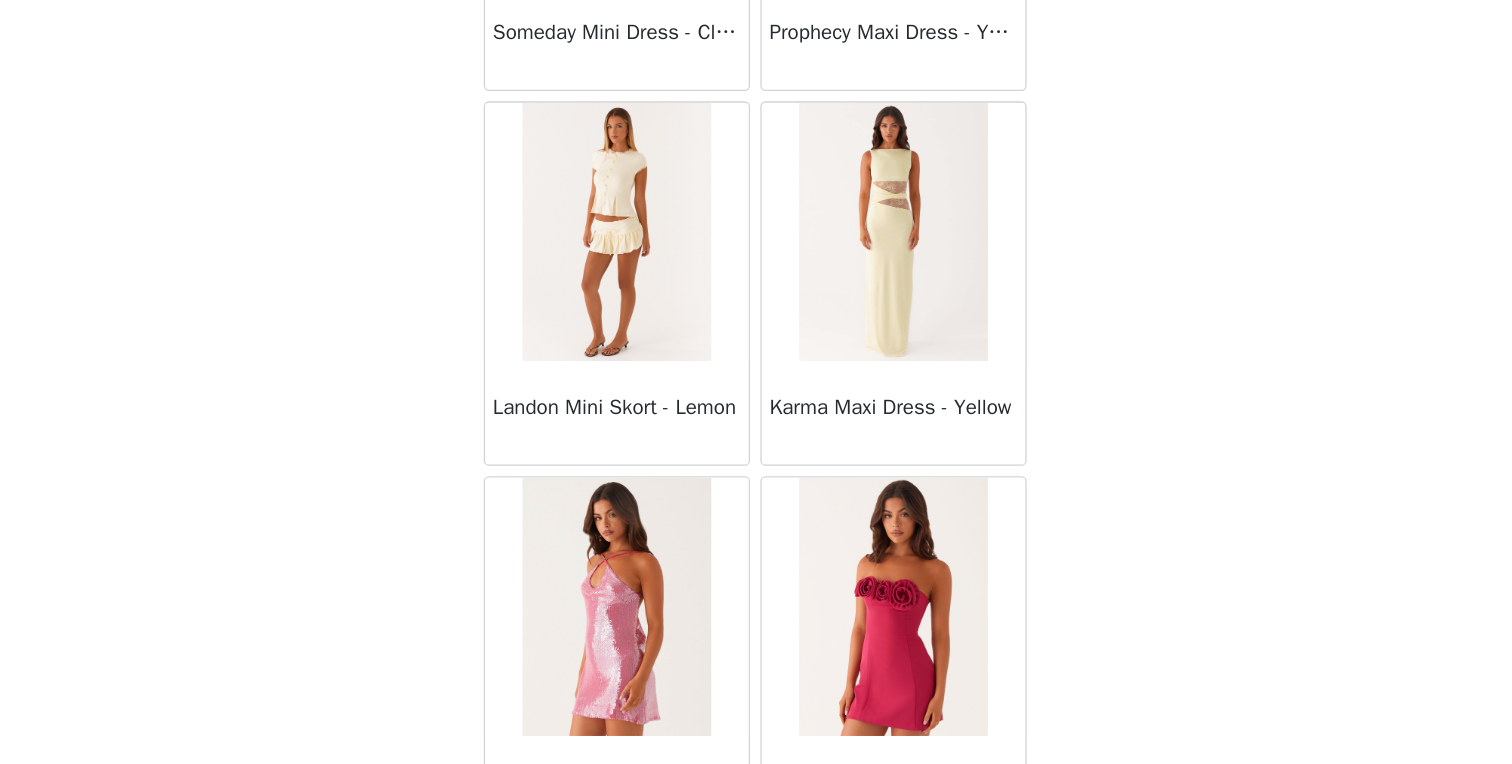 click at bounding box center (648, 352) 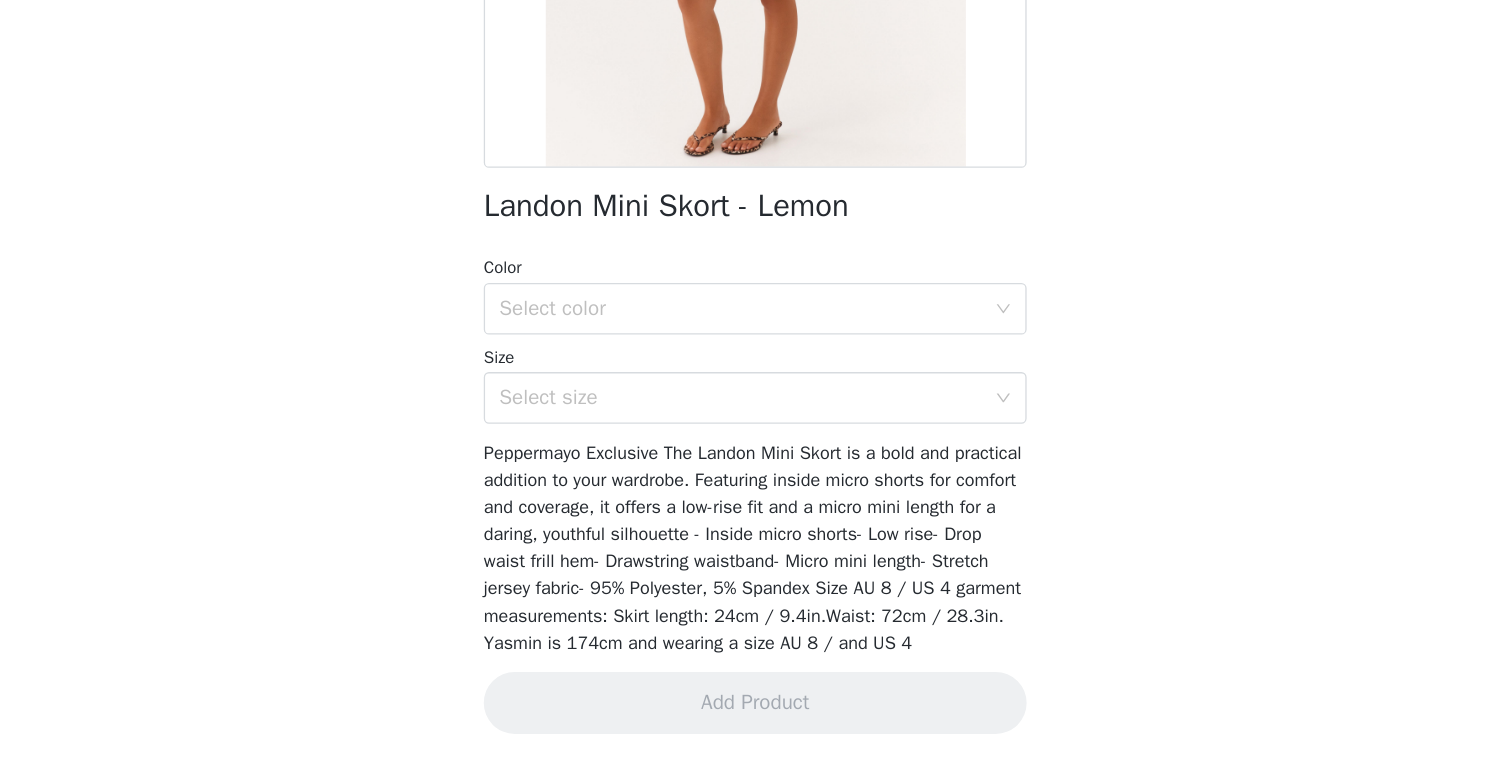 scroll, scrollTop: 269, scrollLeft: 0, axis: vertical 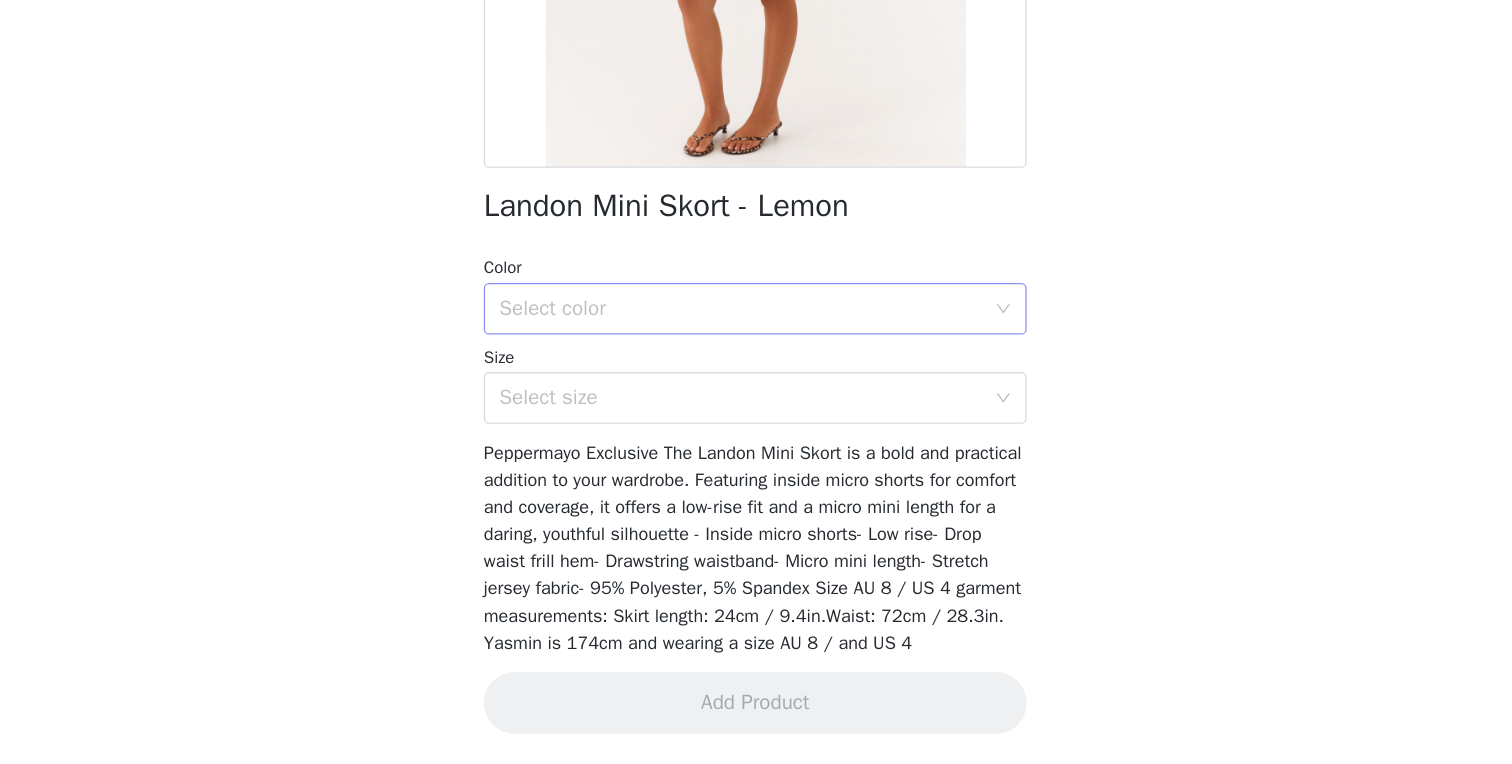 click on "Select color" at bounding box center (745, 411) 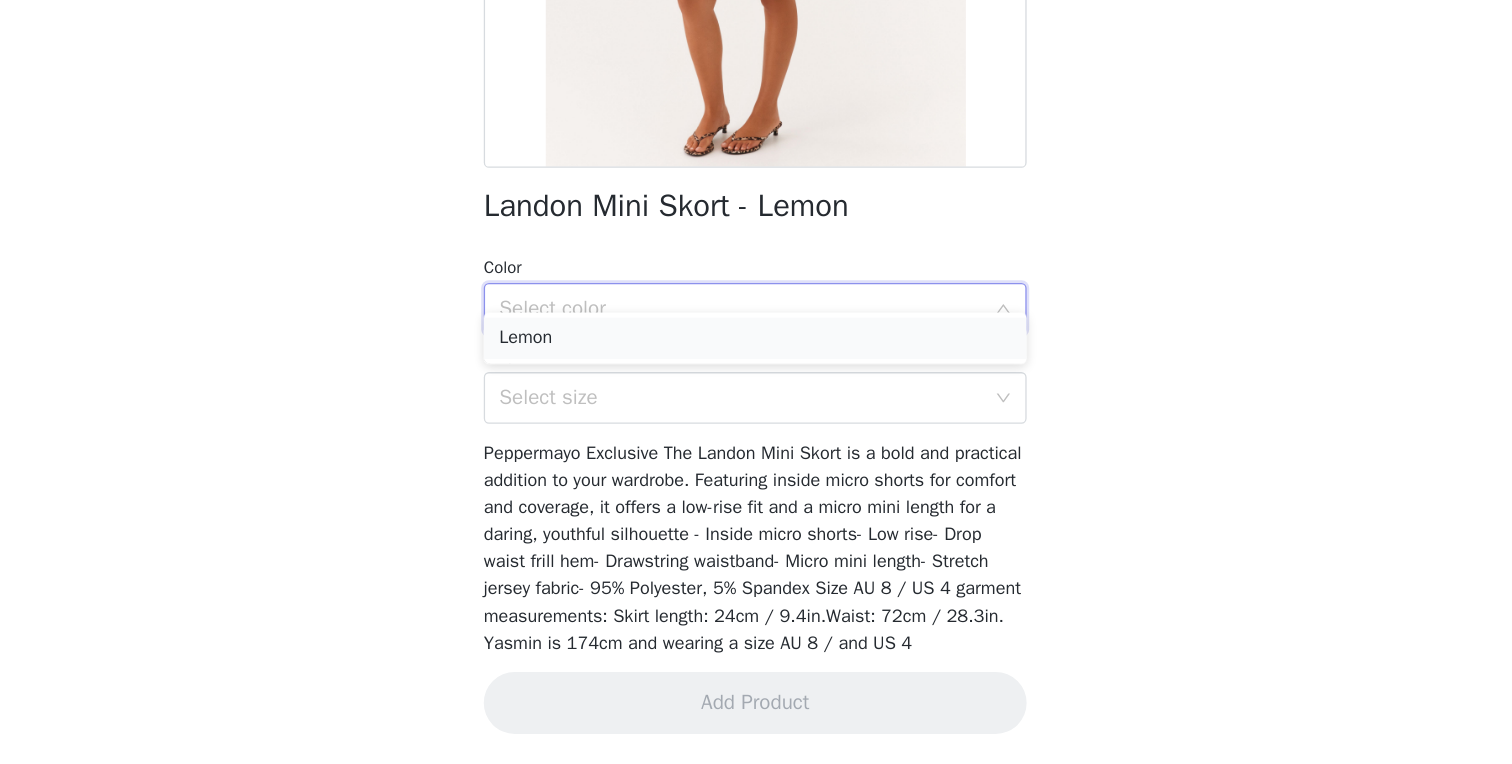 click on "Lemon" at bounding box center (756, 434) 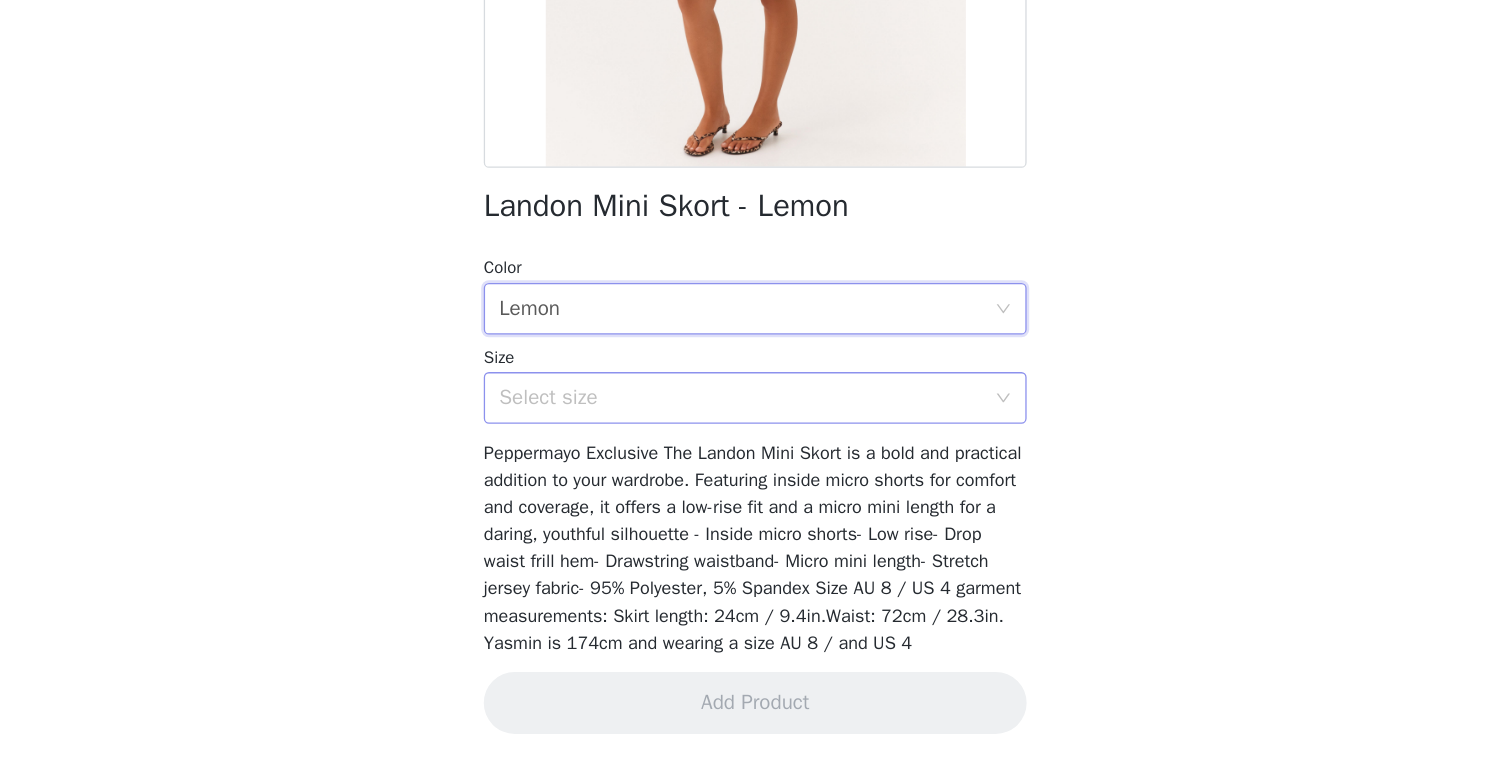 click on "Select size" at bounding box center (745, 480) 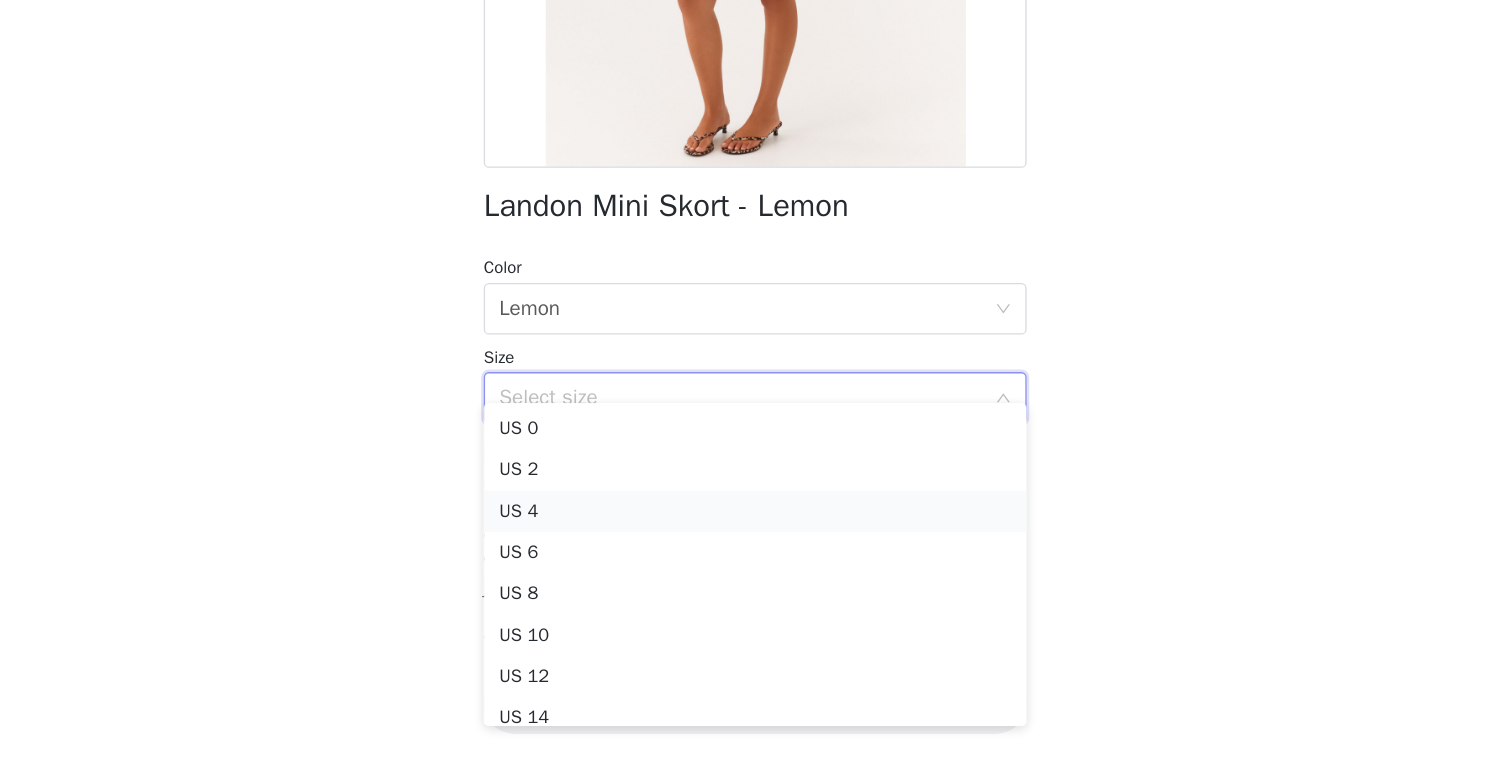 click on "US 4" at bounding box center (756, 568) 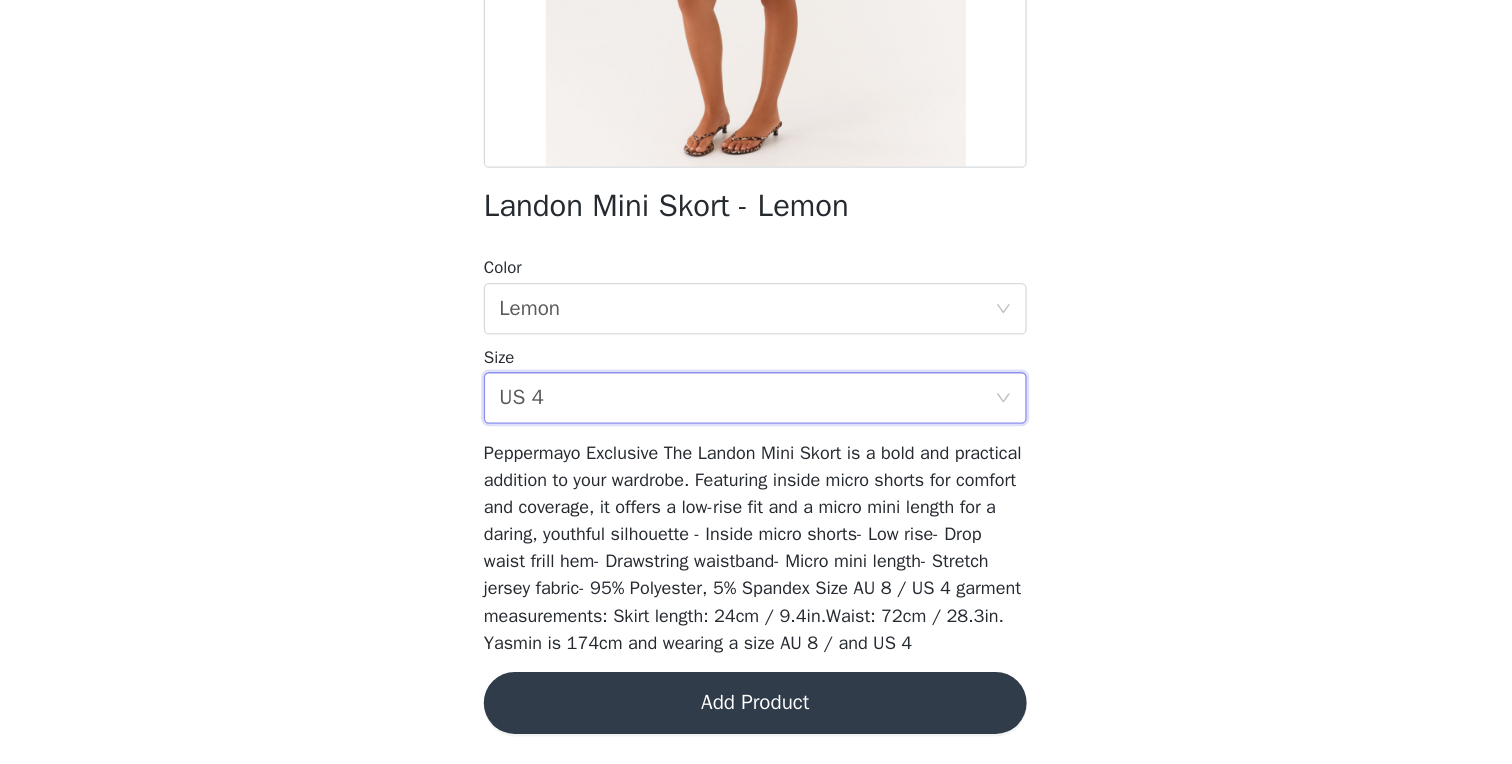 click on "Add Product" at bounding box center [756, 716] 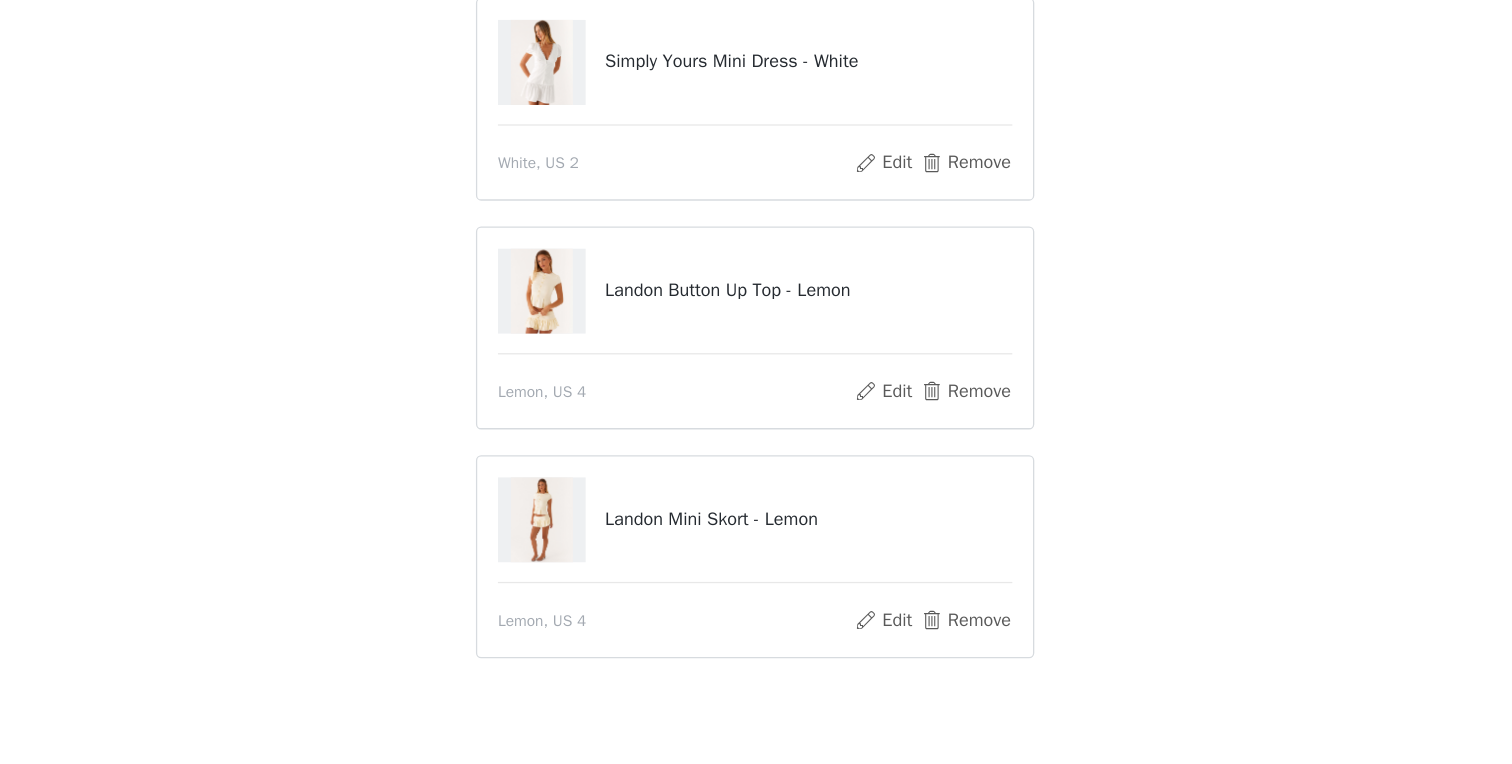 click on "STEP 1 OF 4
Select your styles!
You will receive 4 products.                 Zion Beaded Mini Dress - Sage           Sage, [STATE] [ZIP]       Edit   Remove     Simply Yours Mini Dress - White           White, [STATE] [ZIP]       Edit   Remove     Landon Button Up Top - Lemon           Lemon, [STATE] [ZIP]       Edit   Remove     Landon Mini Skort - Lemon           Lemon, [STATE] [ZIP]       Edit   Remove" at bounding box center (756, 221) 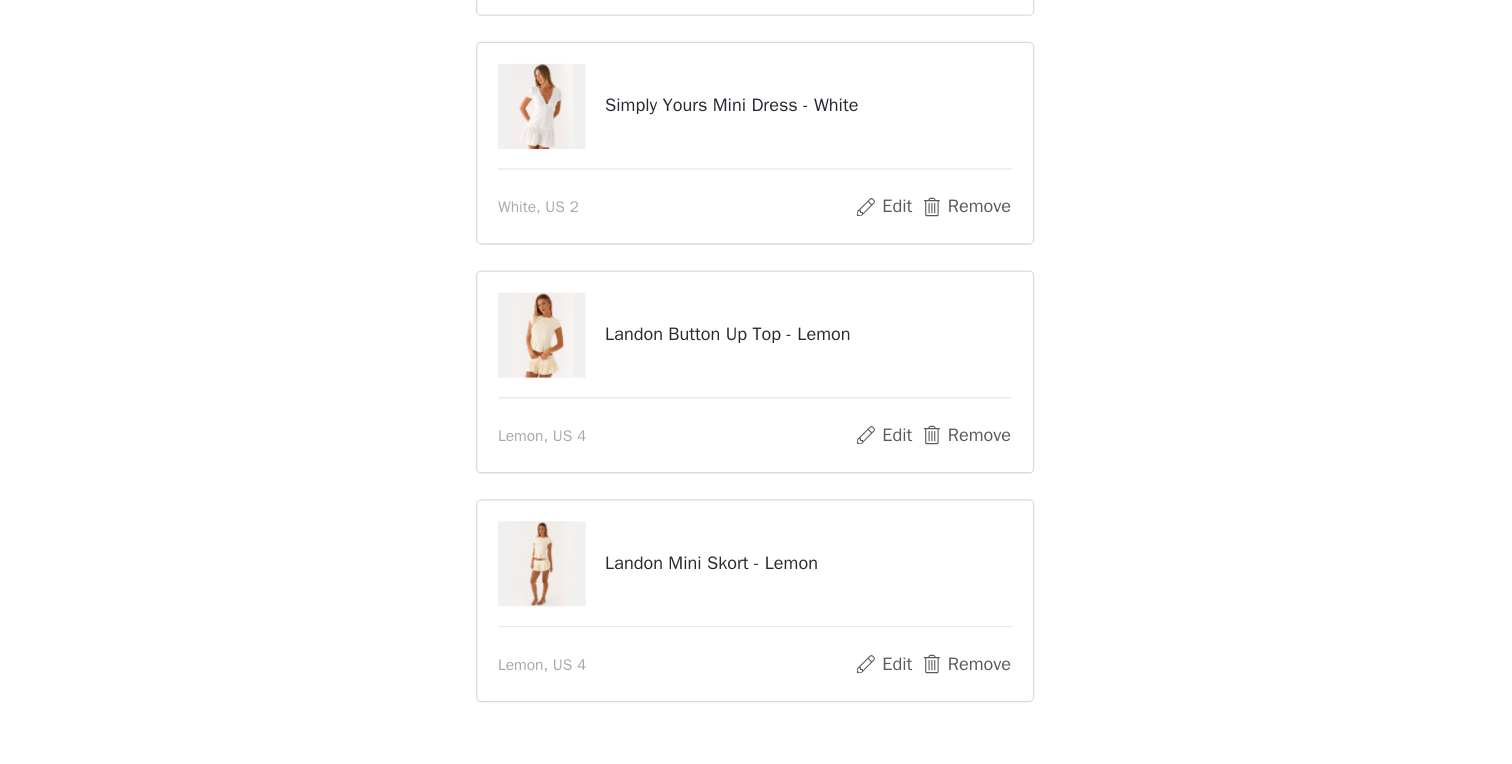 scroll, scrollTop: 333, scrollLeft: 0, axis: vertical 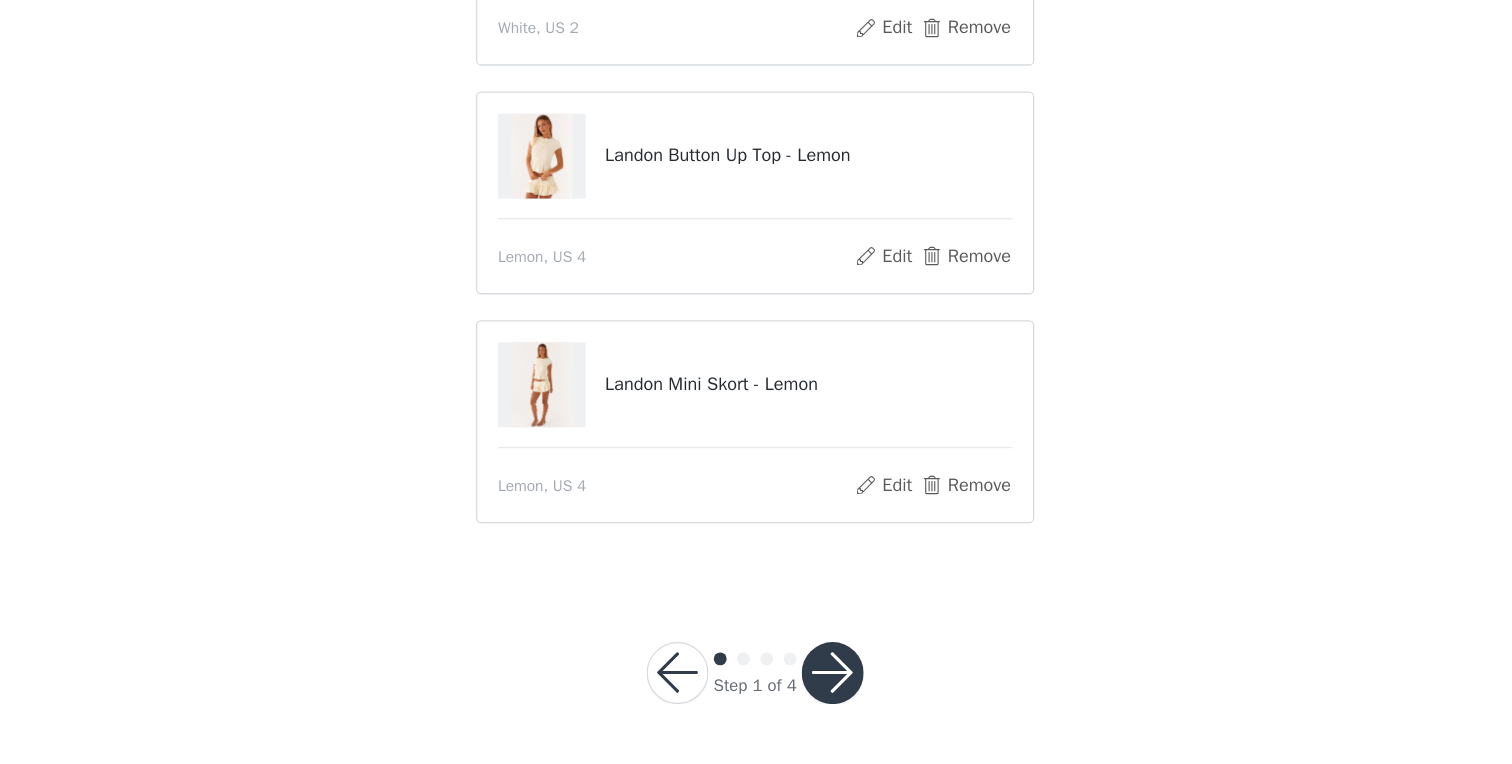 click at bounding box center (816, 693) 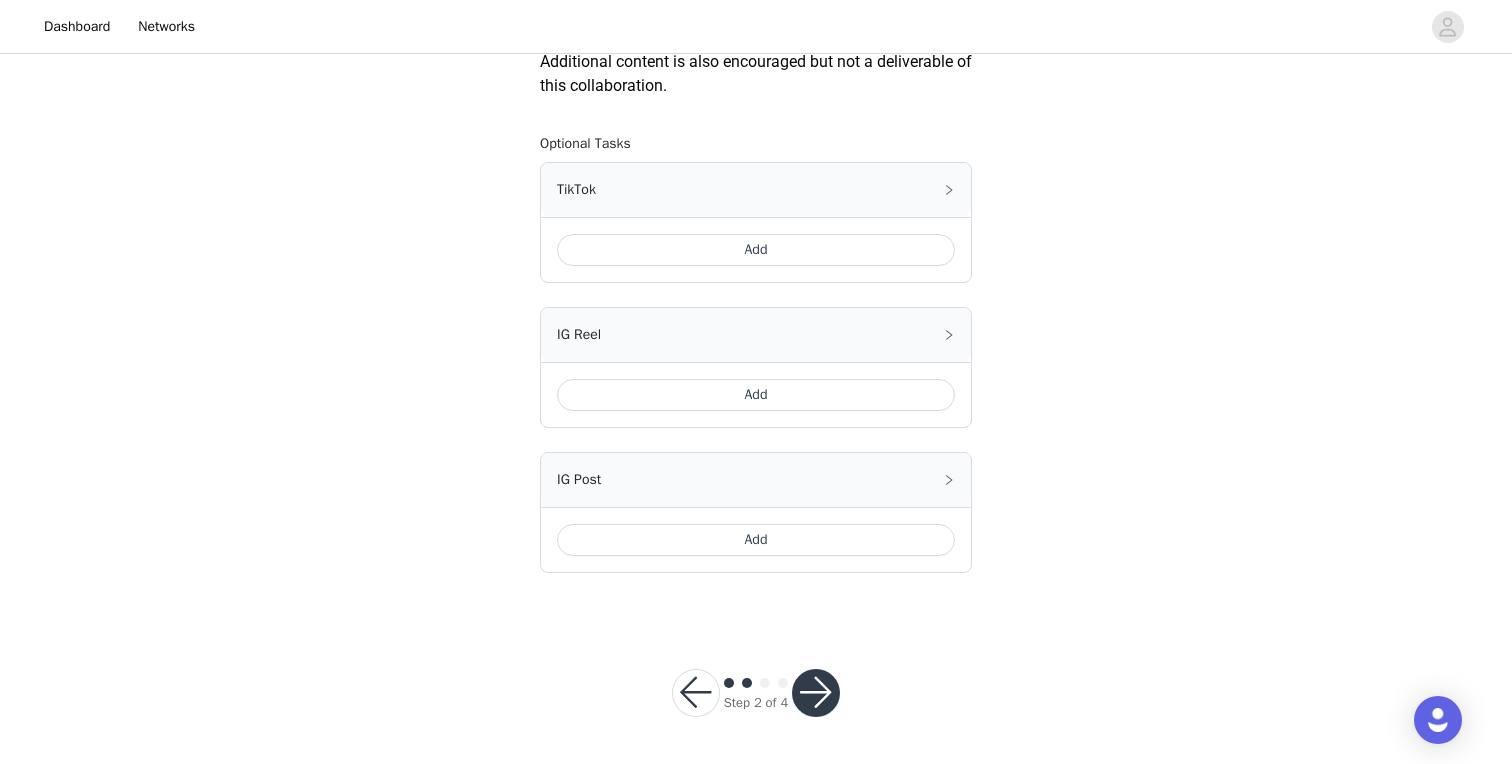 scroll, scrollTop: 1184, scrollLeft: 0, axis: vertical 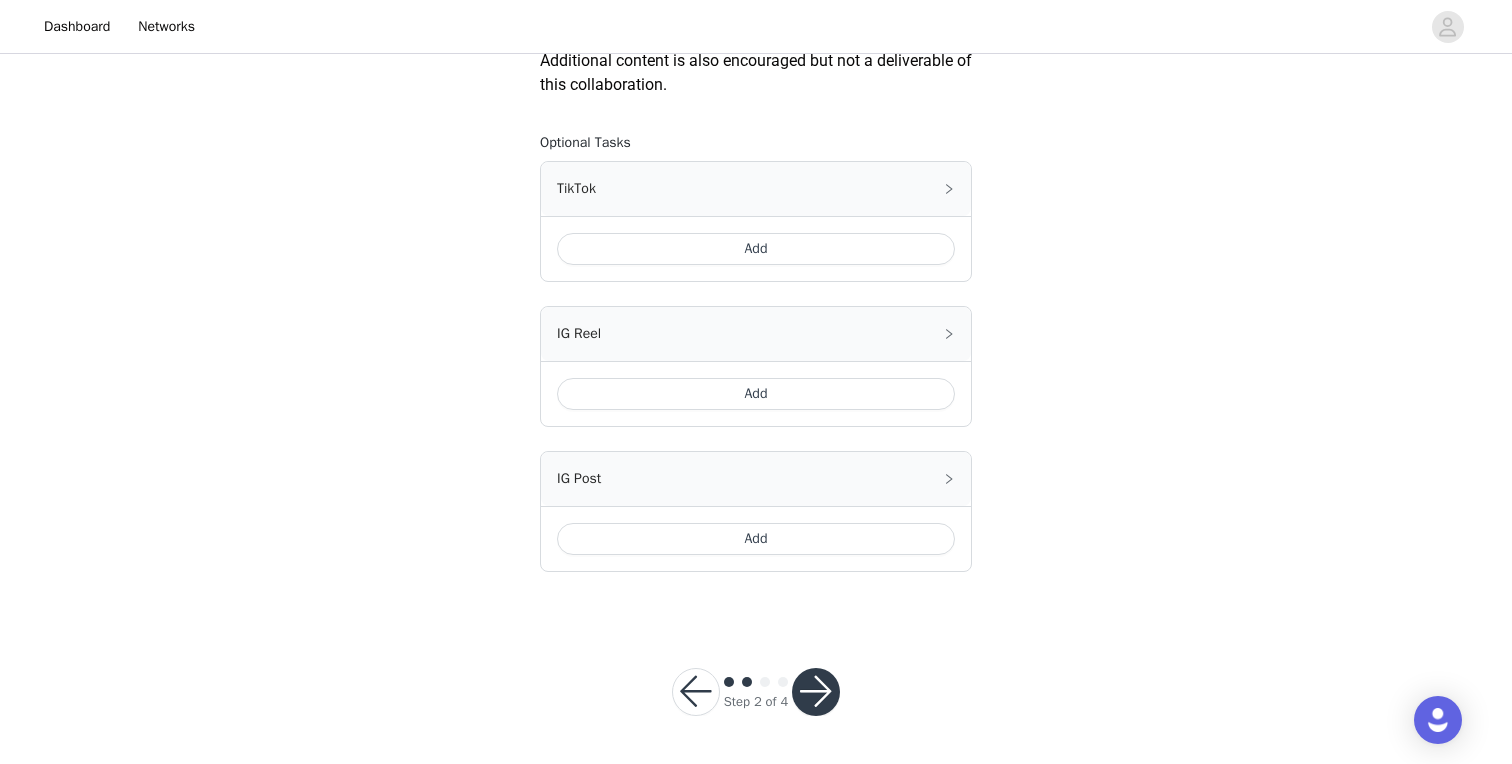 click on "Add" at bounding box center [756, 249] 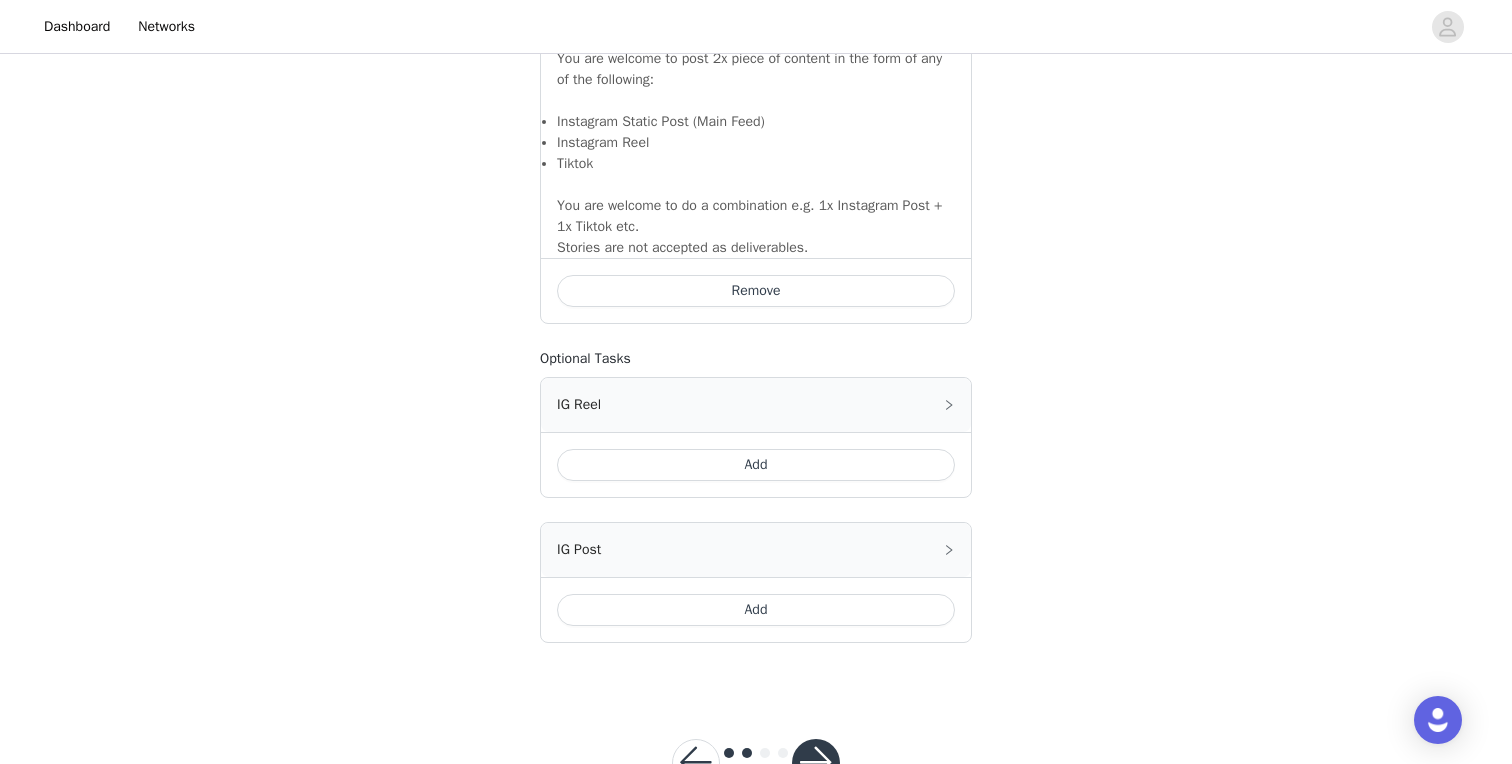 scroll, scrollTop: 1496, scrollLeft: 0, axis: vertical 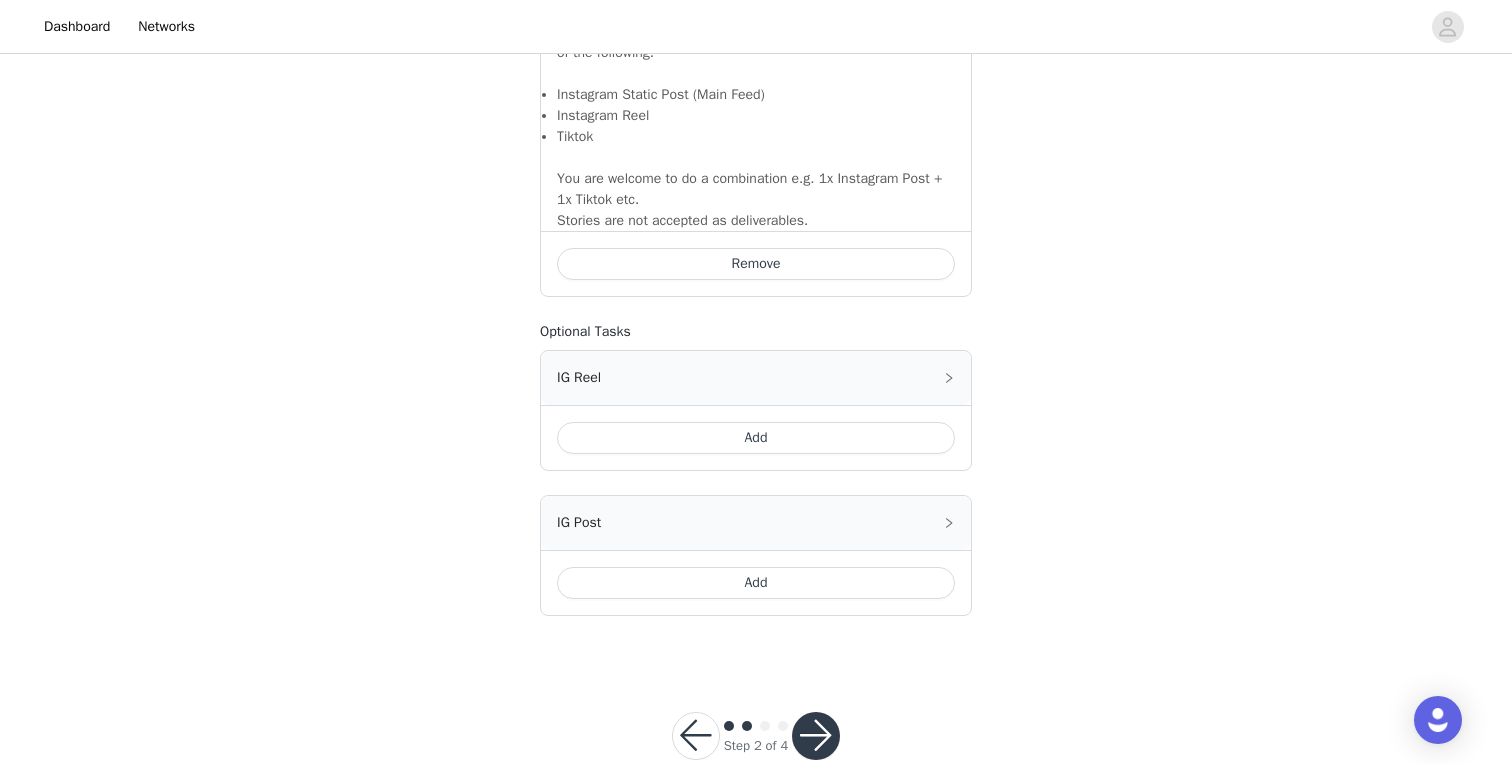 click on "Add" at bounding box center (756, 583) 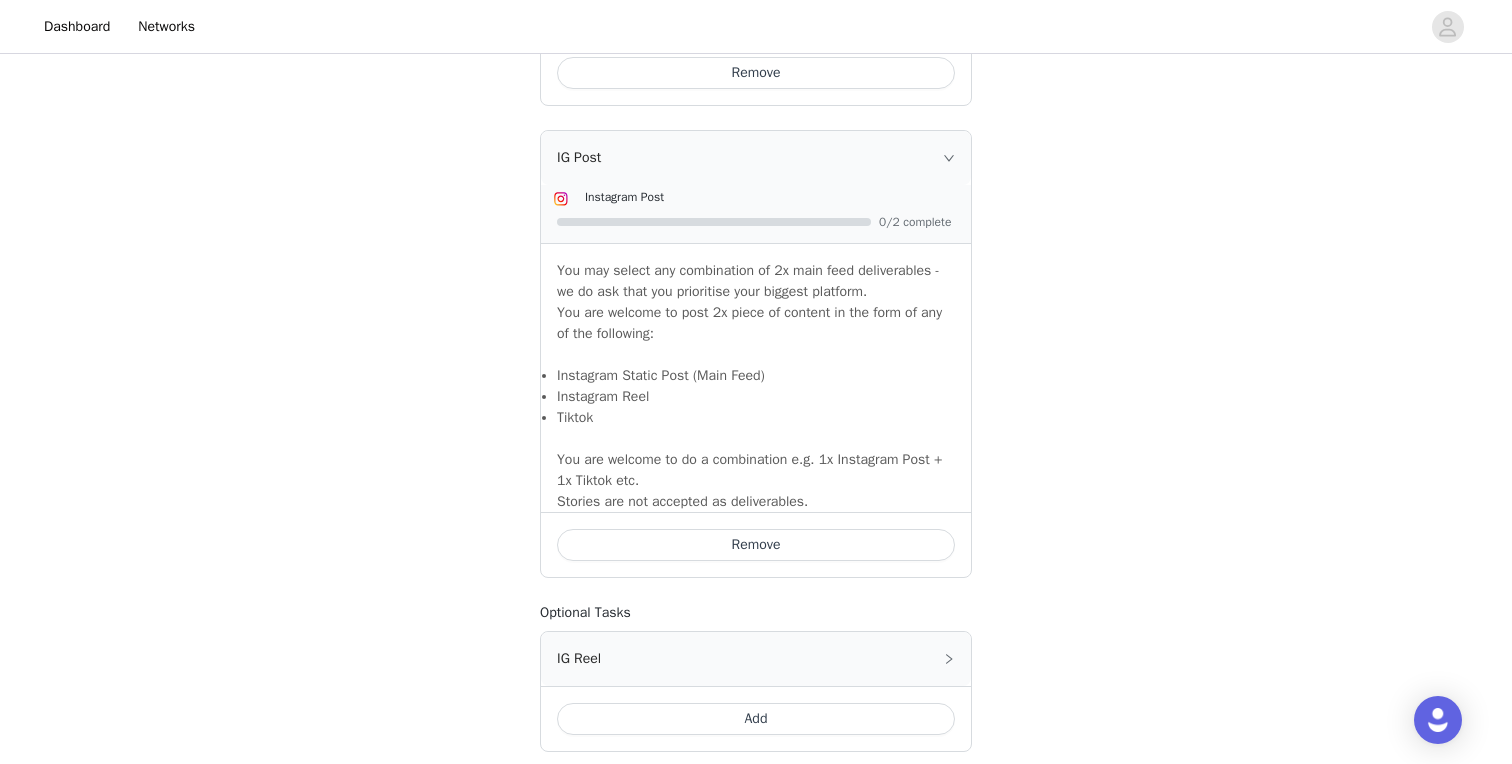 click on "Remove" at bounding box center [756, 545] 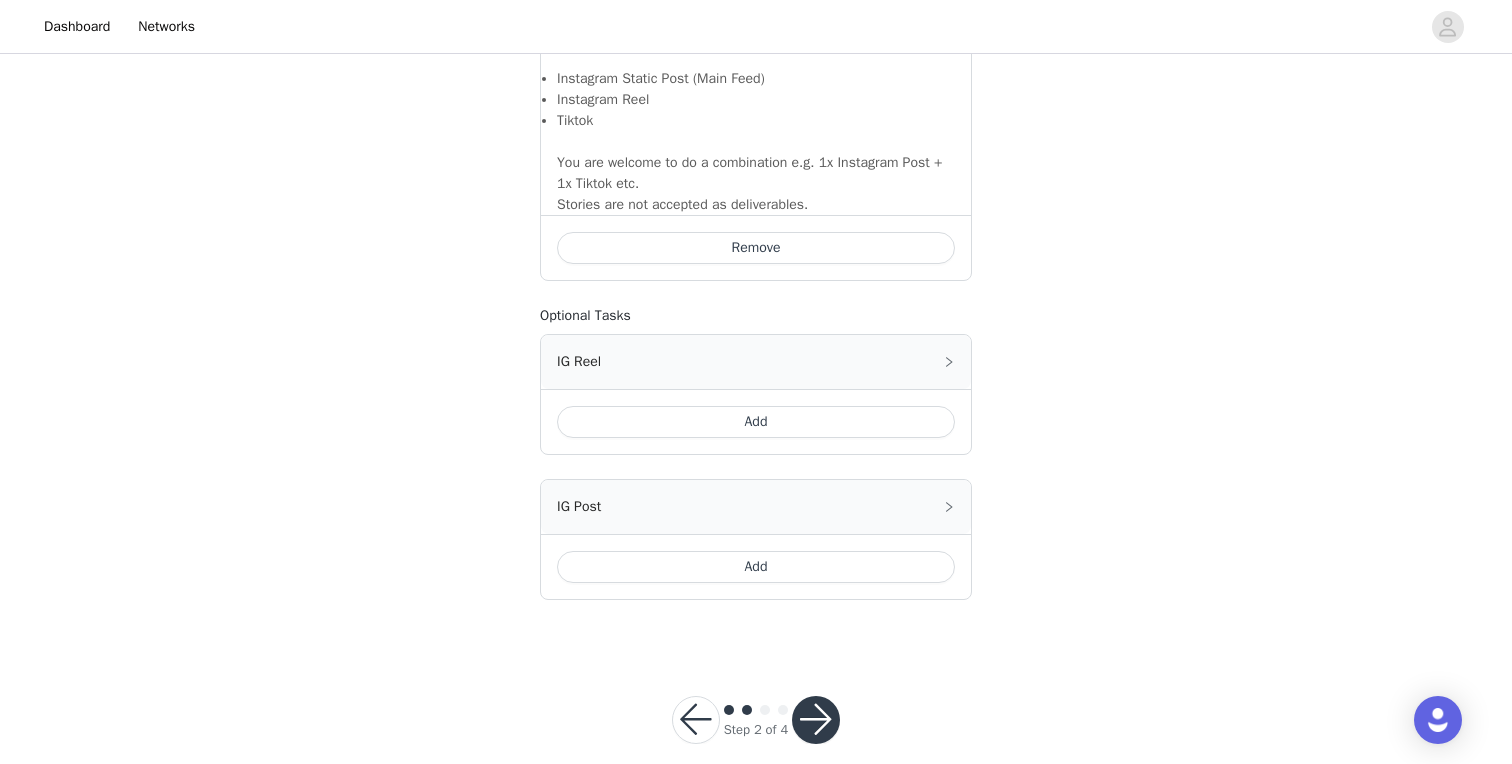 scroll, scrollTop: 1487, scrollLeft: 0, axis: vertical 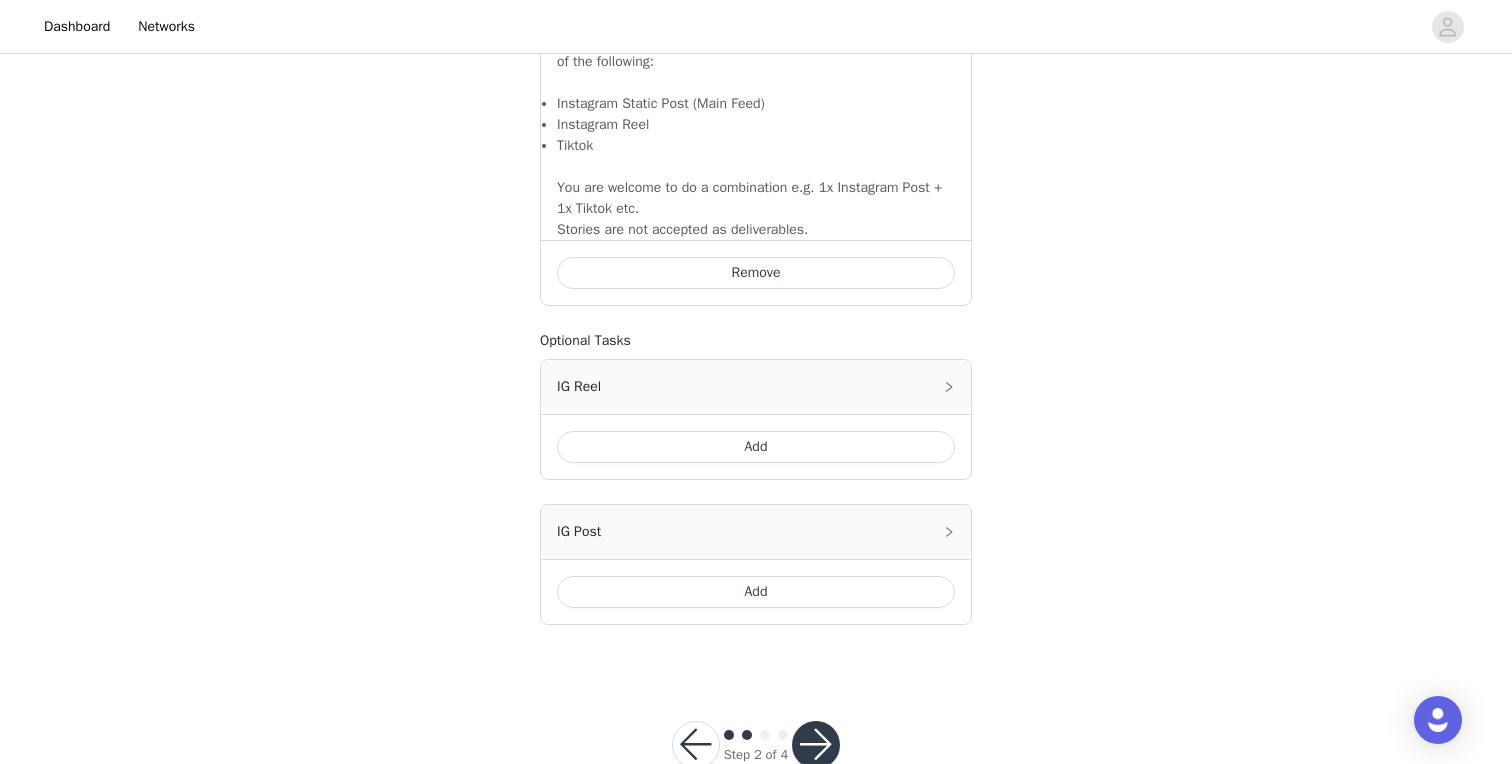 click on "Add" at bounding box center [756, 447] 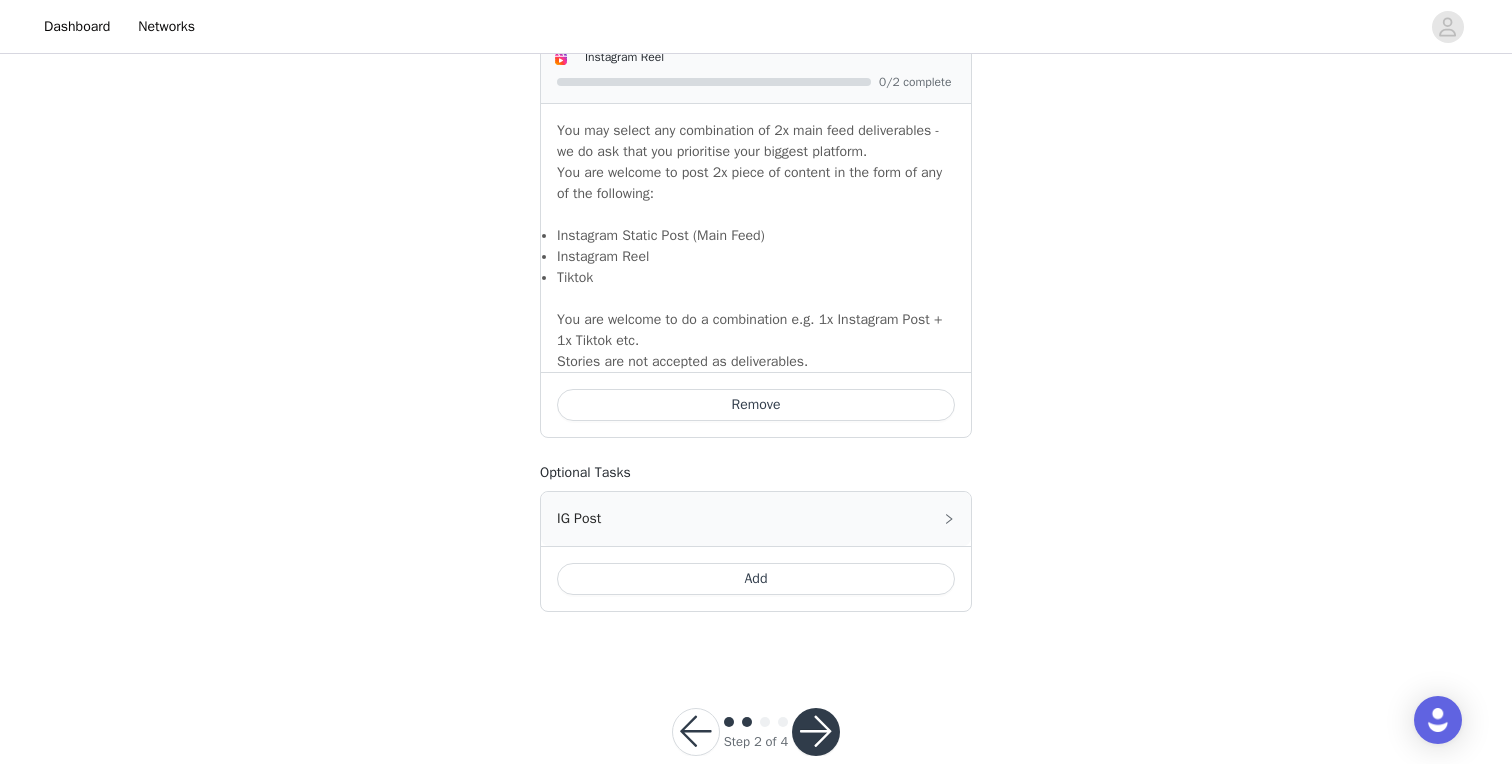 scroll, scrollTop: 1867, scrollLeft: 0, axis: vertical 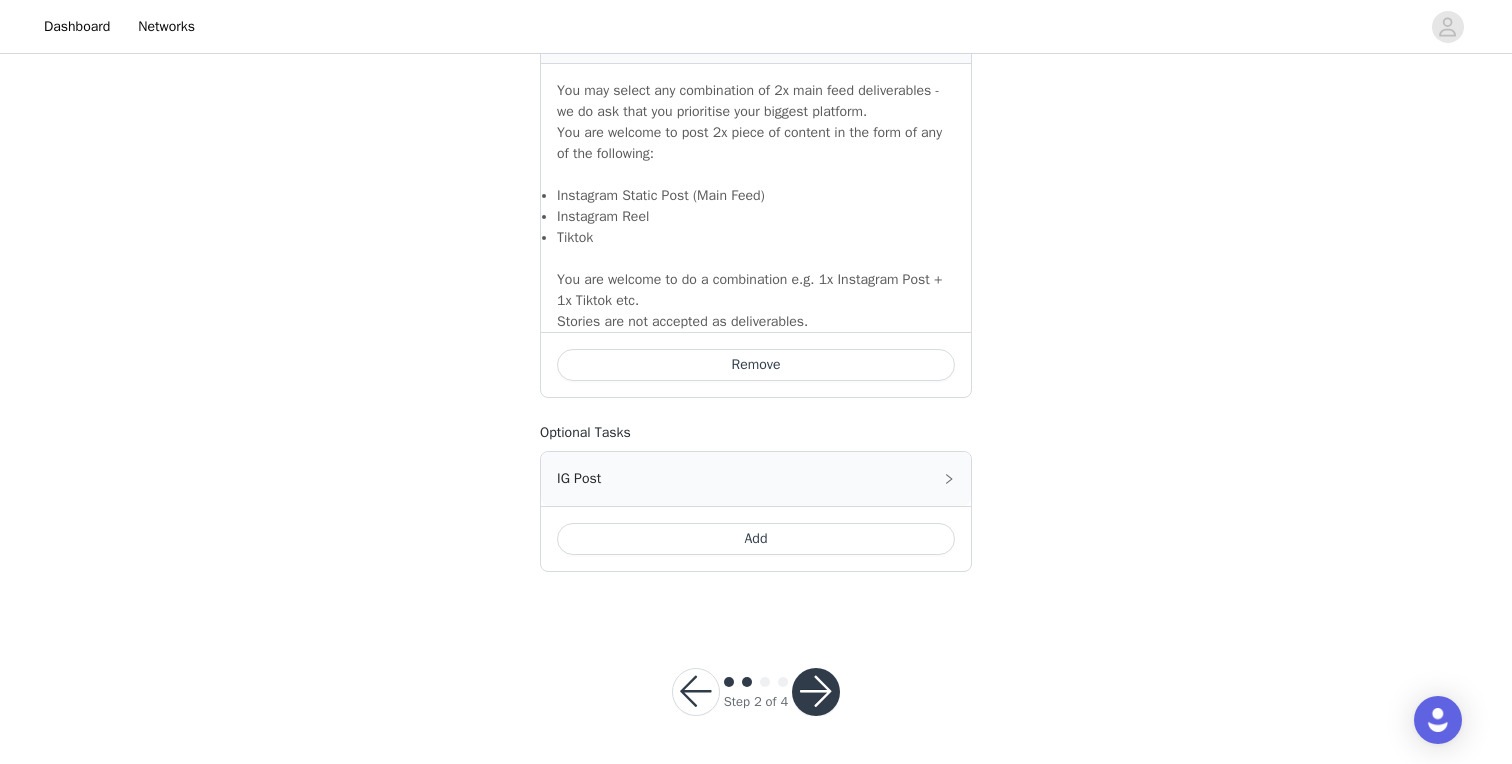 click at bounding box center [816, 692] 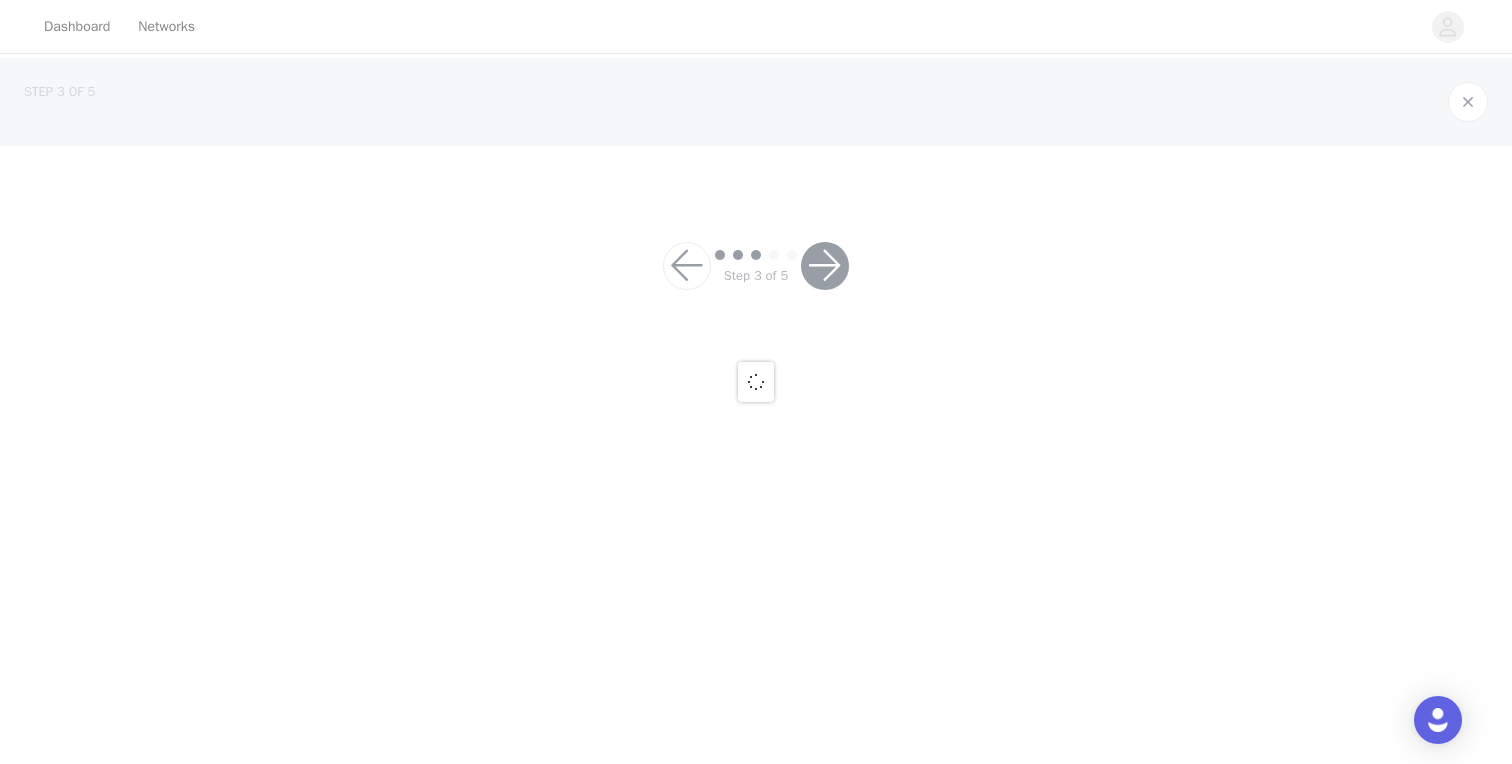 scroll, scrollTop: 0, scrollLeft: 0, axis: both 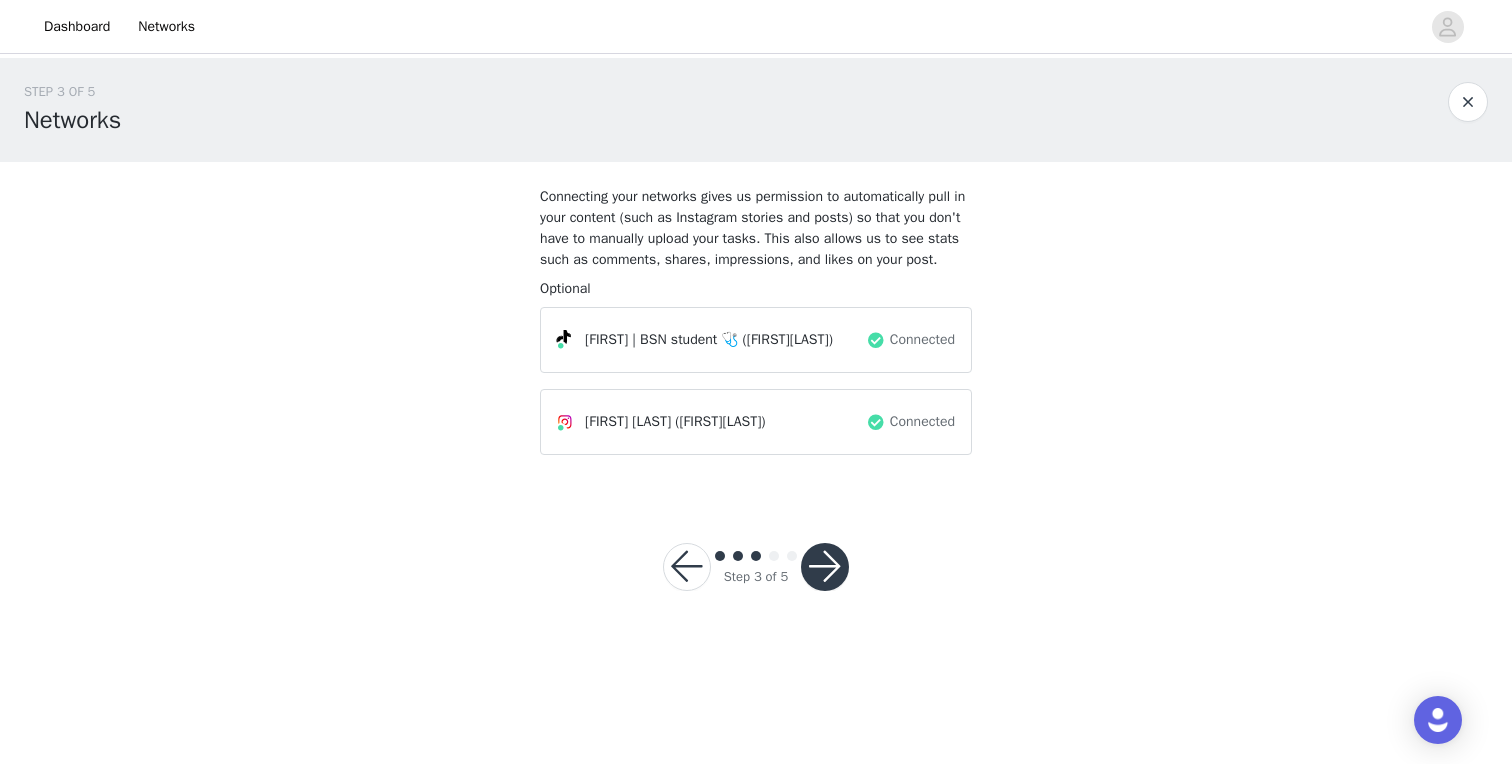 click at bounding box center (825, 567) 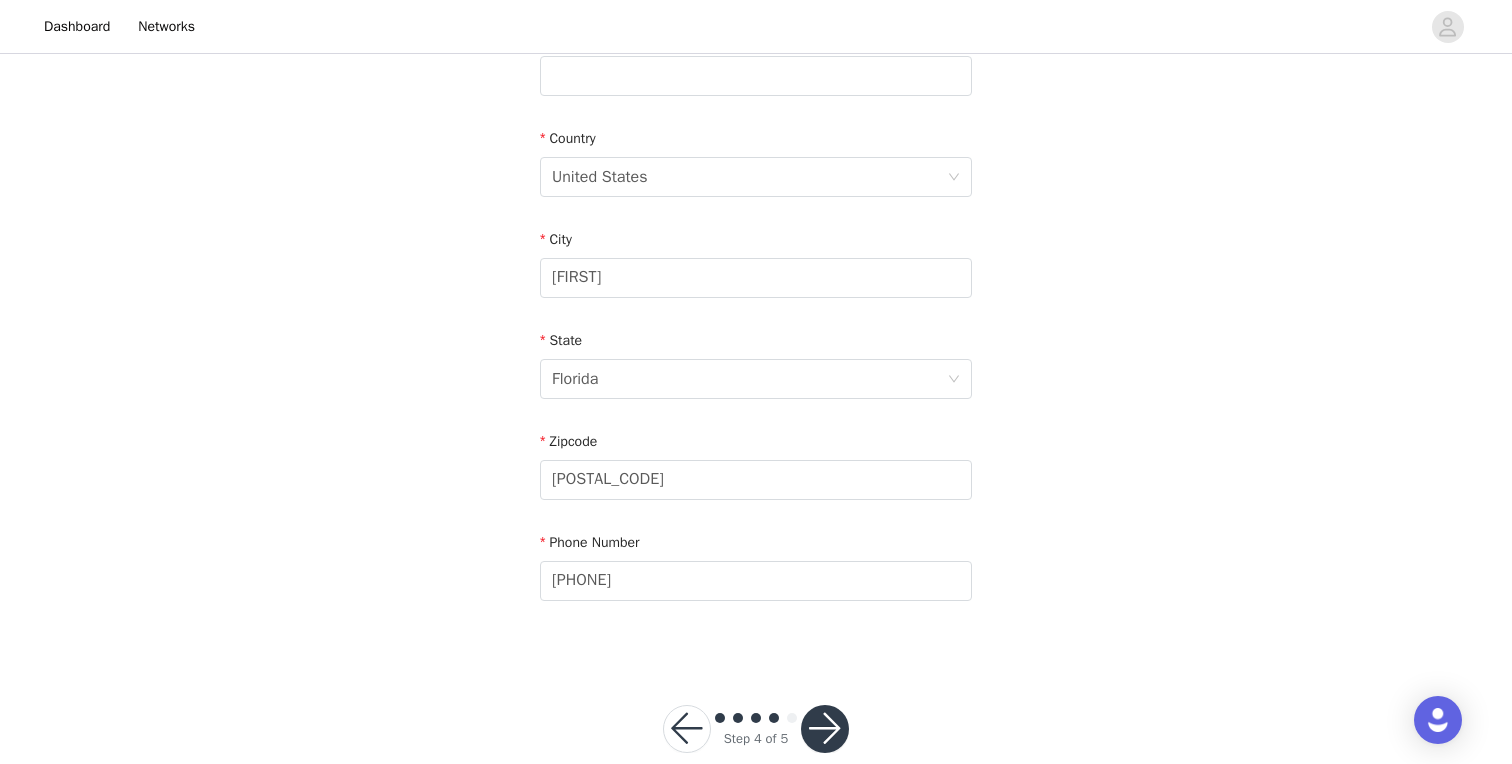 scroll, scrollTop: 599, scrollLeft: 0, axis: vertical 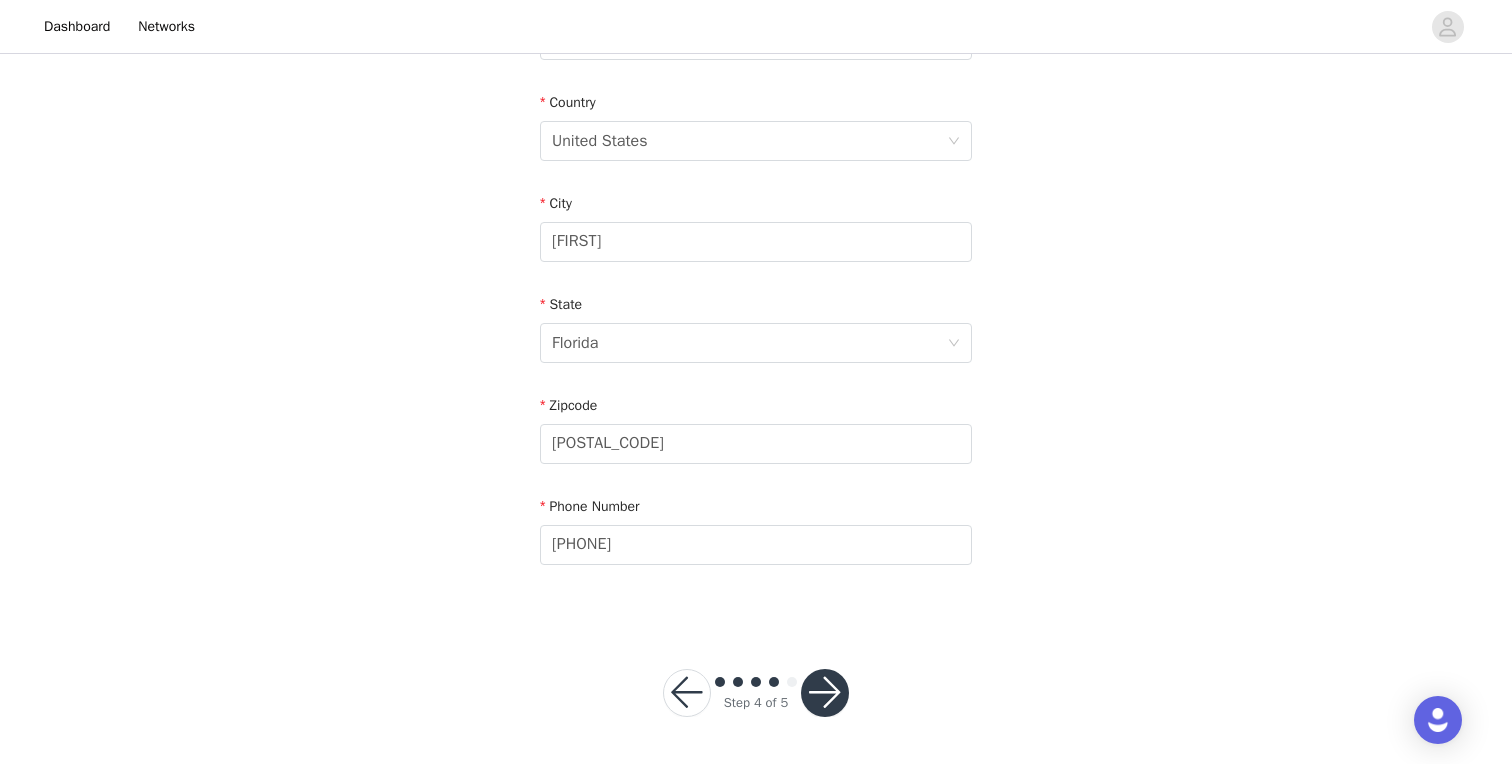 click at bounding box center [825, 693] 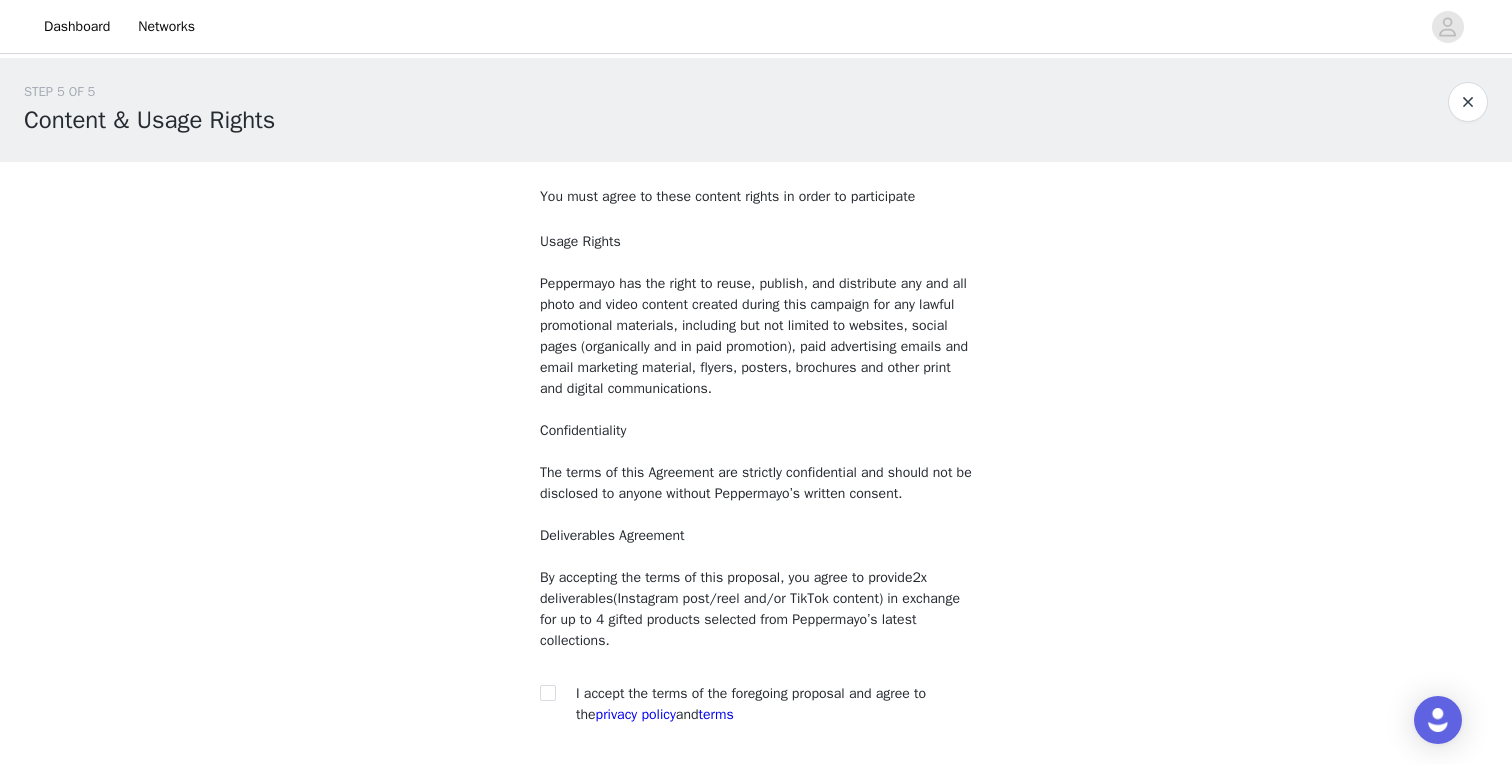 scroll, scrollTop: 160, scrollLeft: 0, axis: vertical 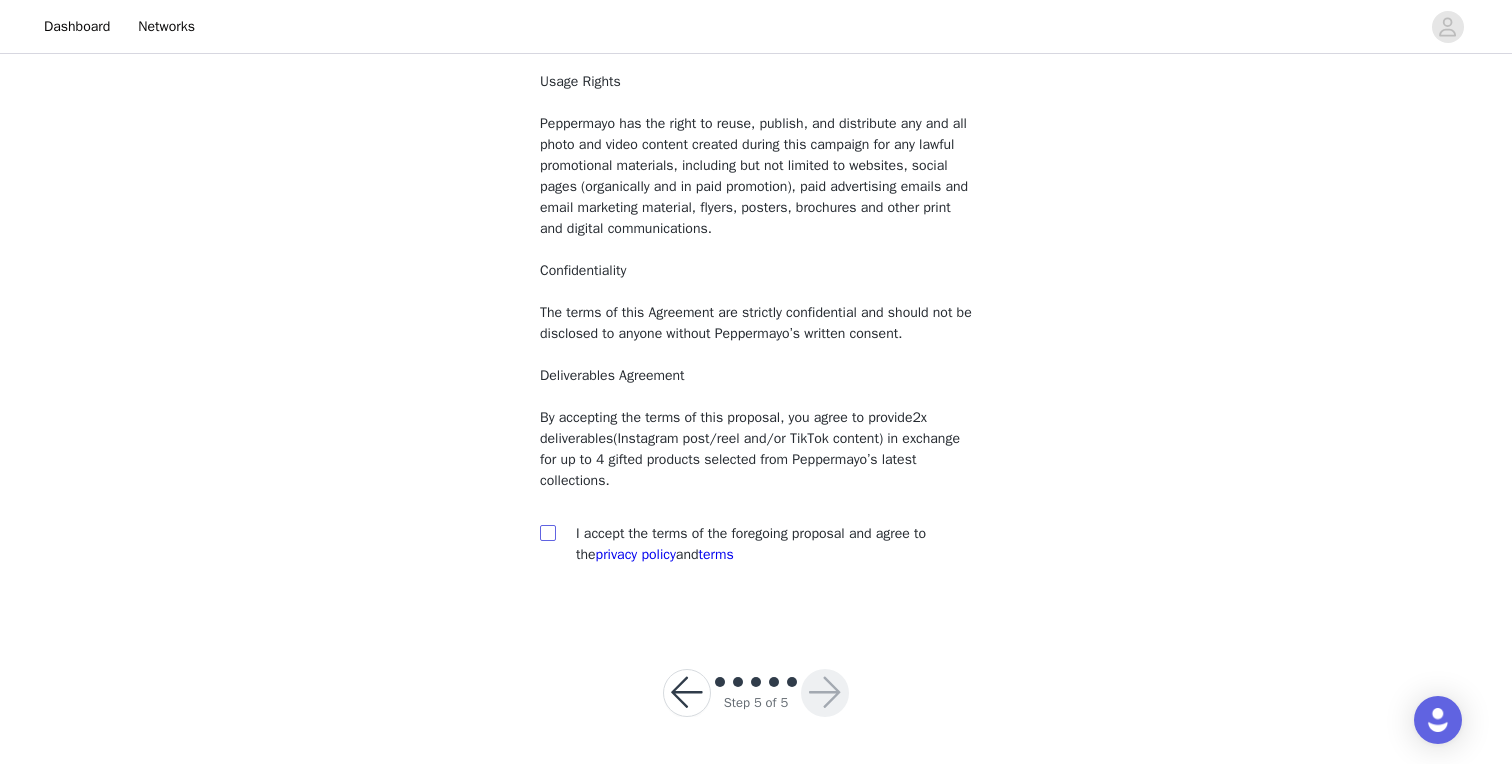 click at bounding box center (547, 532) 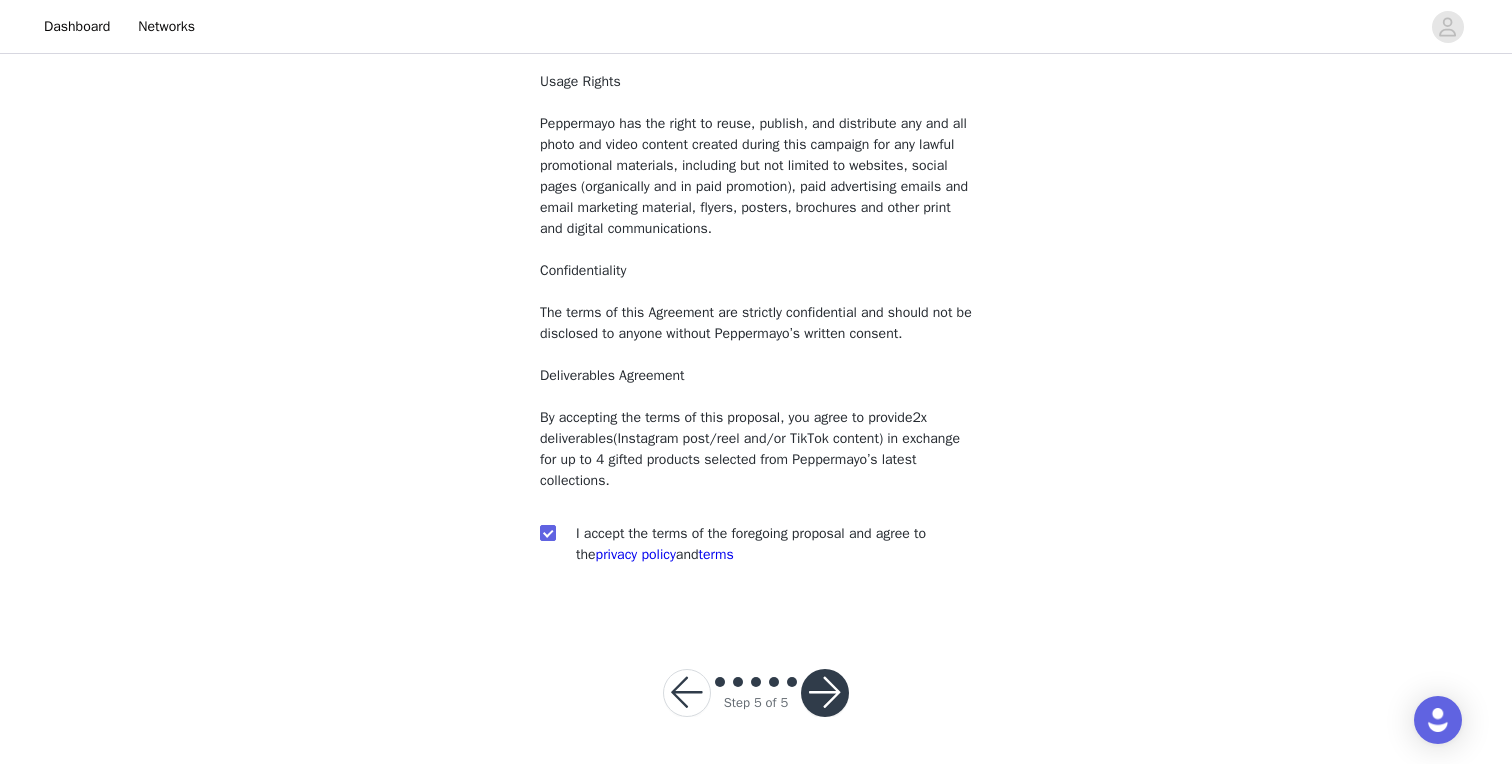 click at bounding box center (825, 693) 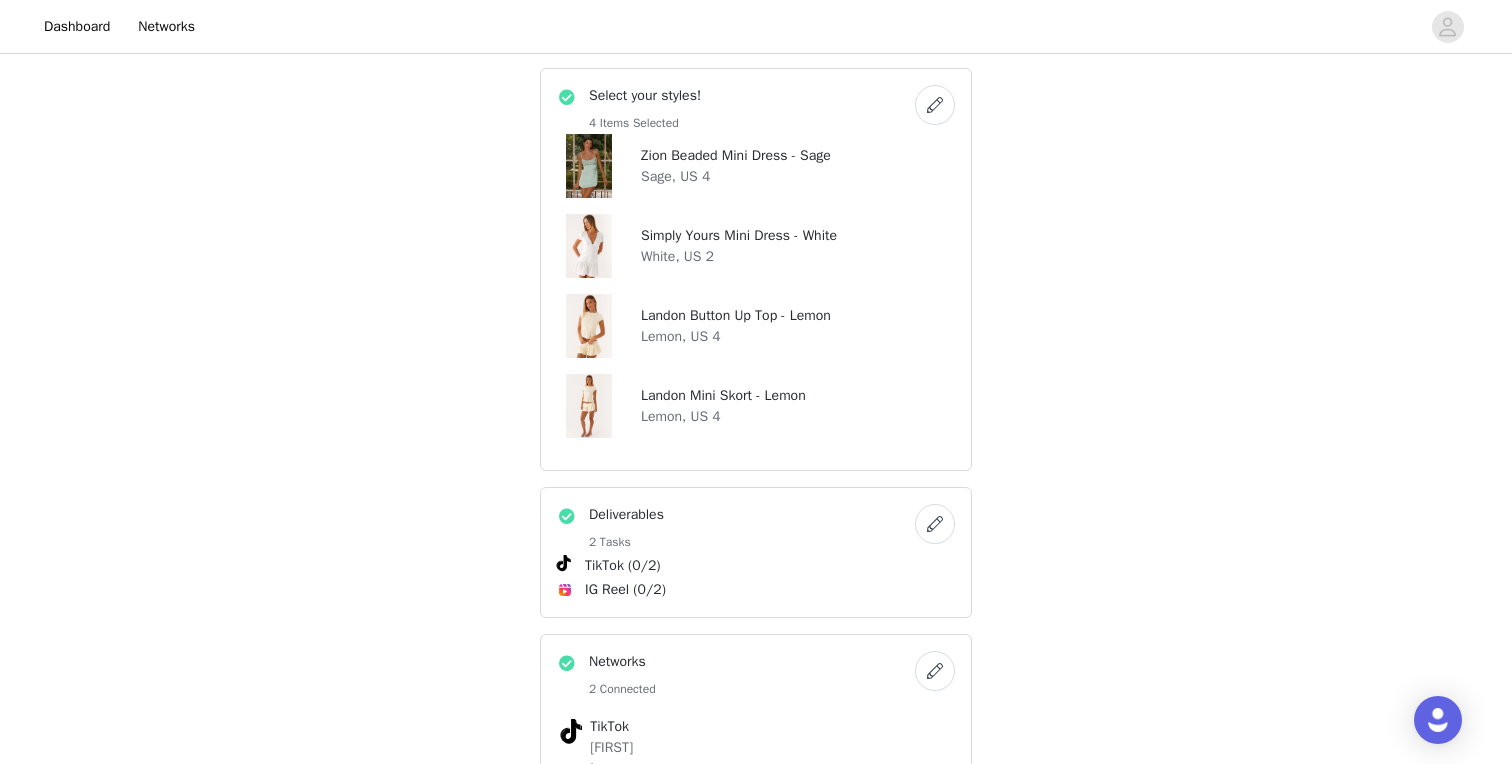 scroll, scrollTop: 761, scrollLeft: 0, axis: vertical 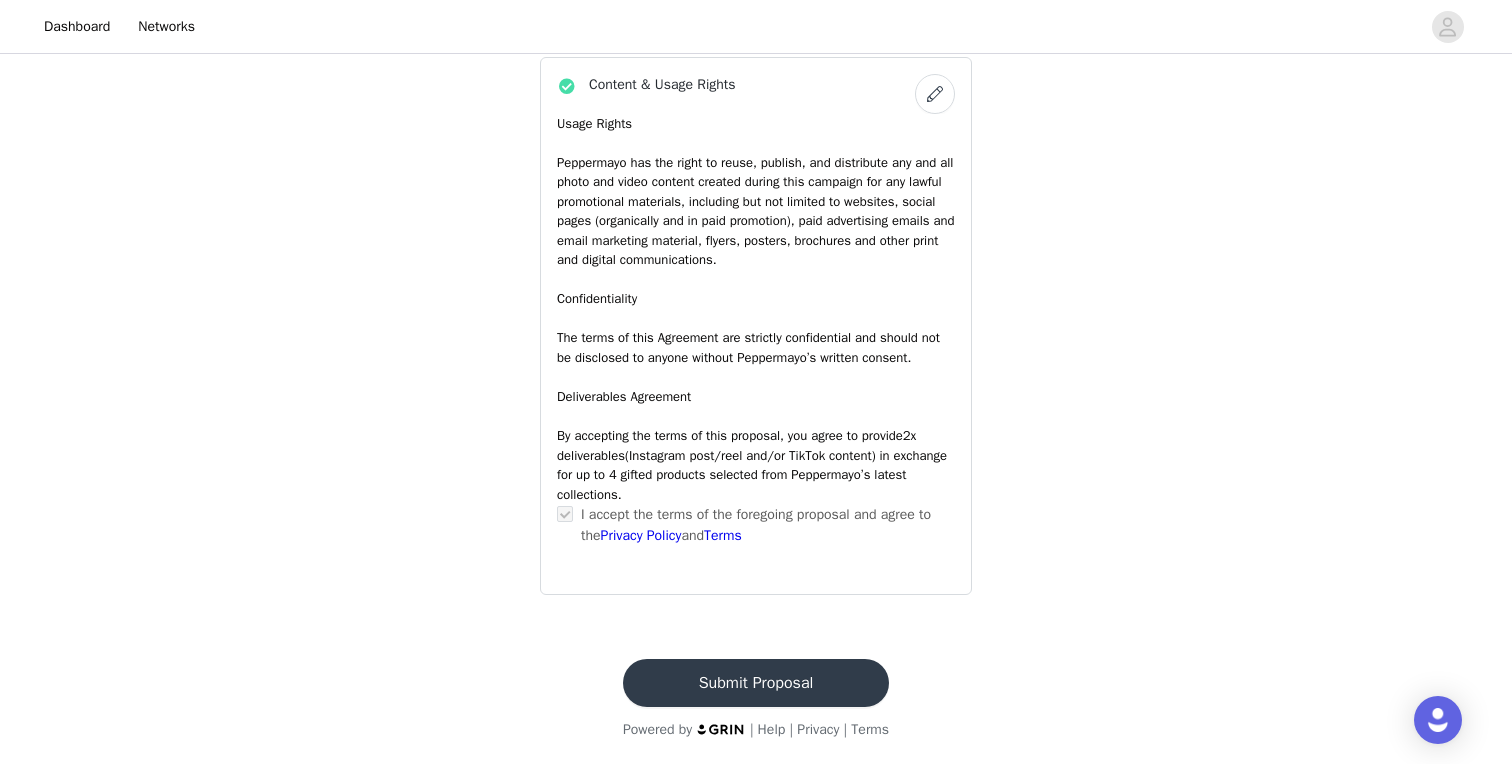 click on "Submit Proposal" at bounding box center (756, 683) 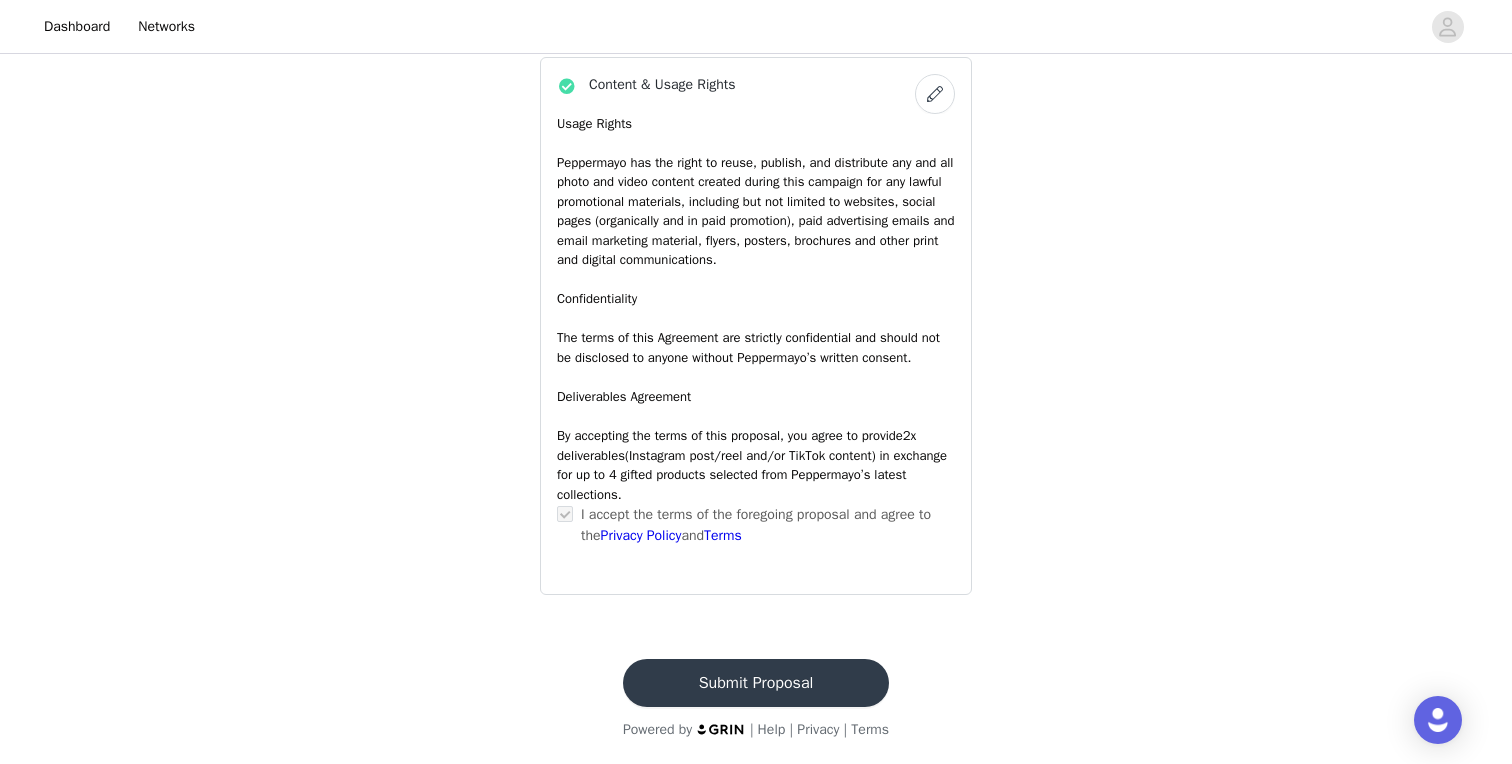 scroll, scrollTop: 0, scrollLeft: 0, axis: both 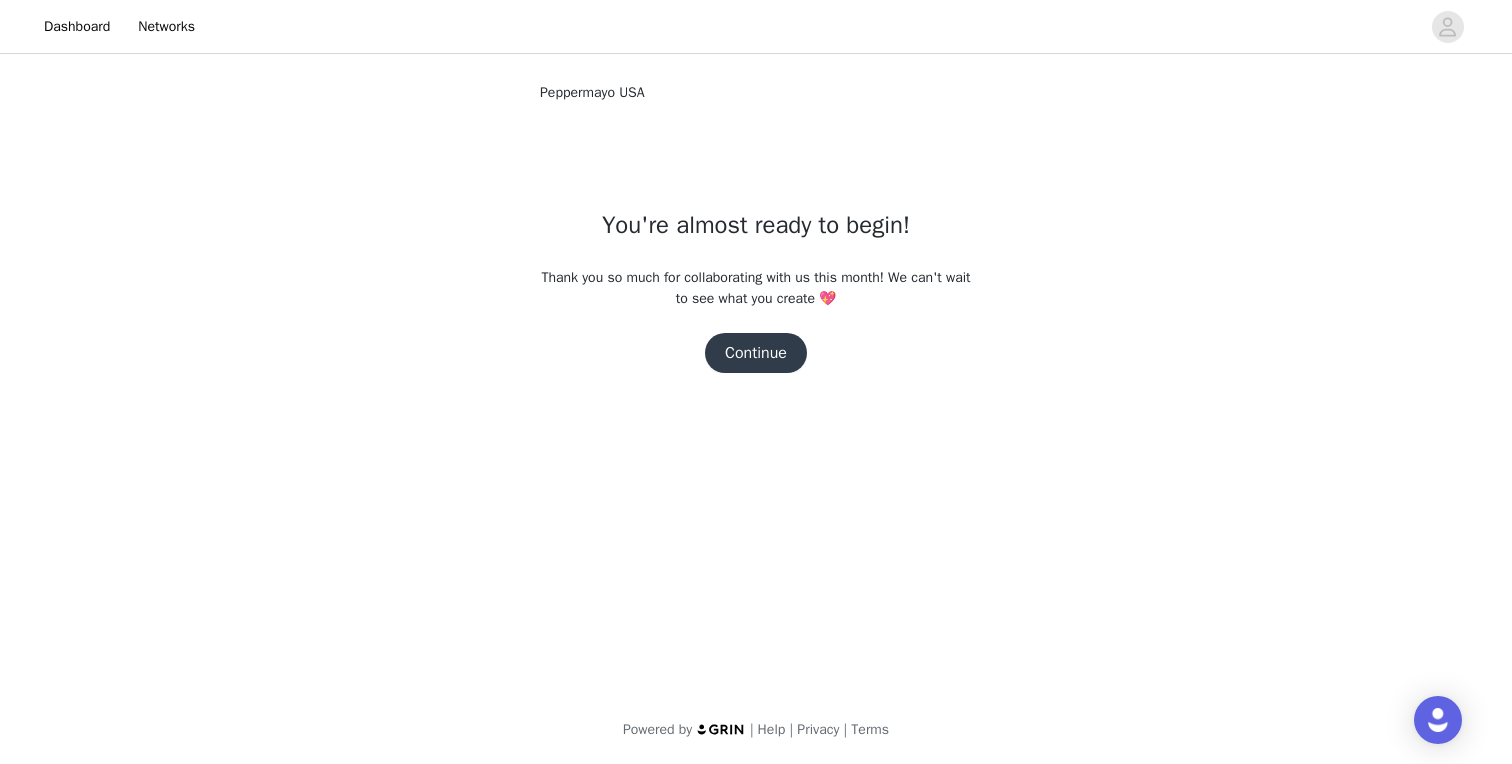 click on "Continue" at bounding box center (756, 353) 